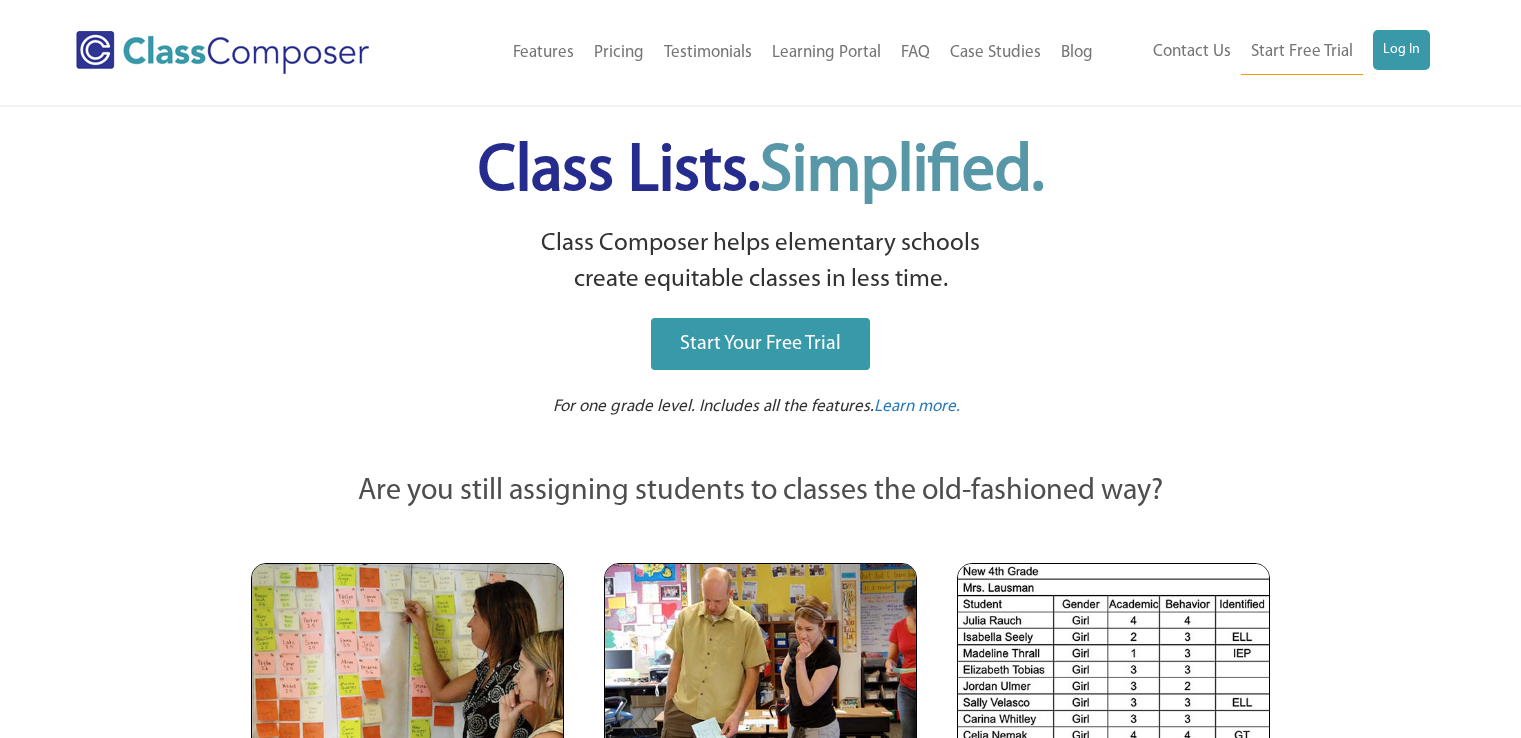 scroll, scrollTop: 0, scrollLeft: 0, axis: both 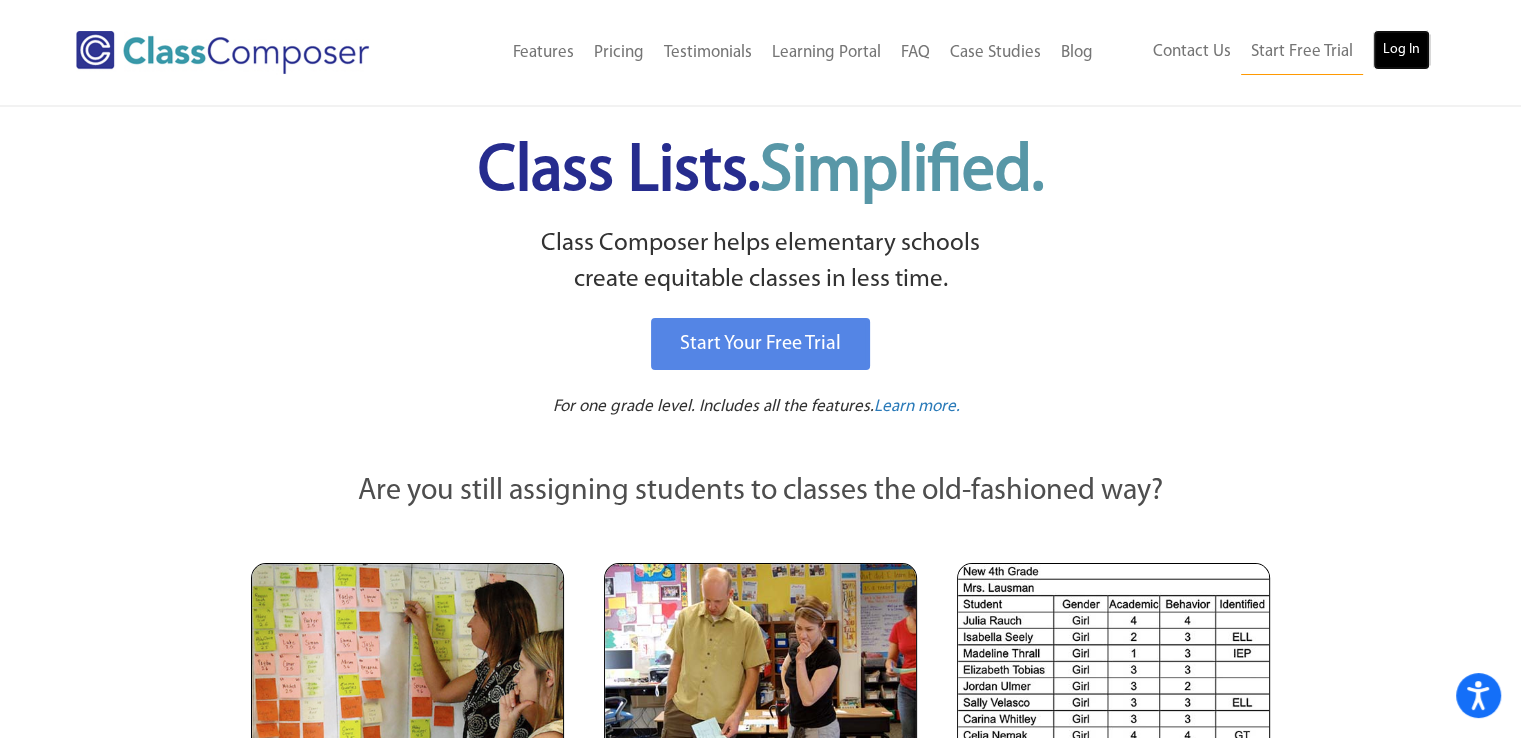 click on "Log In" at bounding box center [1401, 50] 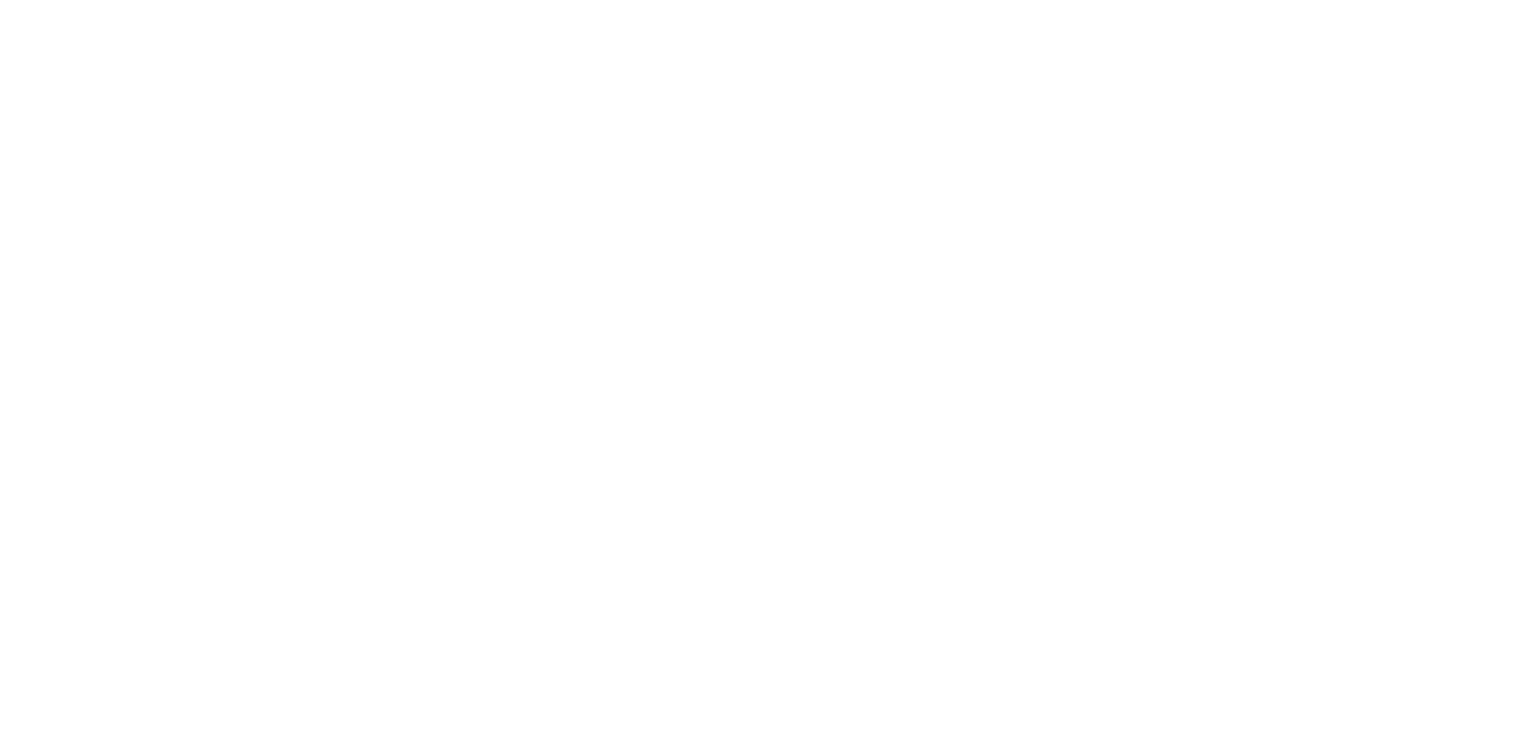 scroll, scrollTop: 0, scrollLeft: 0, axis: both 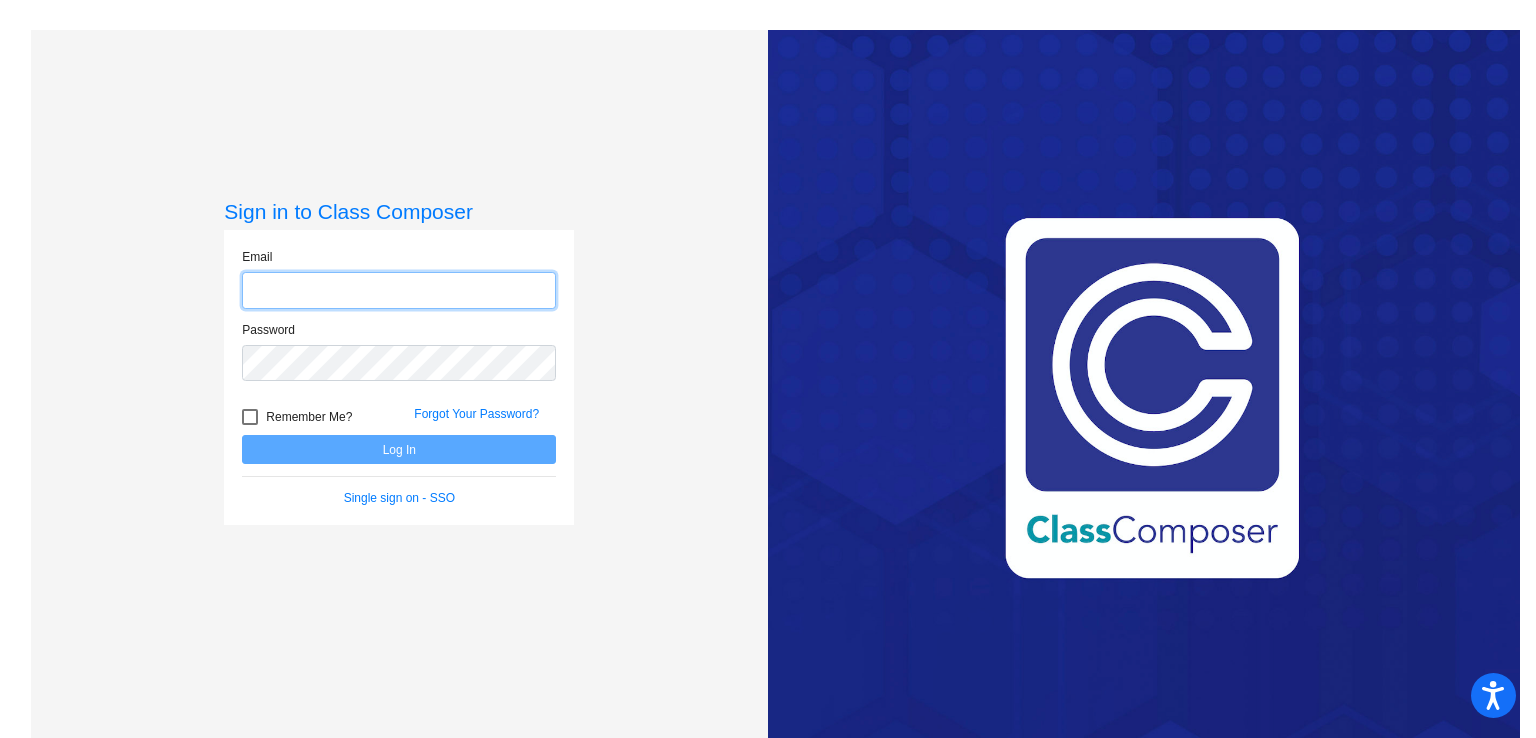 click 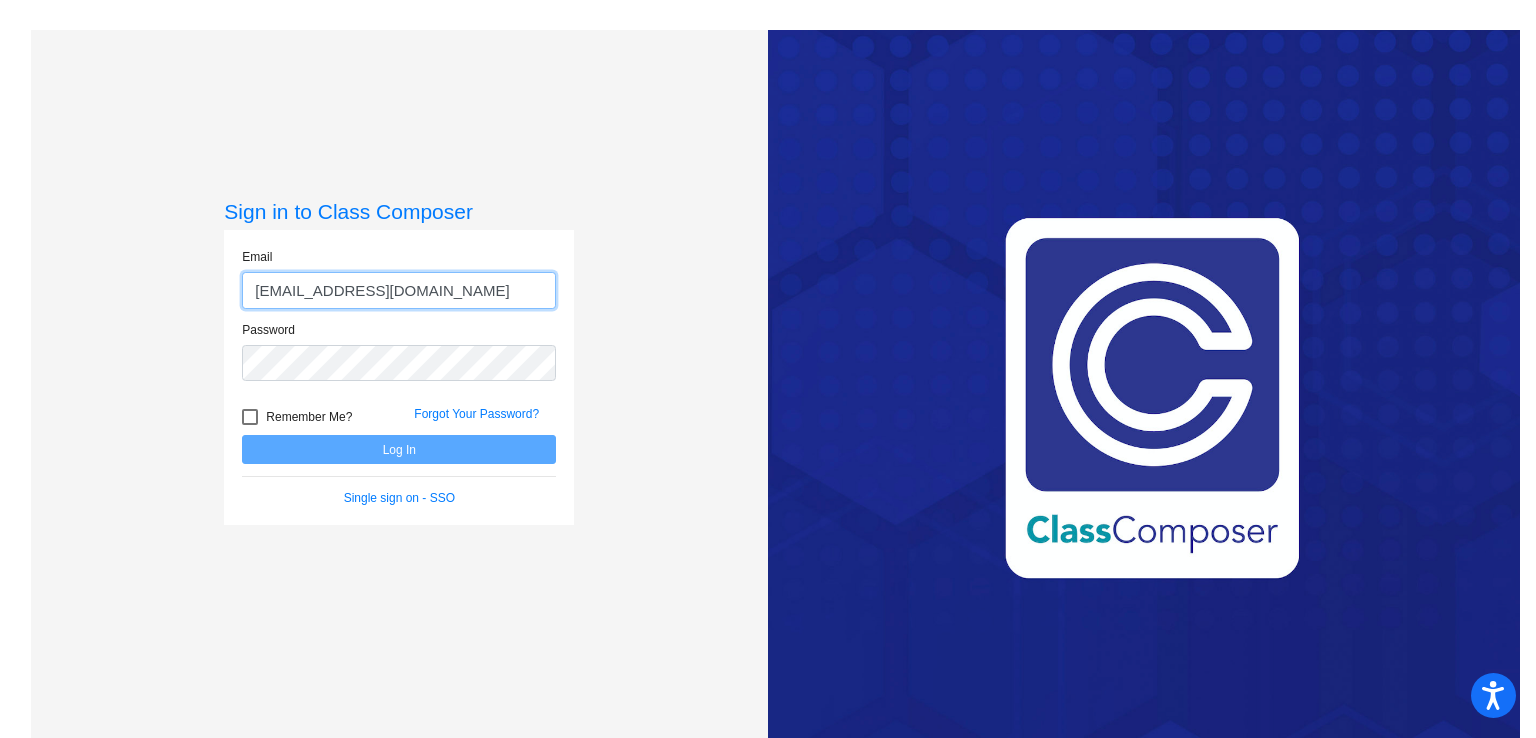 type on "[EMAIL_ADDRESS][DOMAIN_NAME]" 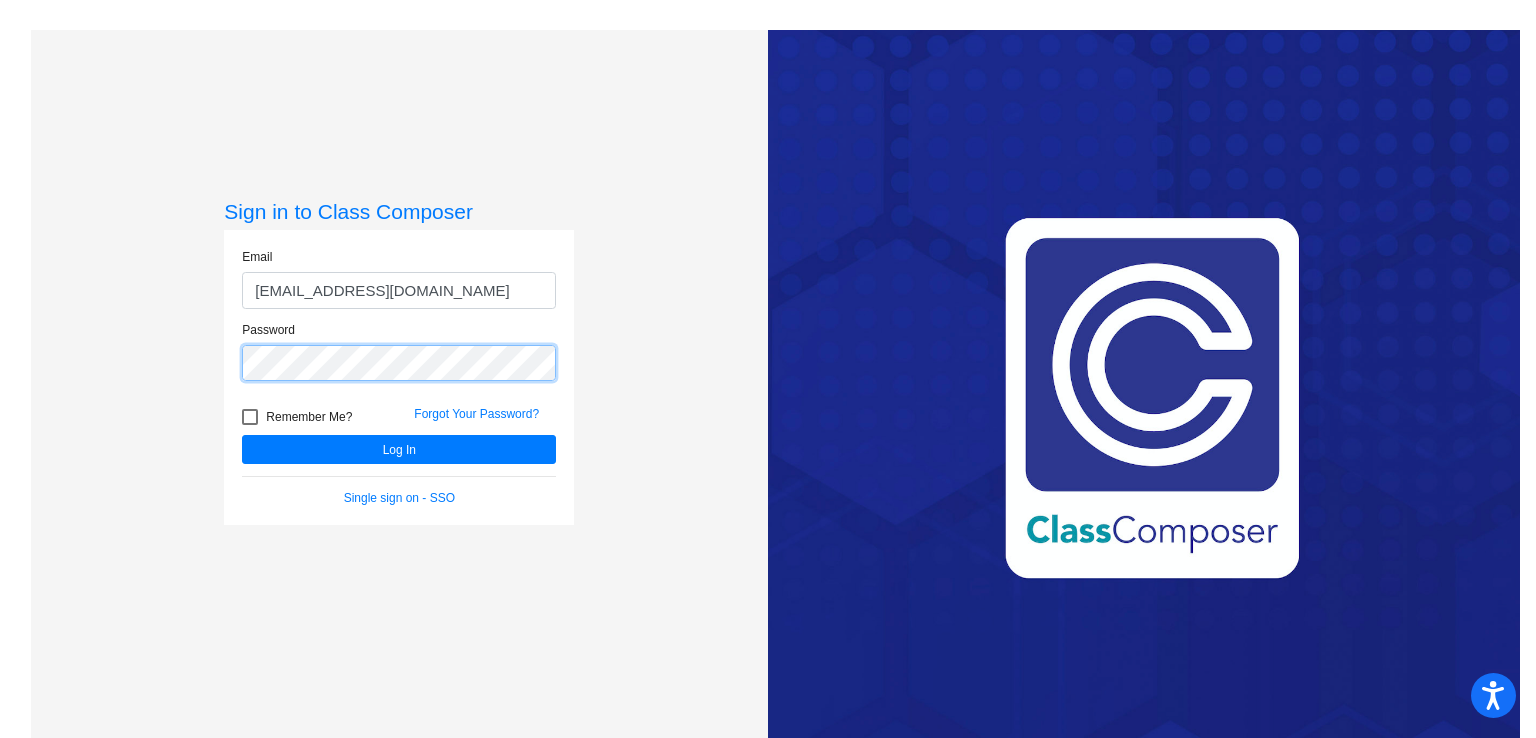 click on "Log In" 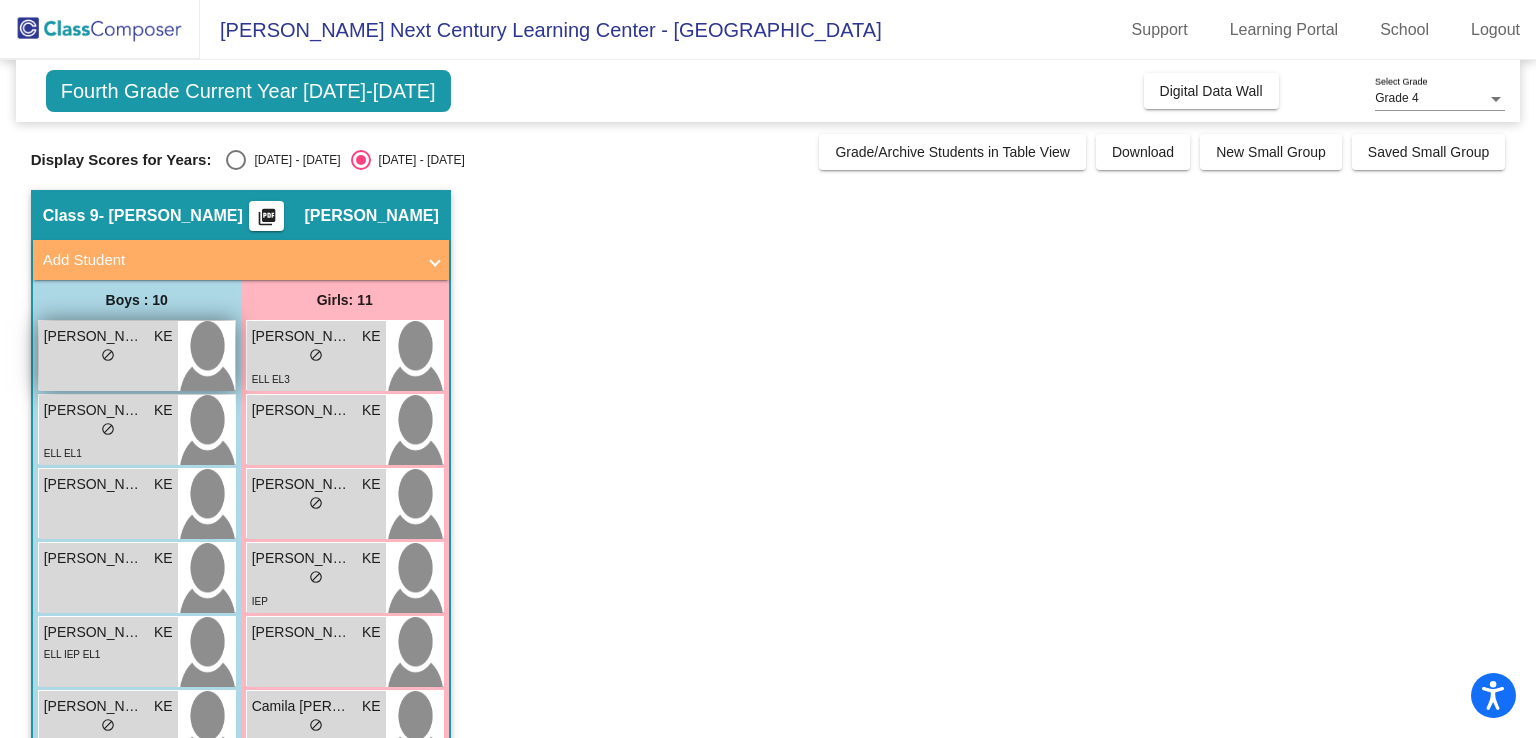 click on "do_not_disturb_alt" at bounding box center (108, 355) 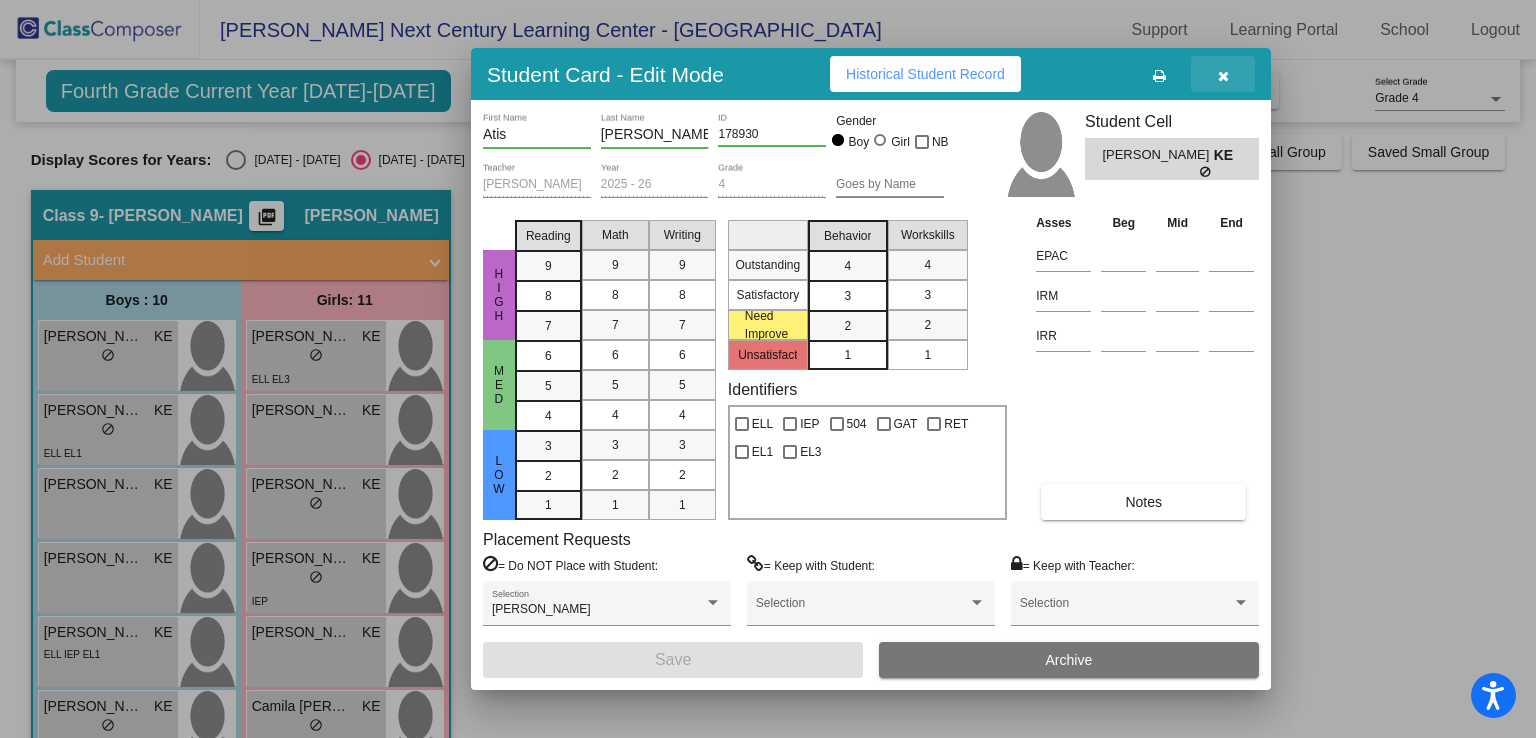 click at bounding box center [1223, 76] 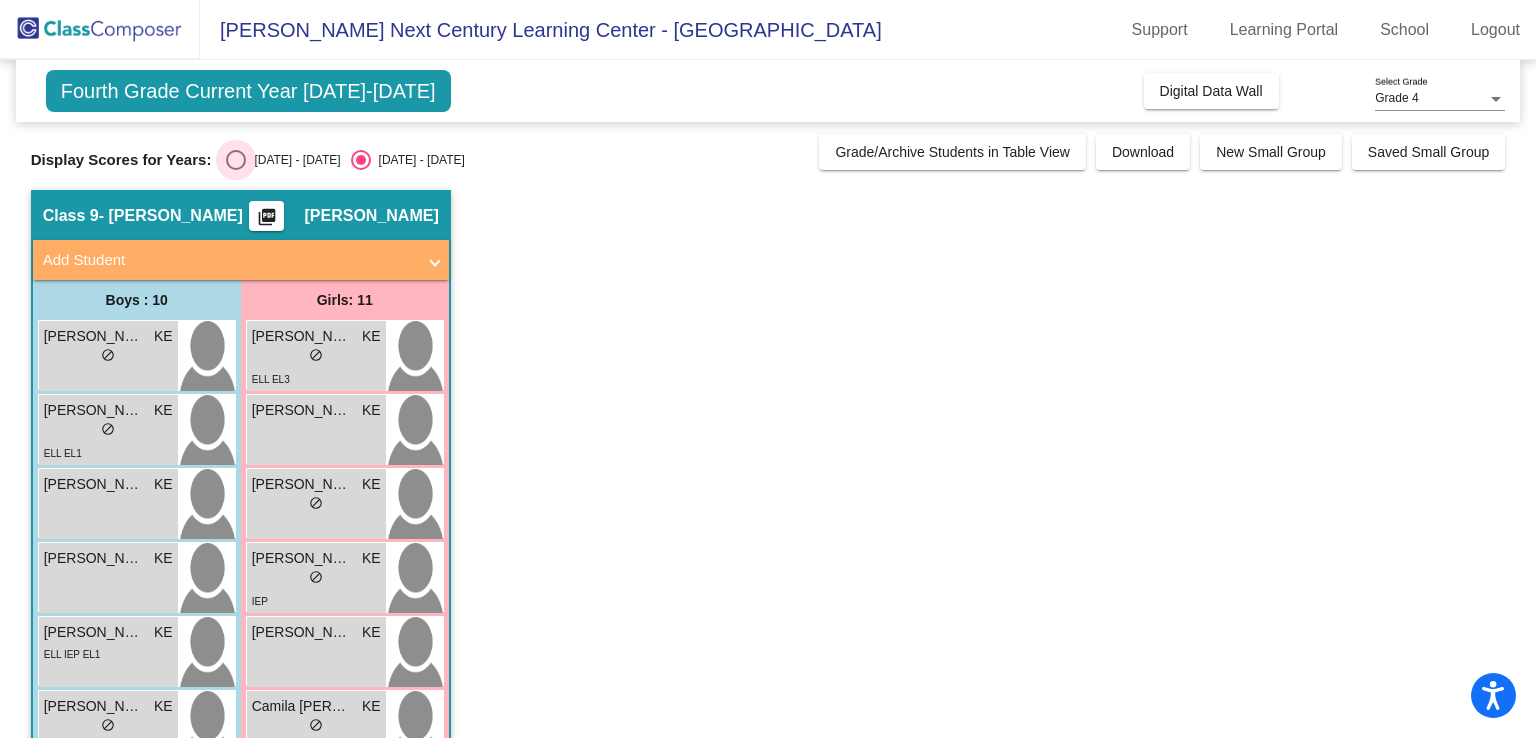 click on "[DATE] - [DATE]" at bounding box center [293, 160] 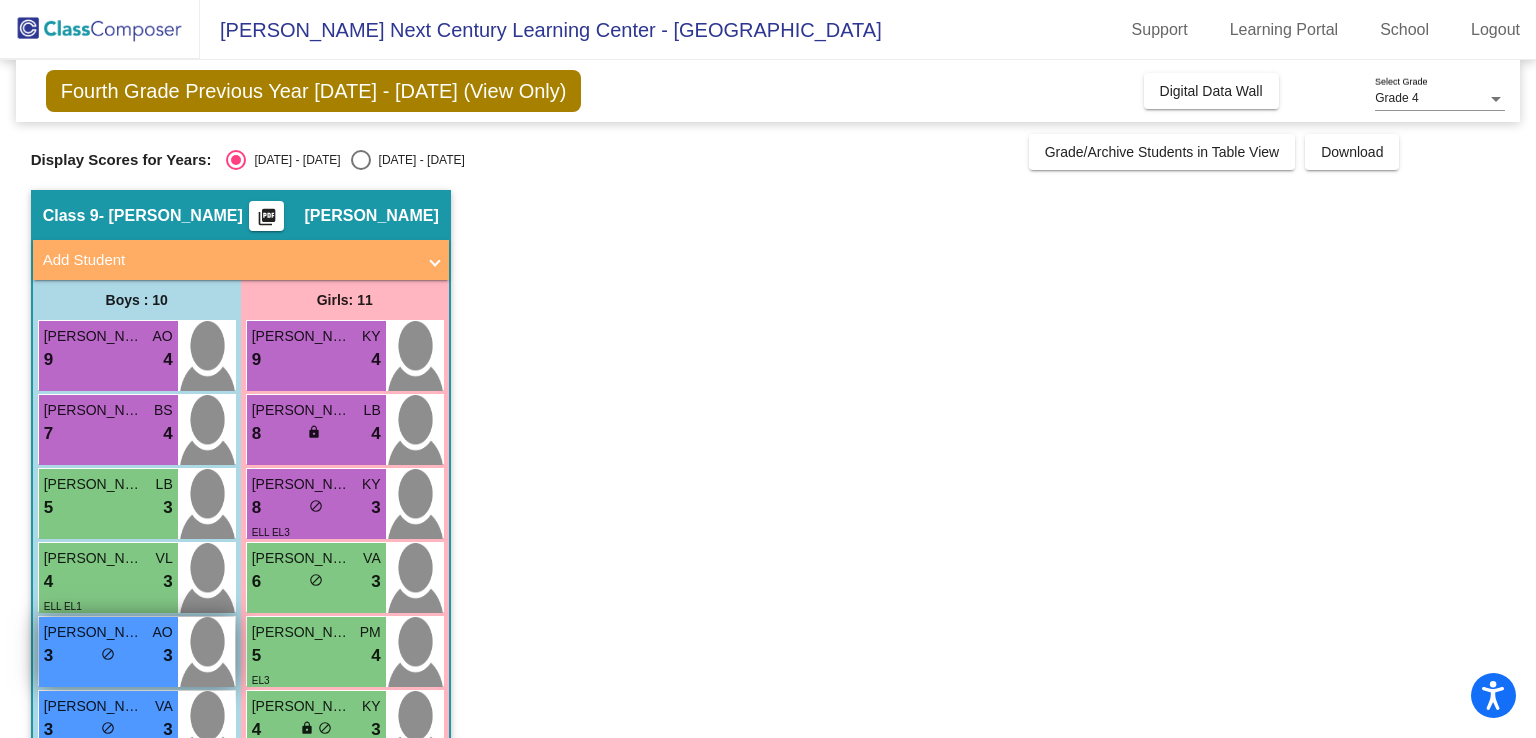 click on "[PERSON_NAME]" at bounding box center [94, 632] 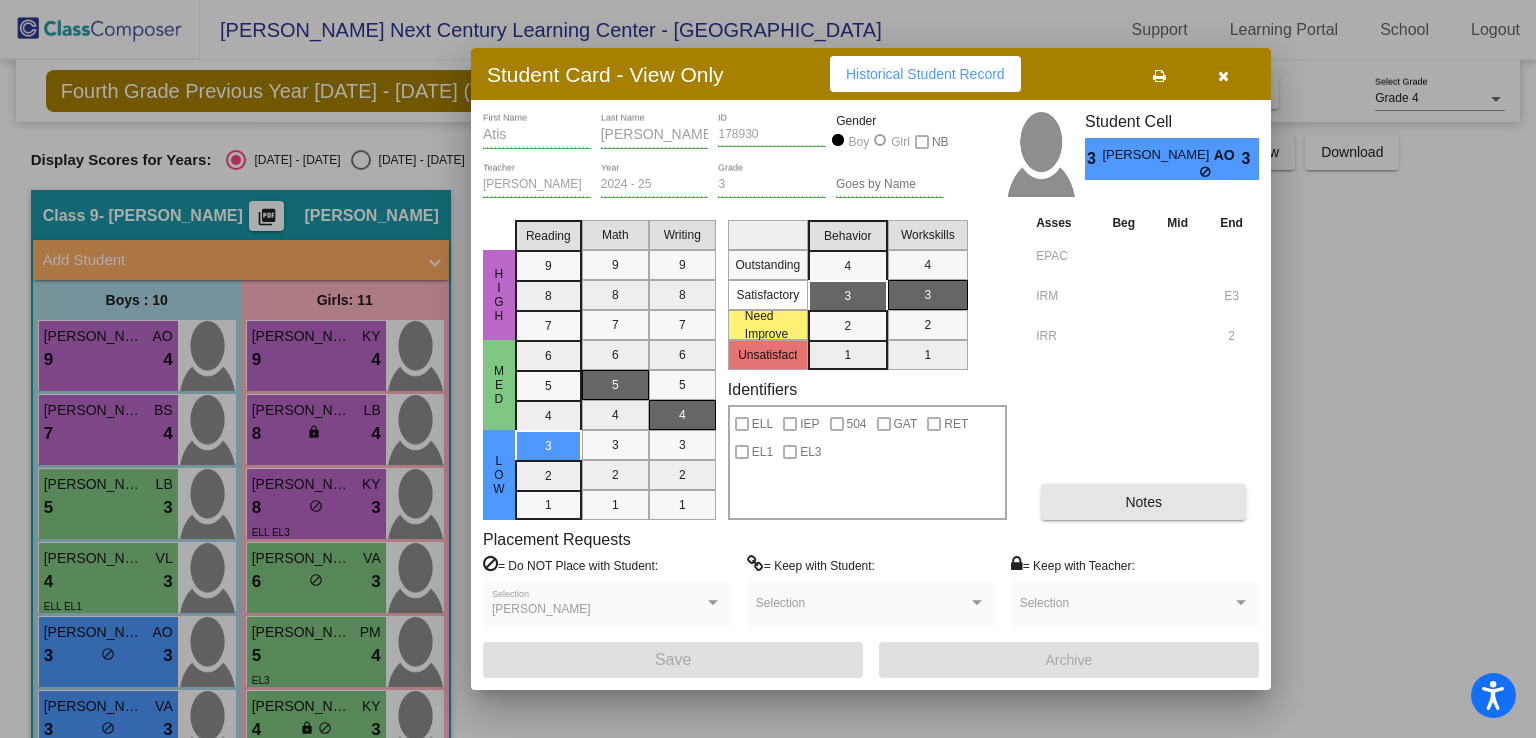 click on "Notes" at bounding box center [1143, 502] 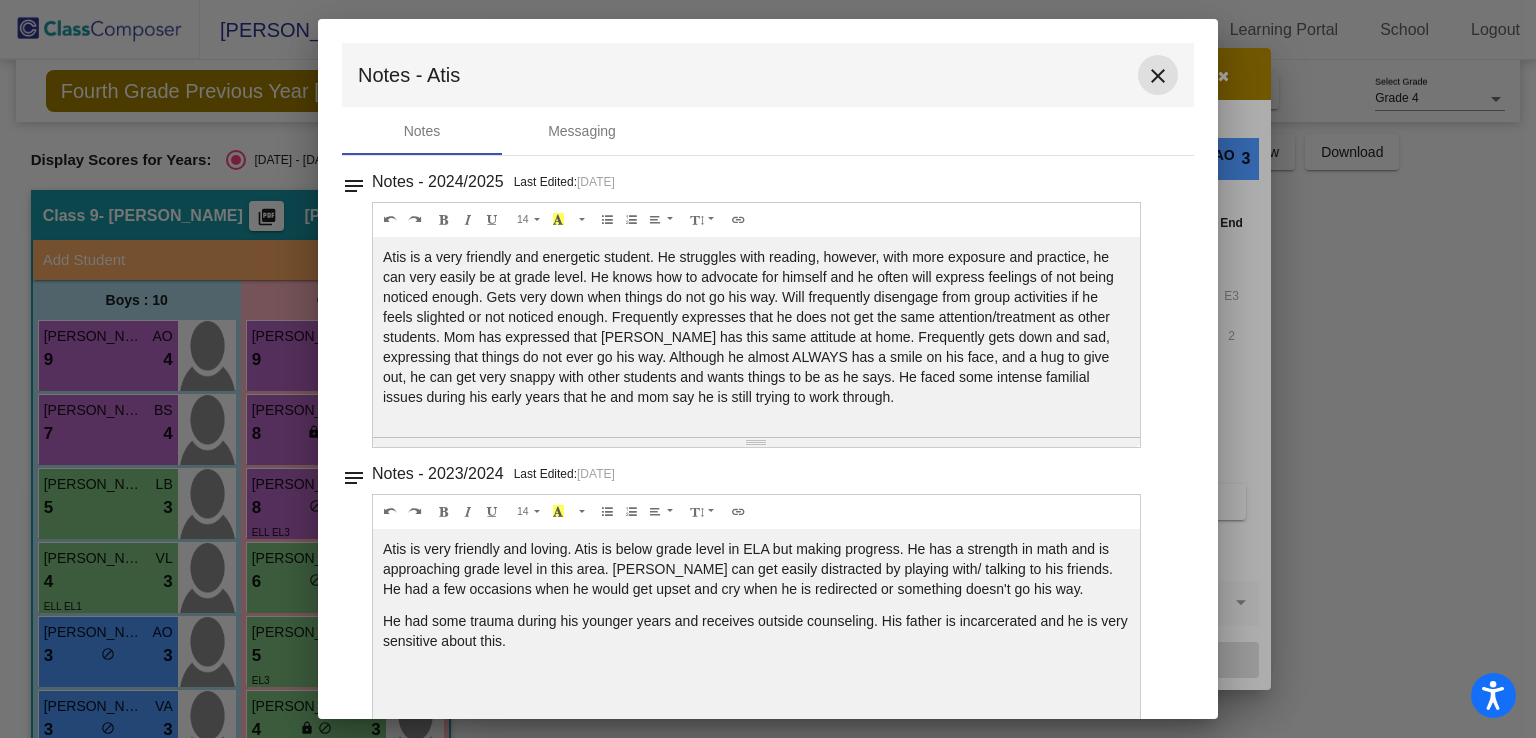 click on "close" at bounding box center [1158, 76] 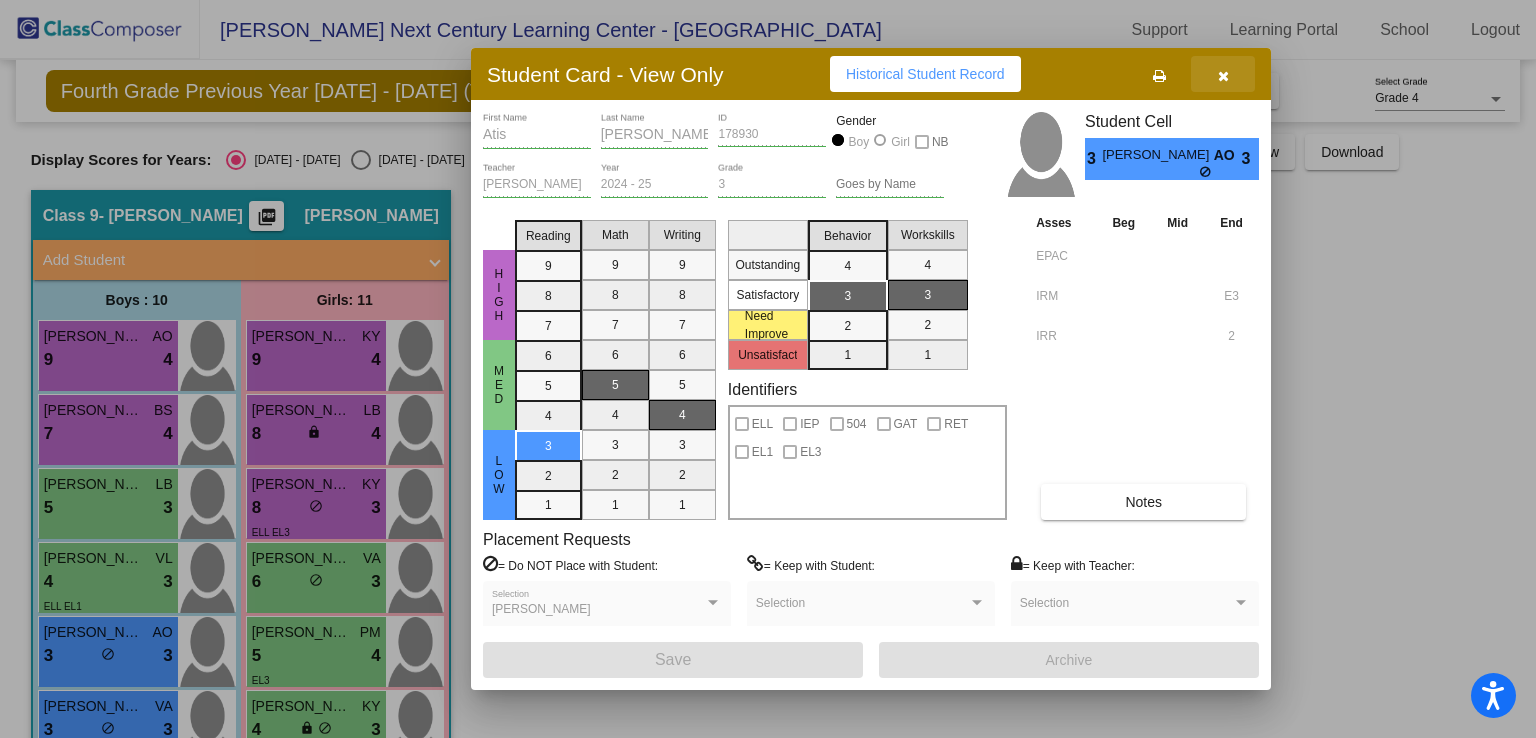click at bounding box center (1223, 74) 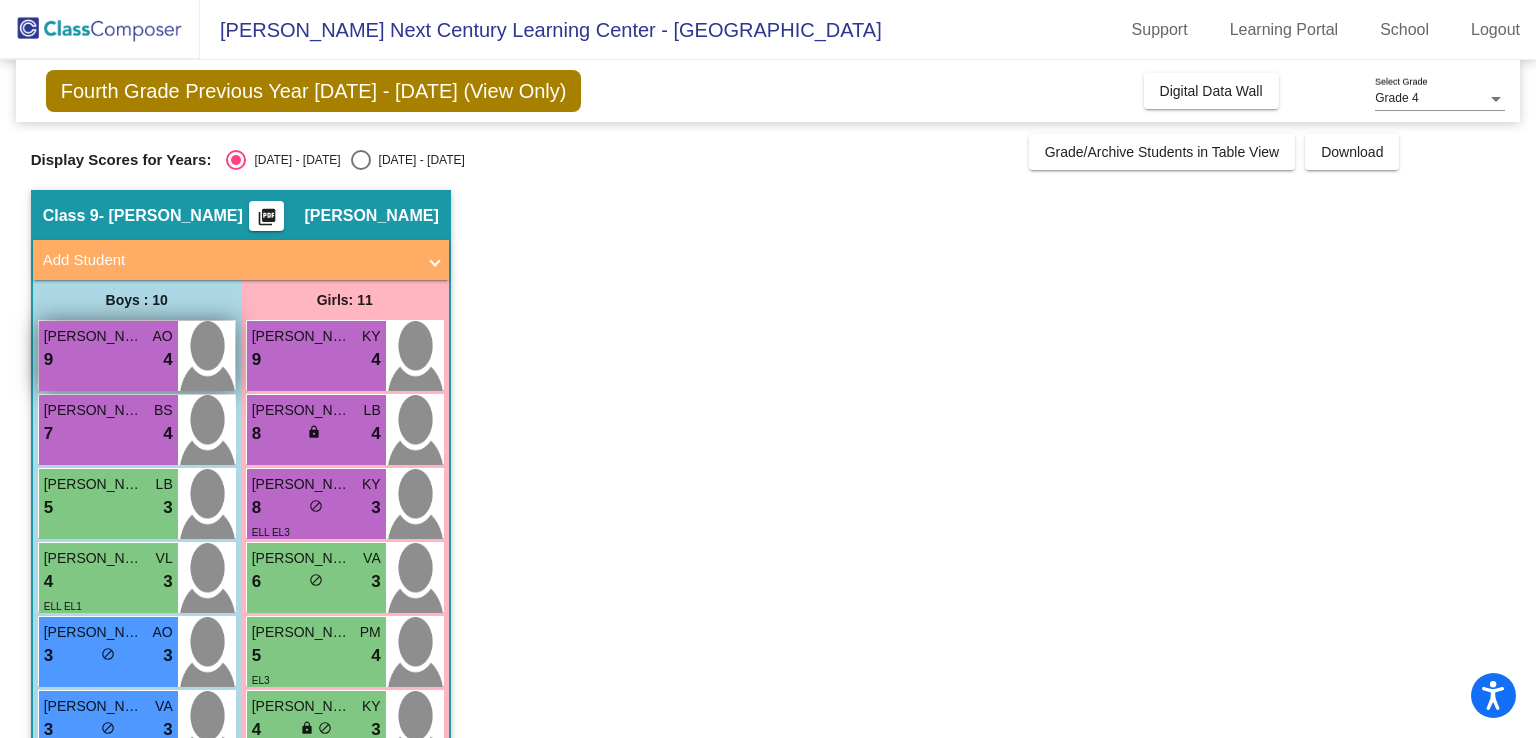 click on "[PERSON_NAME]" at bounding box center (94, 336) 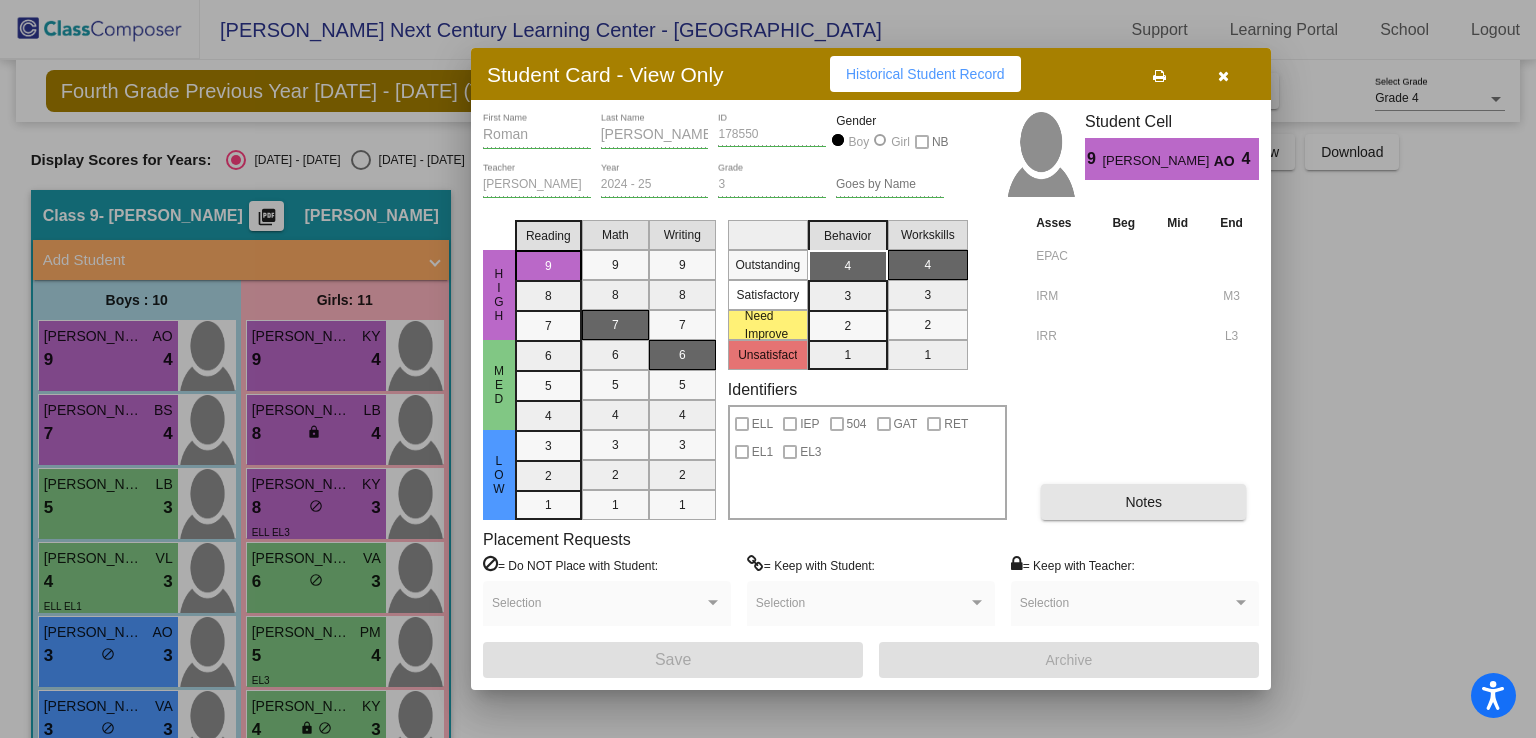 click on "Notes" at bounding box center [1143, 502] 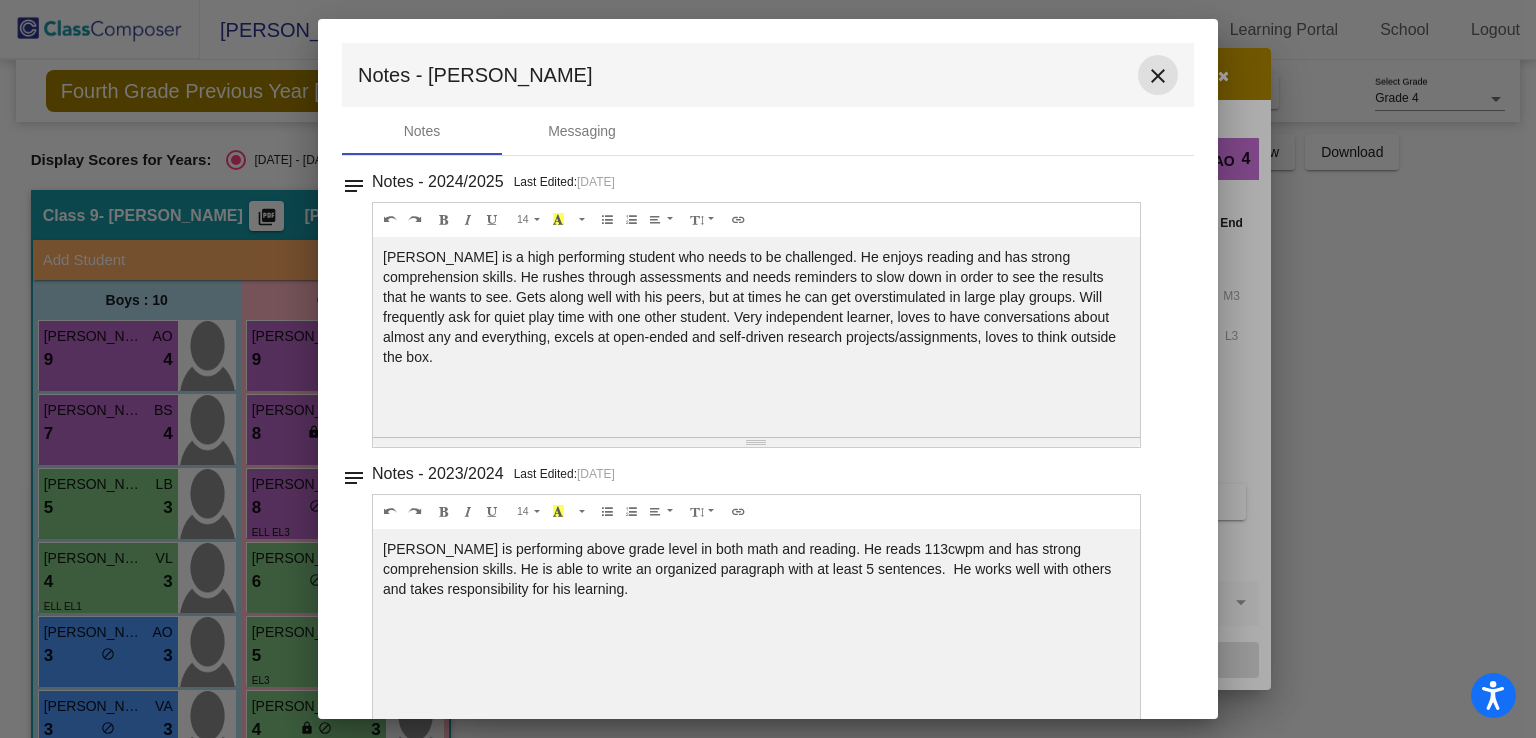 click on "close" at bounding box center (1158, 76) 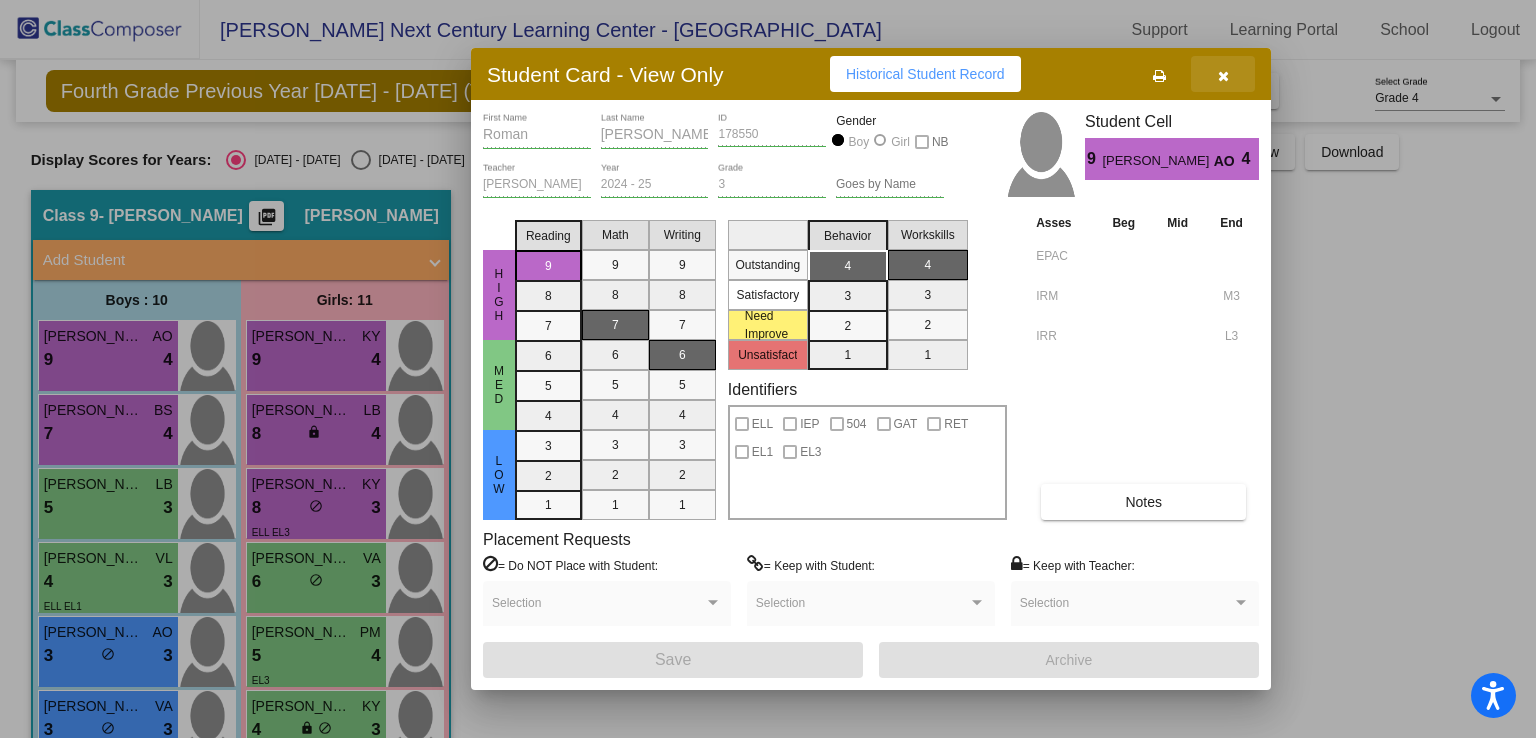 click at bounding box center [1223, 76] 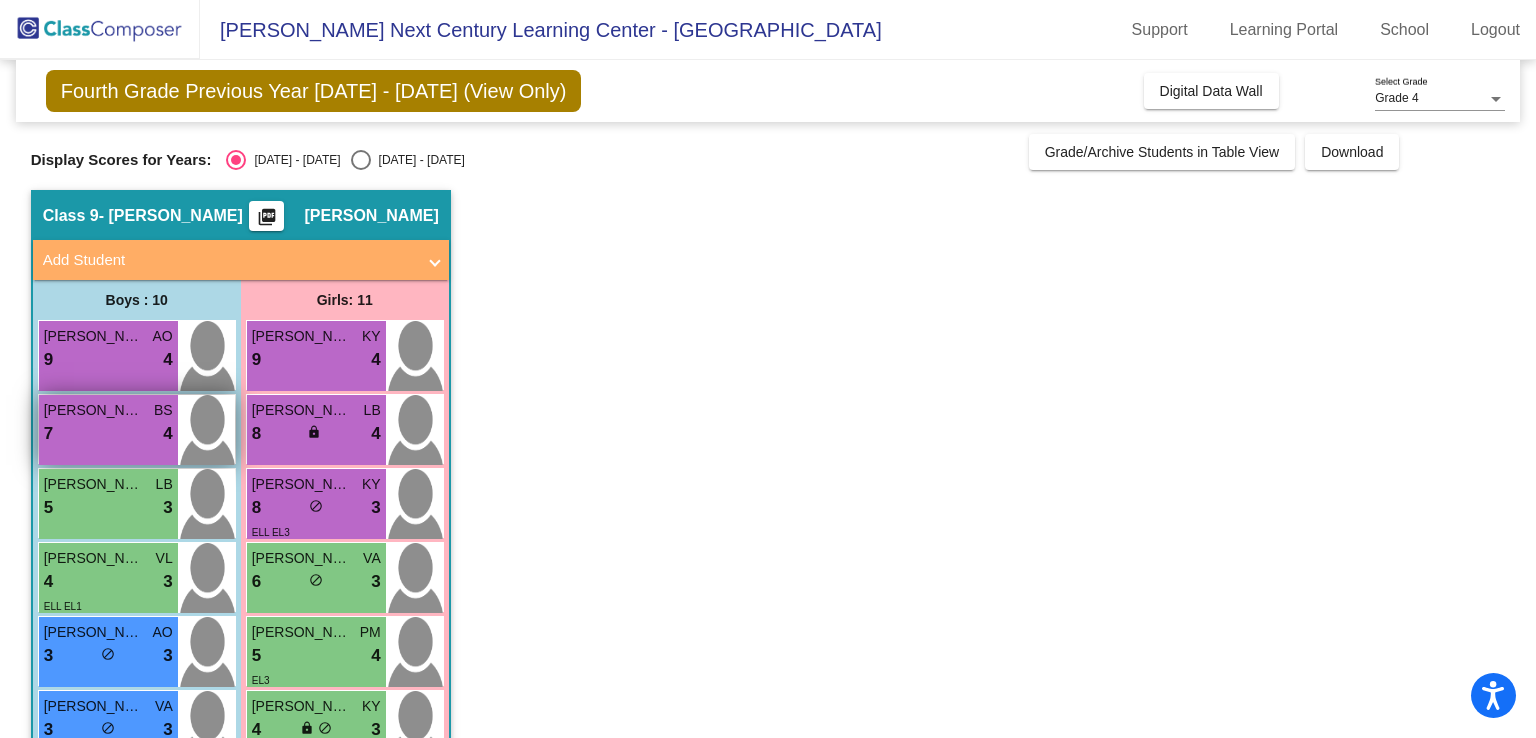 click on "[PERSON_NAME]" at bounding box center [94, 410] 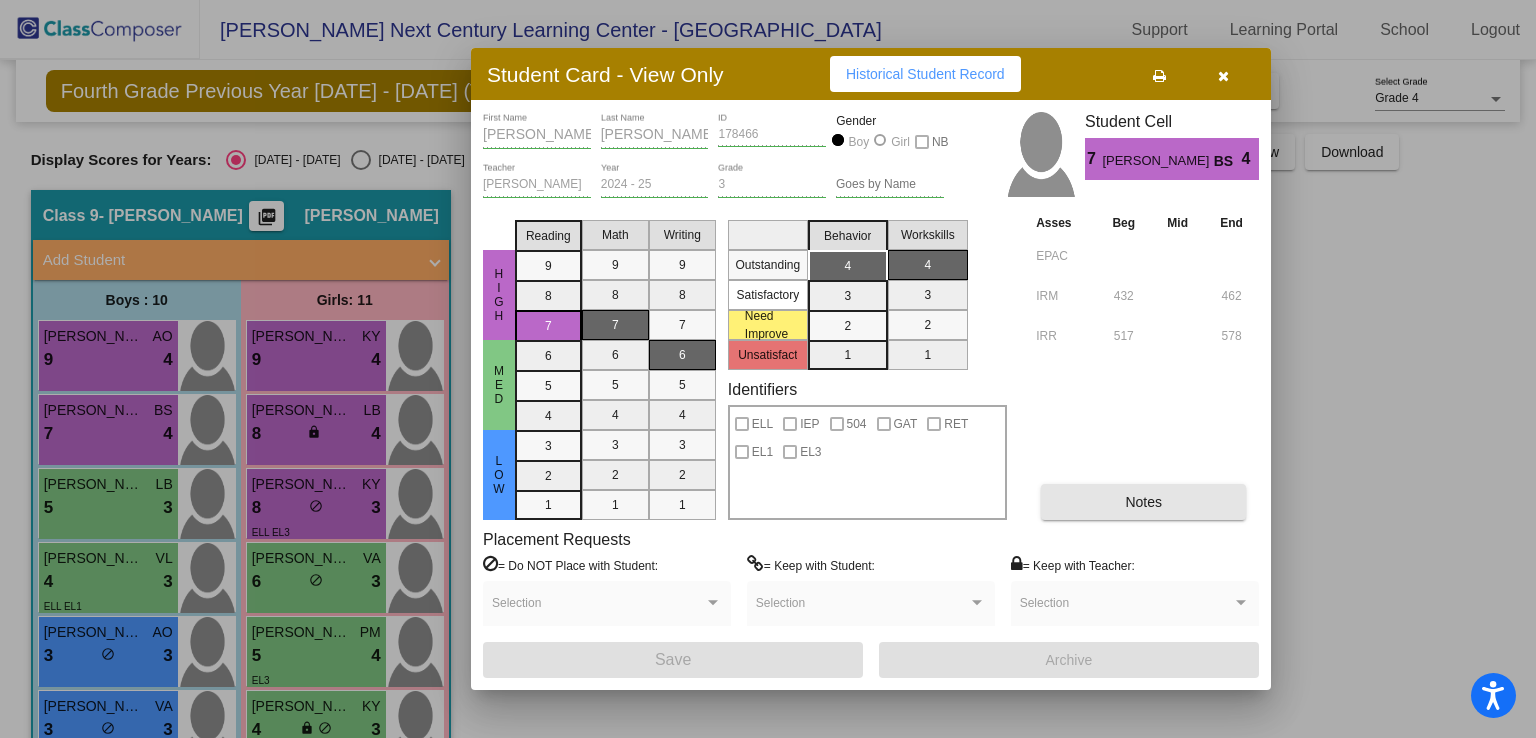 click on "Notes" at bounding box center [1143, 502] 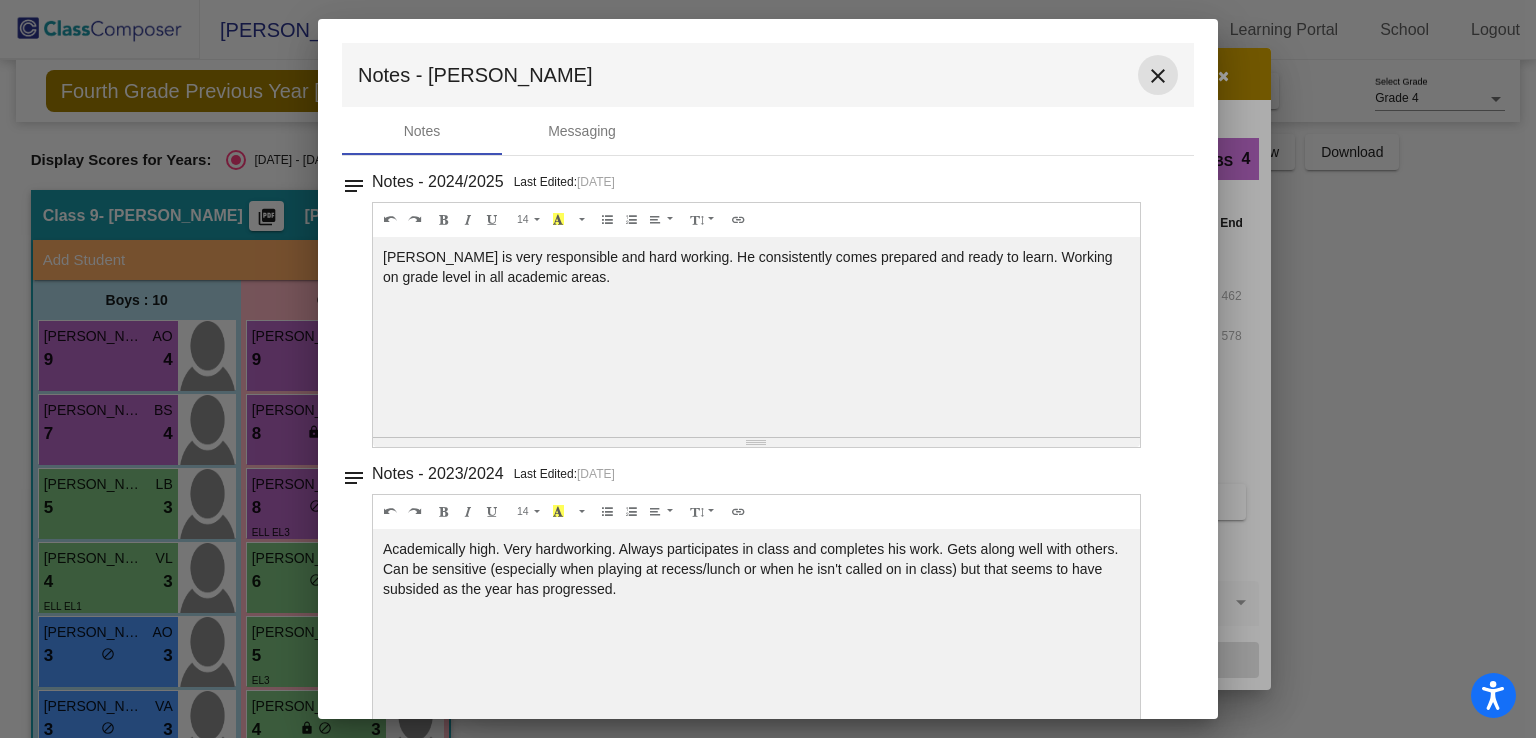 click on "close" at bounding box center (1158, 76) 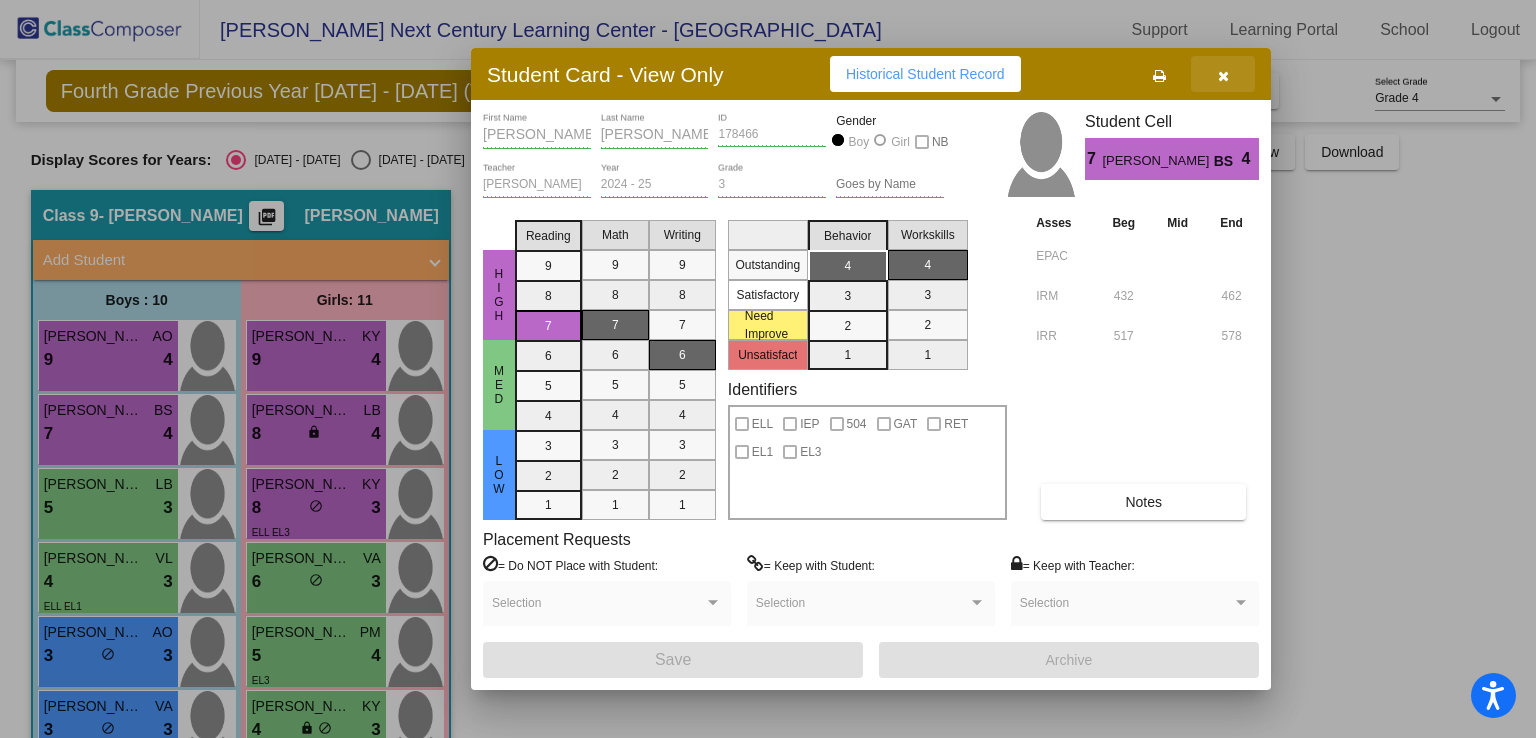 click at bounding box center [1223, 76] 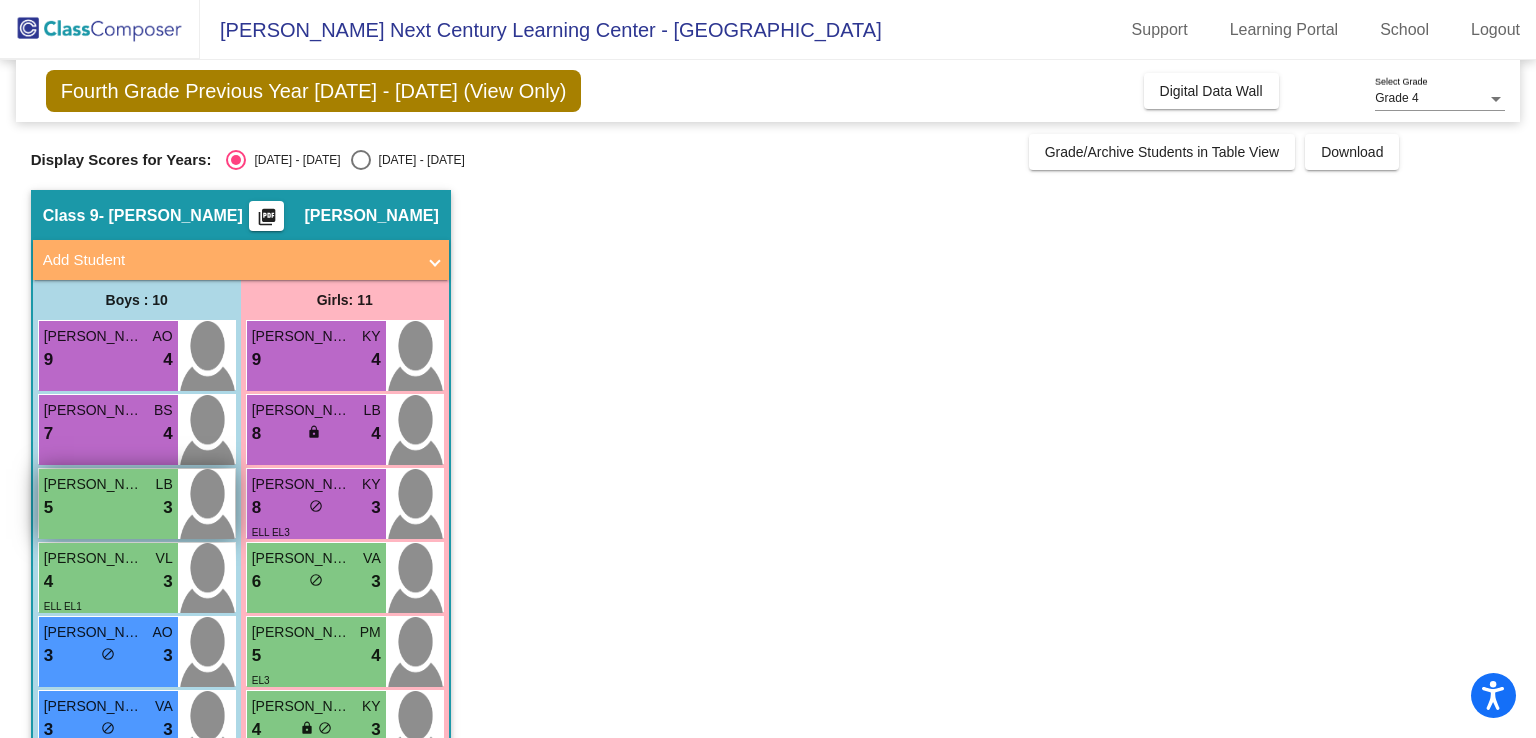 click on "[PERSON_NAME]" at bounding box center (94, 484) 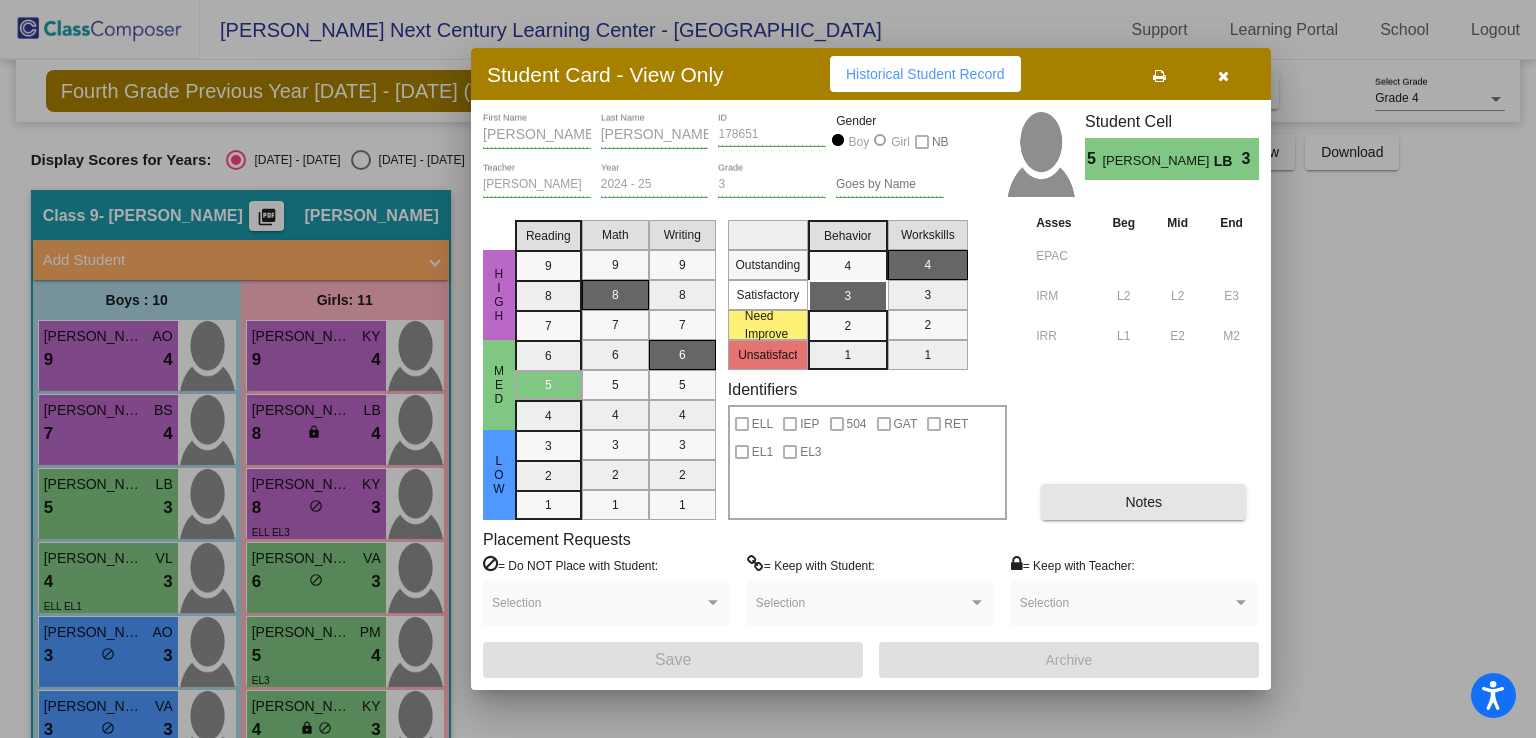 click on "Notes" at bounding box center [1143, 502] 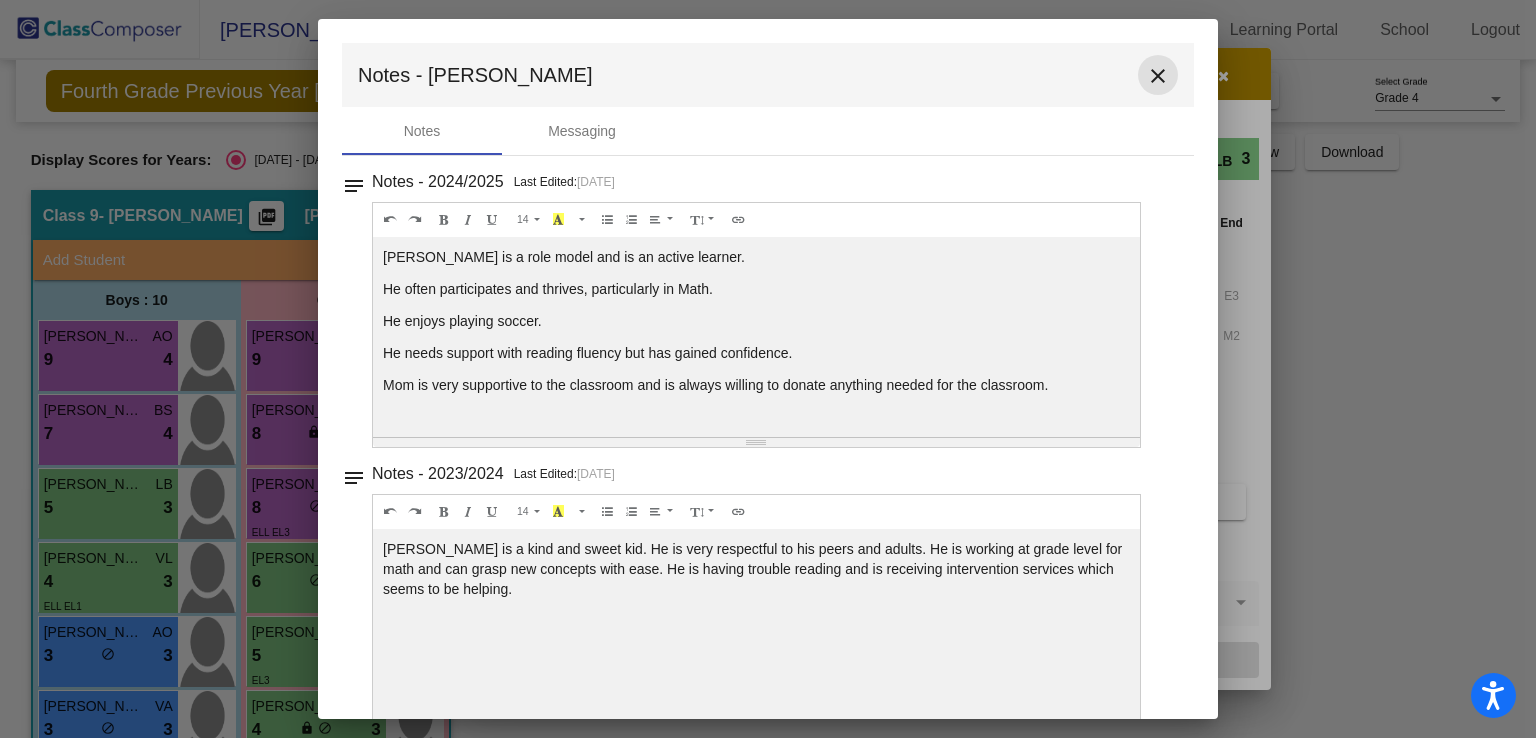 click on "close" at bounding box center (1158, 76) 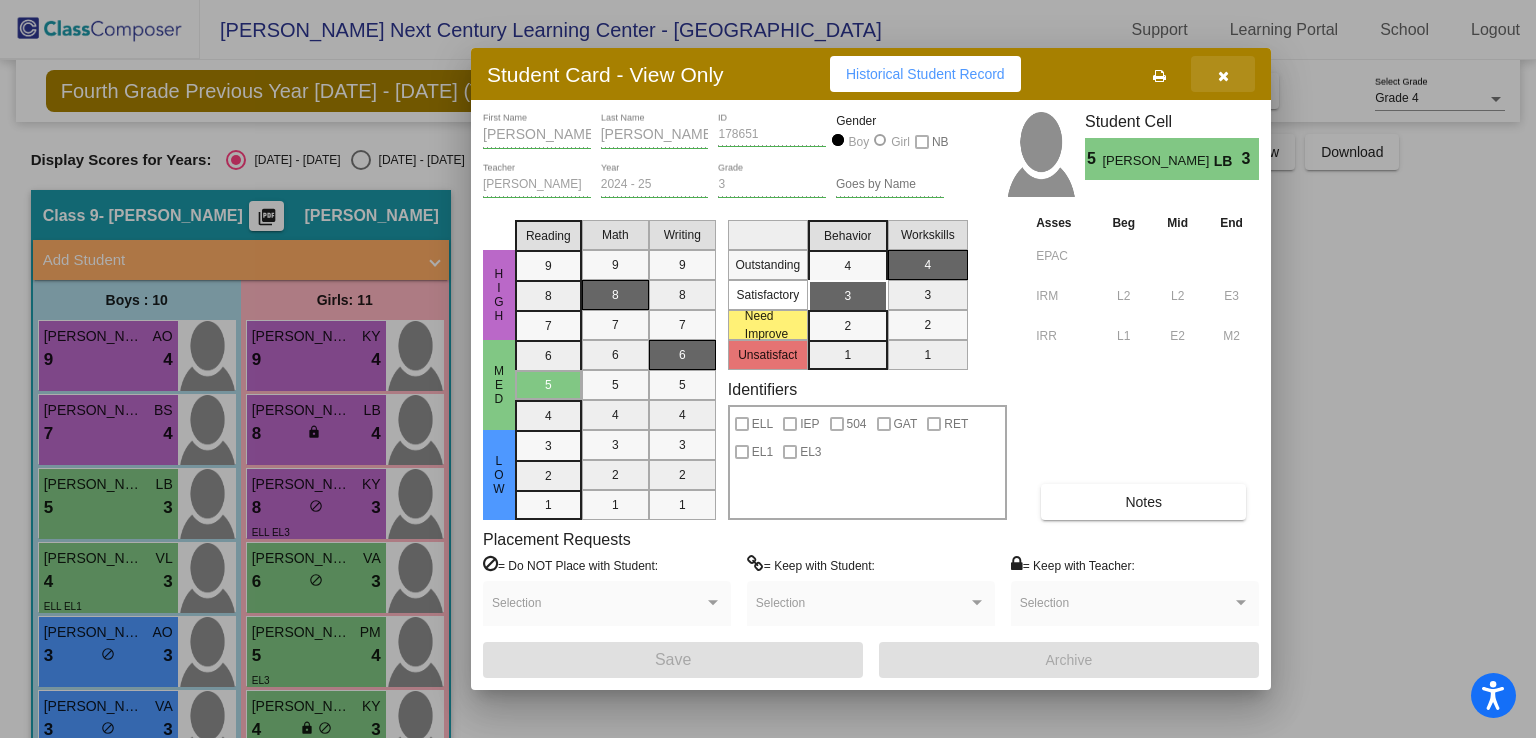 click at bounding box center (1223, 76) 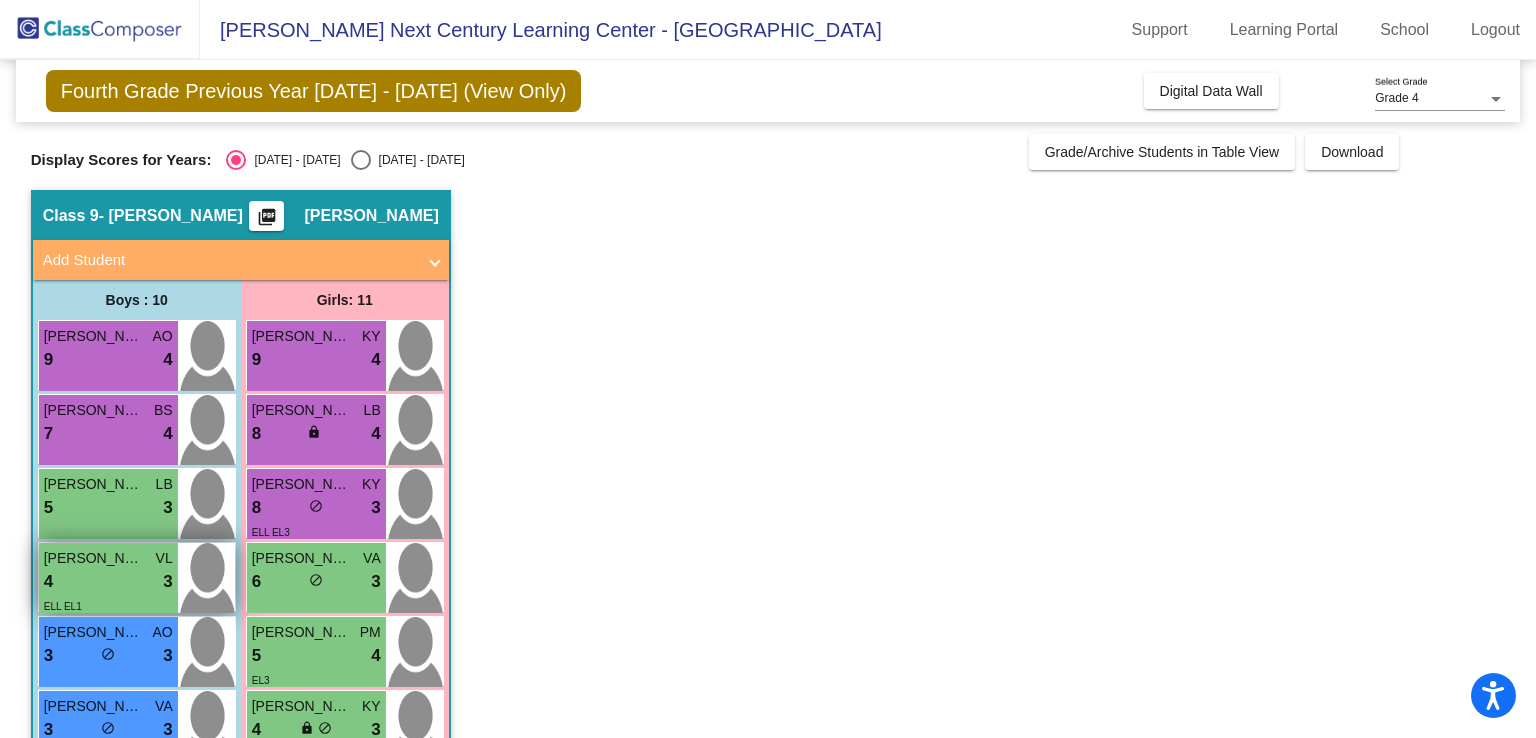 click on "4 lock do_not_disturb_alt 3" at bounding box center (108, 582) 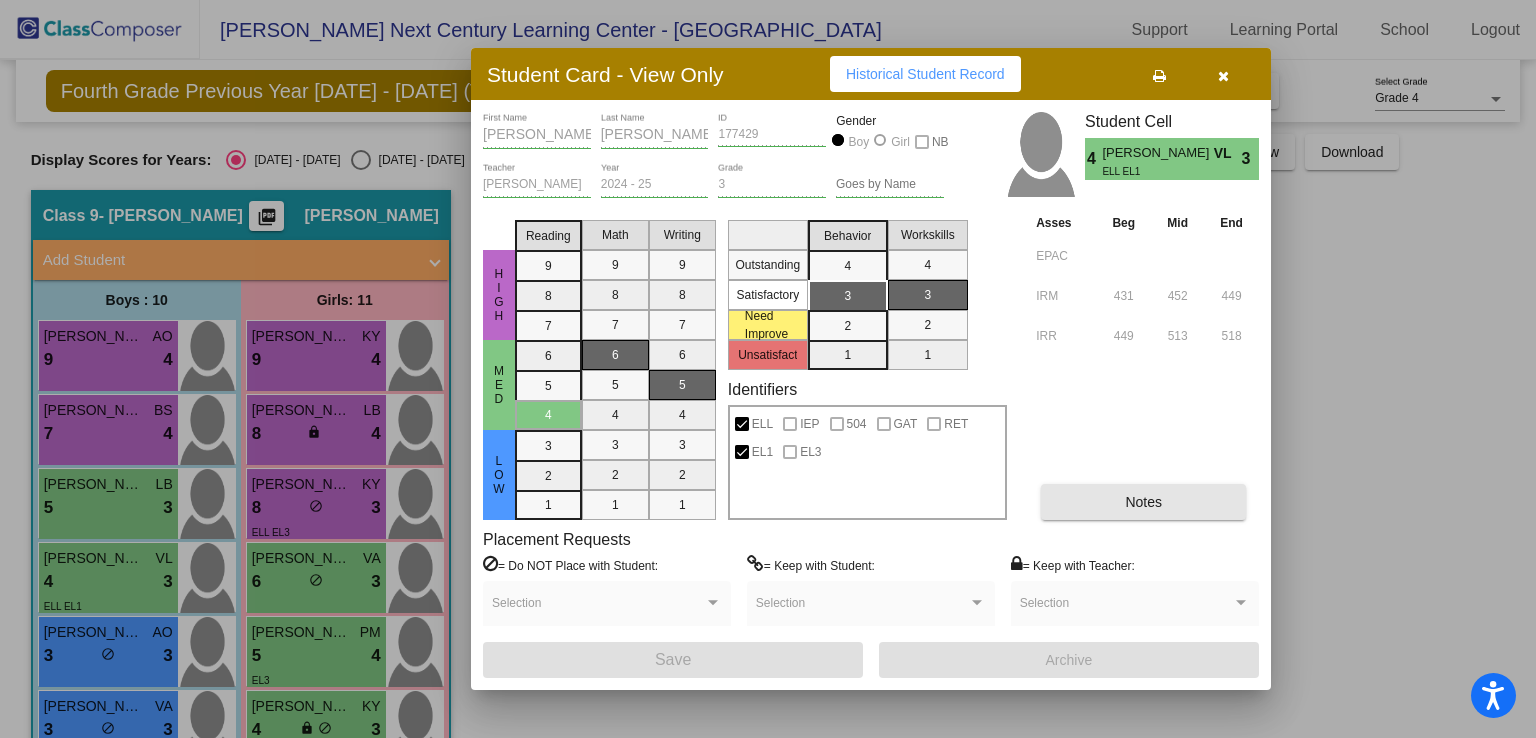 click on "Notes" at bounding box center (1143, 502) 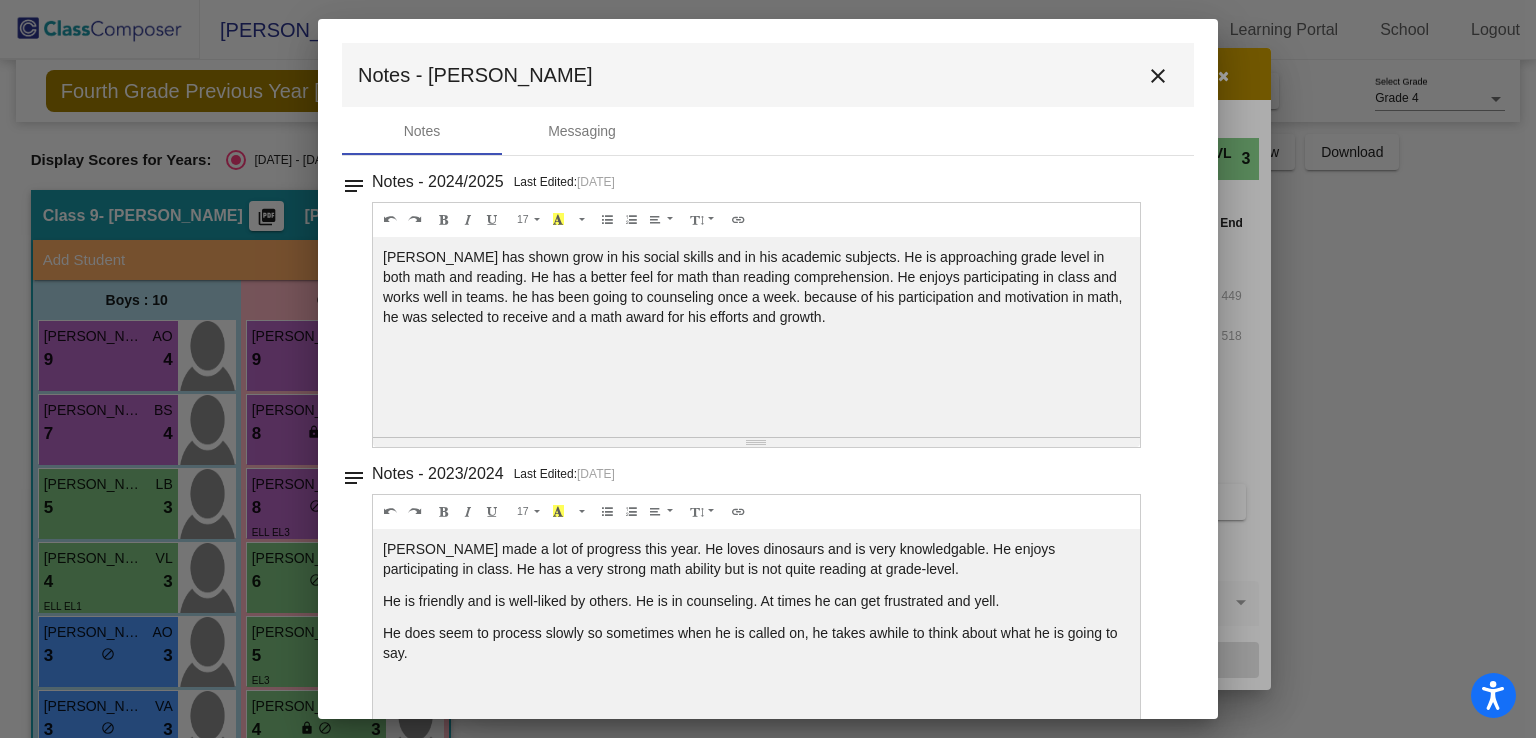 click on "close" at bounding box center (1158, 76) 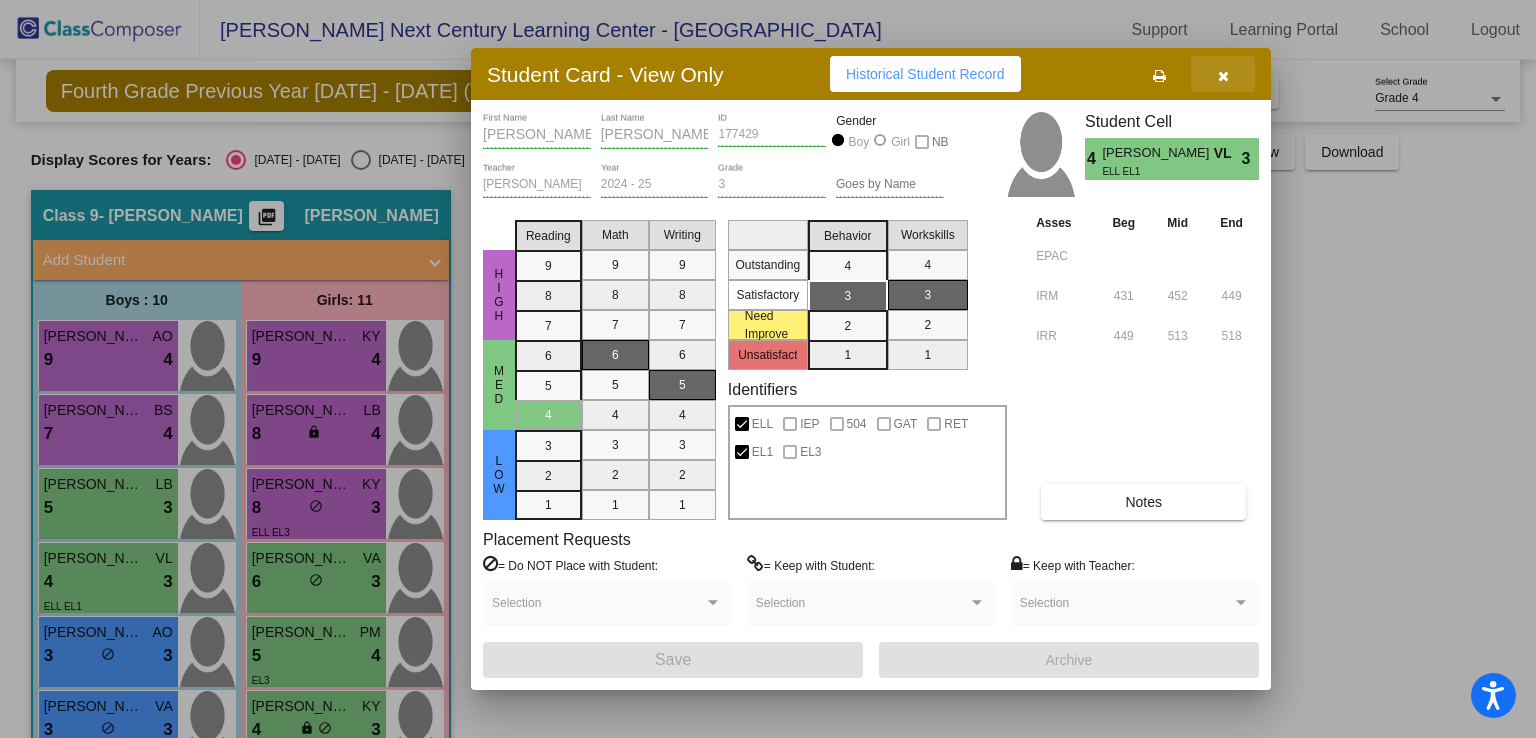 click at bounding box center (1223, 76) 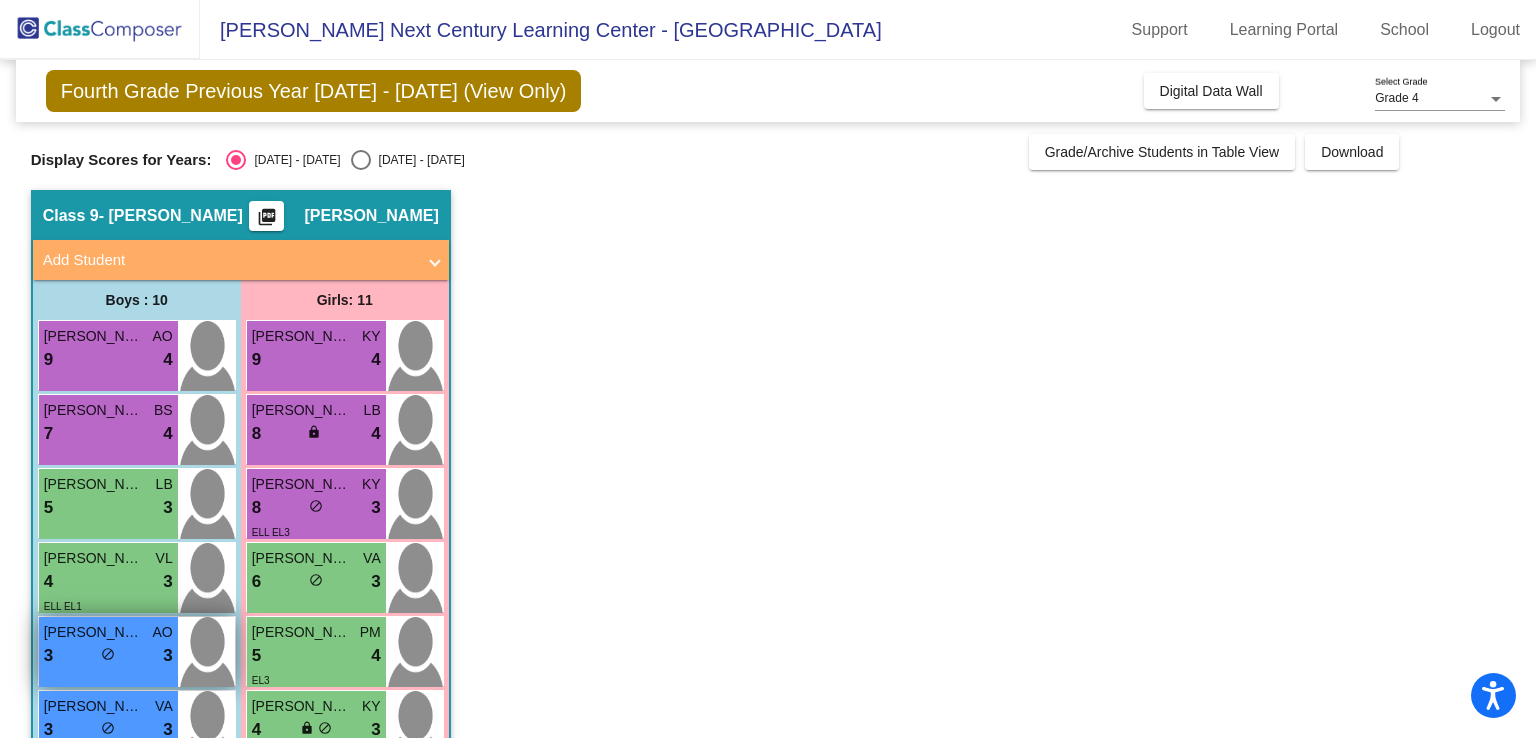 click on "[PERSON_NAME]" at bounding box center (94, 632) 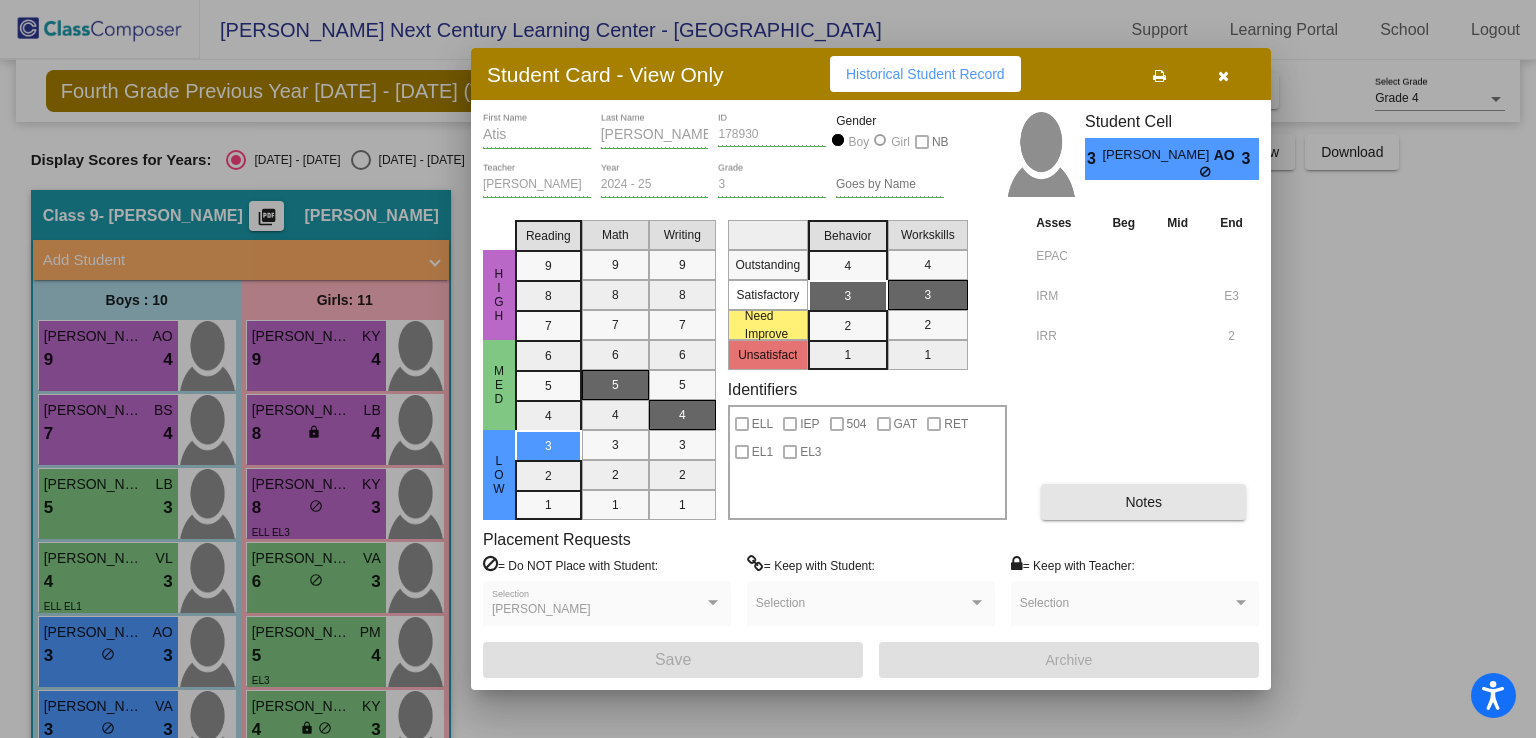 click on "Notes" at bounding box center [1143, 502] 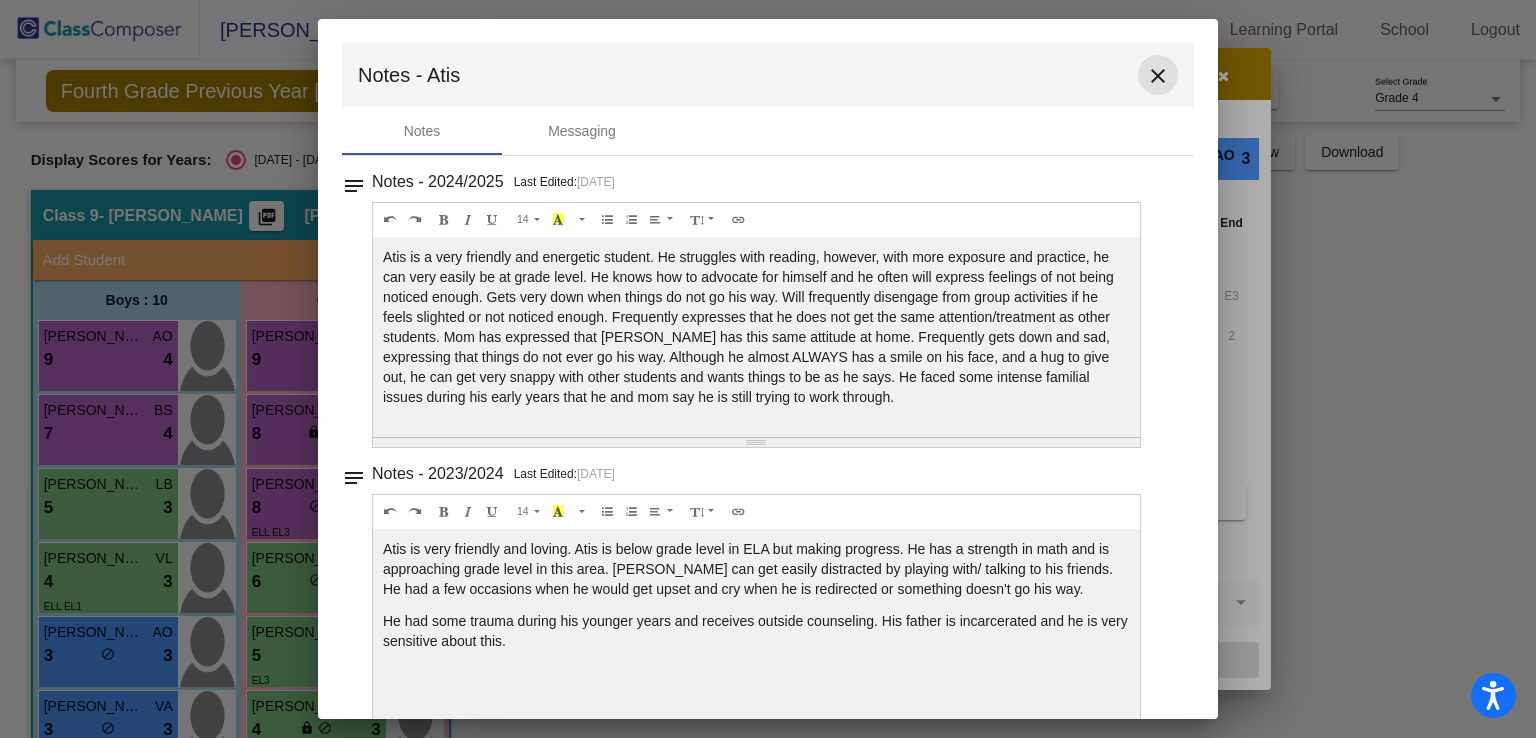 click on "close" at bounding box center (1158, 76) 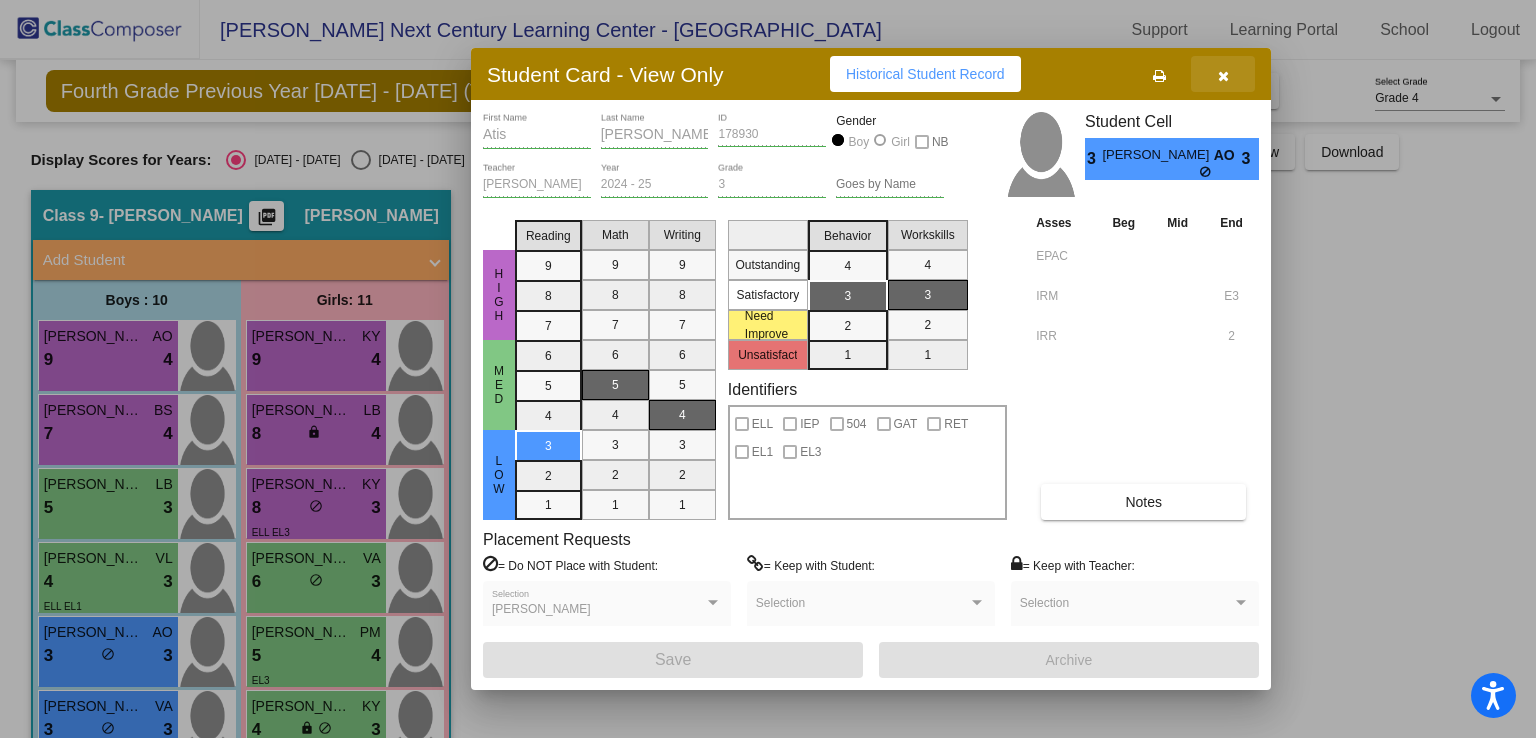 click at bounding box center (1223, 74) 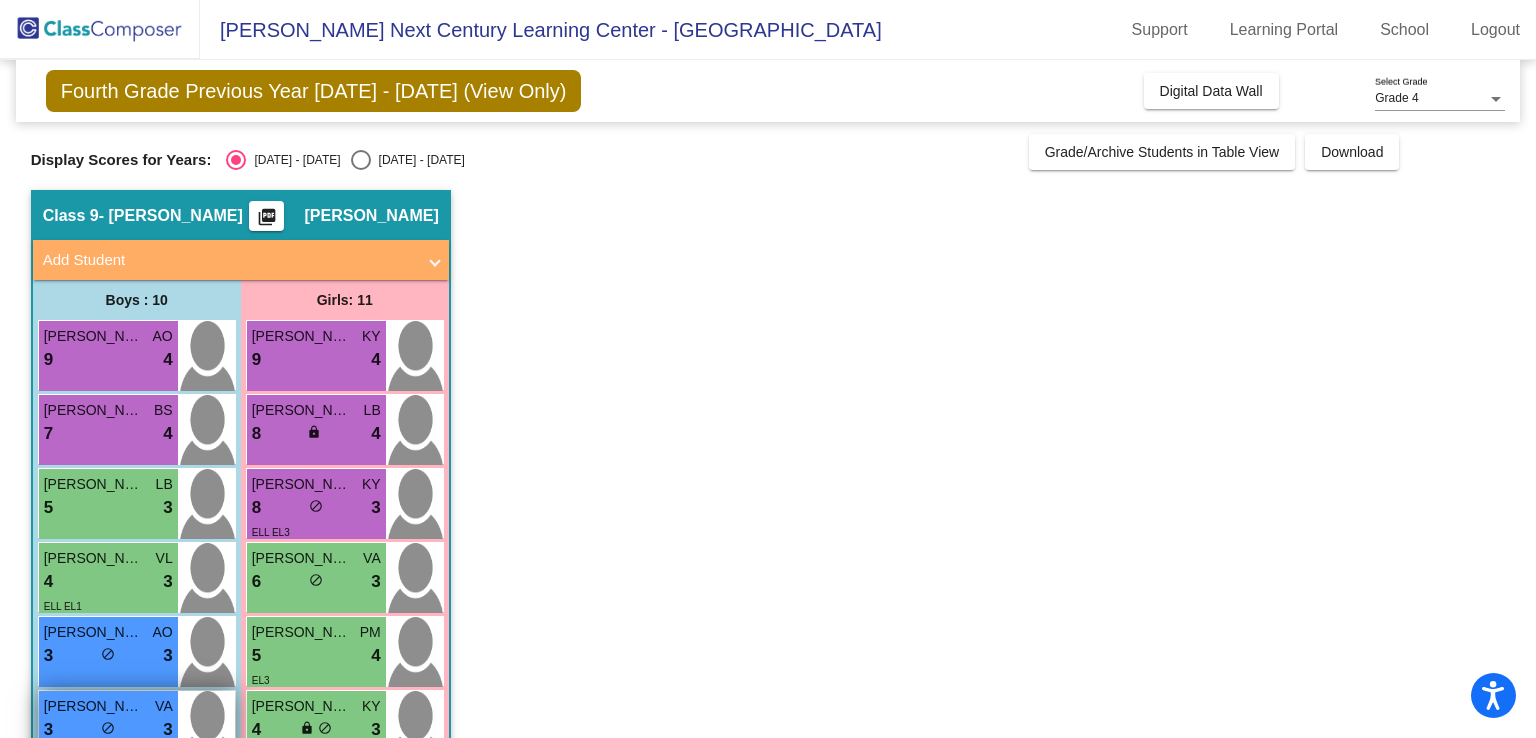 click on "[PERSON_NAME]" at bounding box center (94, 706) 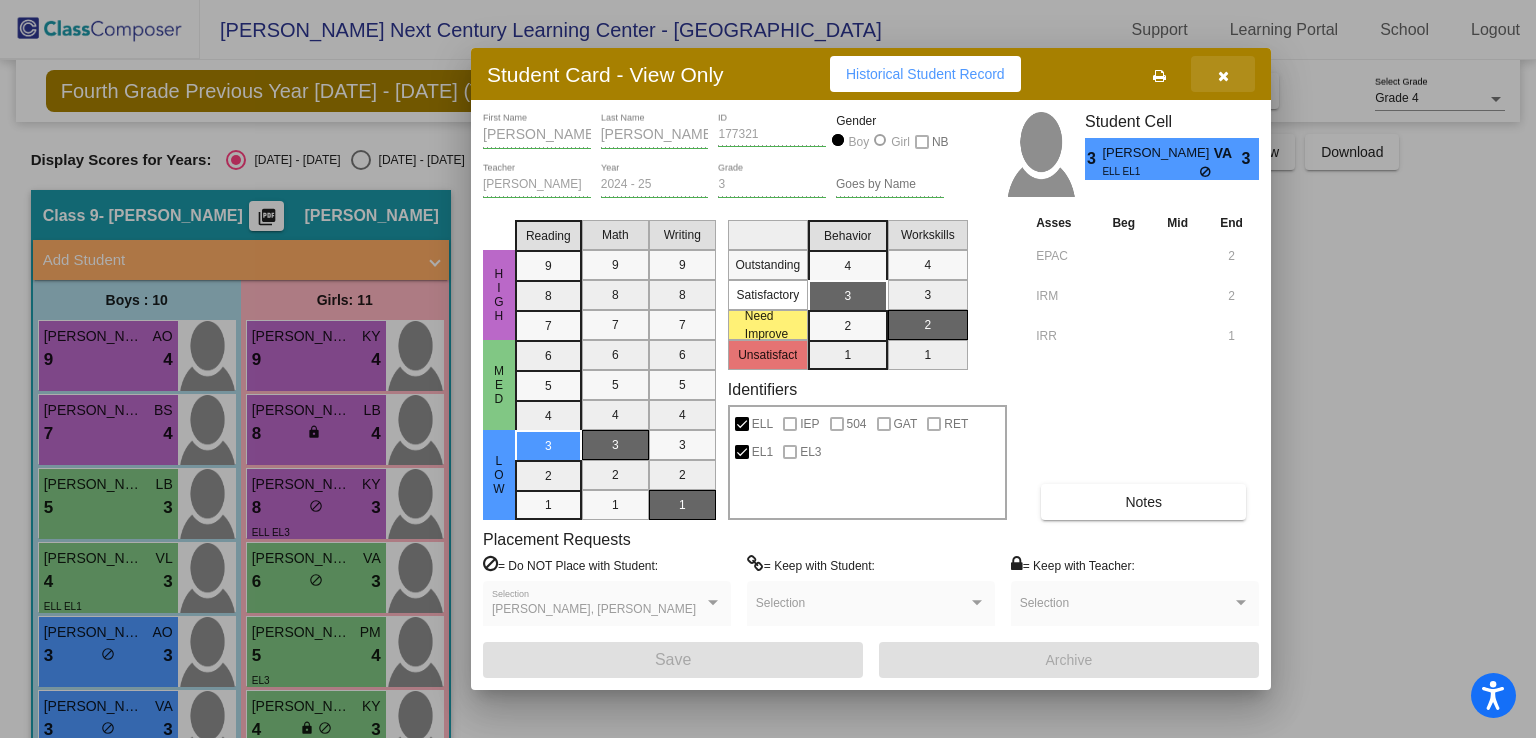 click at bounding box center [1223, 74] 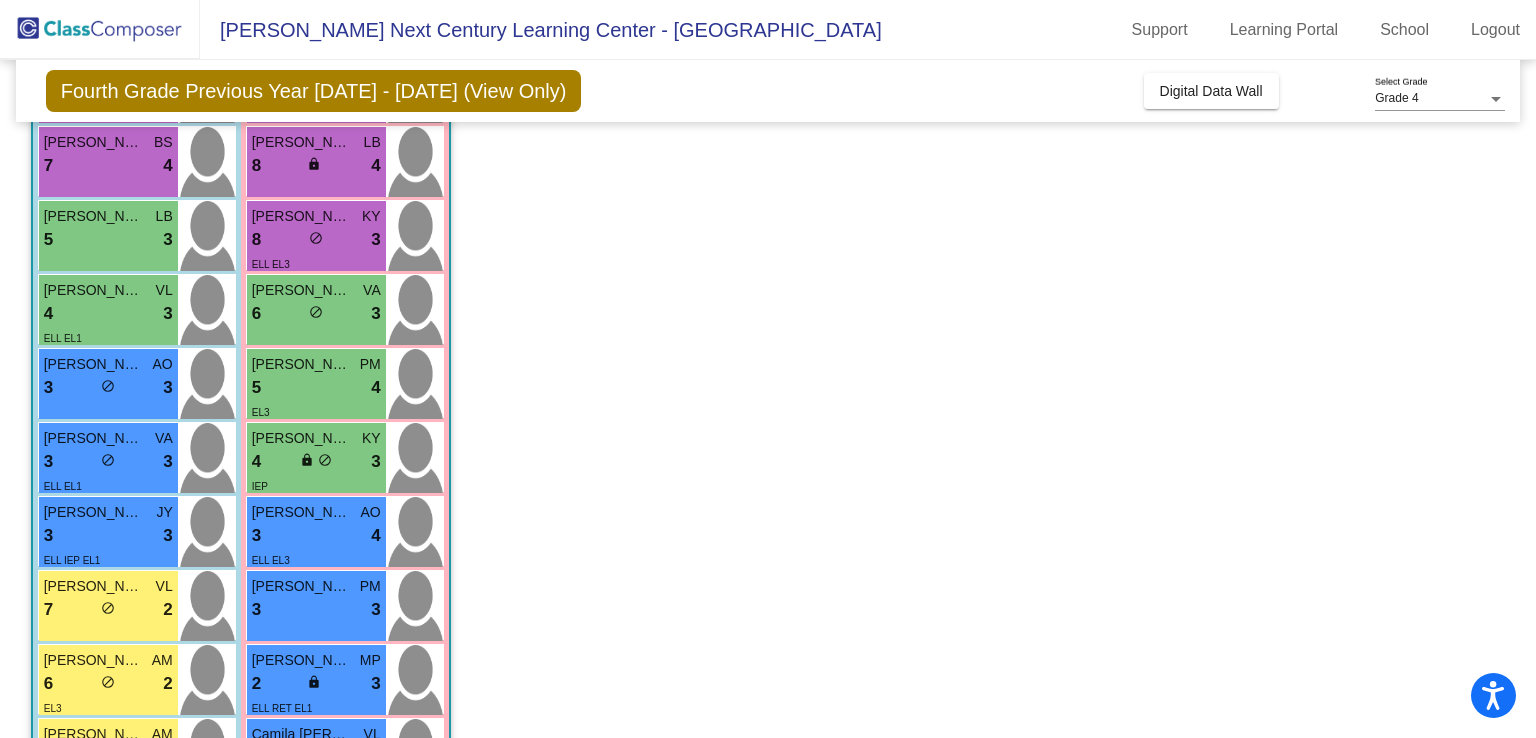 scroll, scrollTop: 275, scrollLeft: 0, axis: vertical 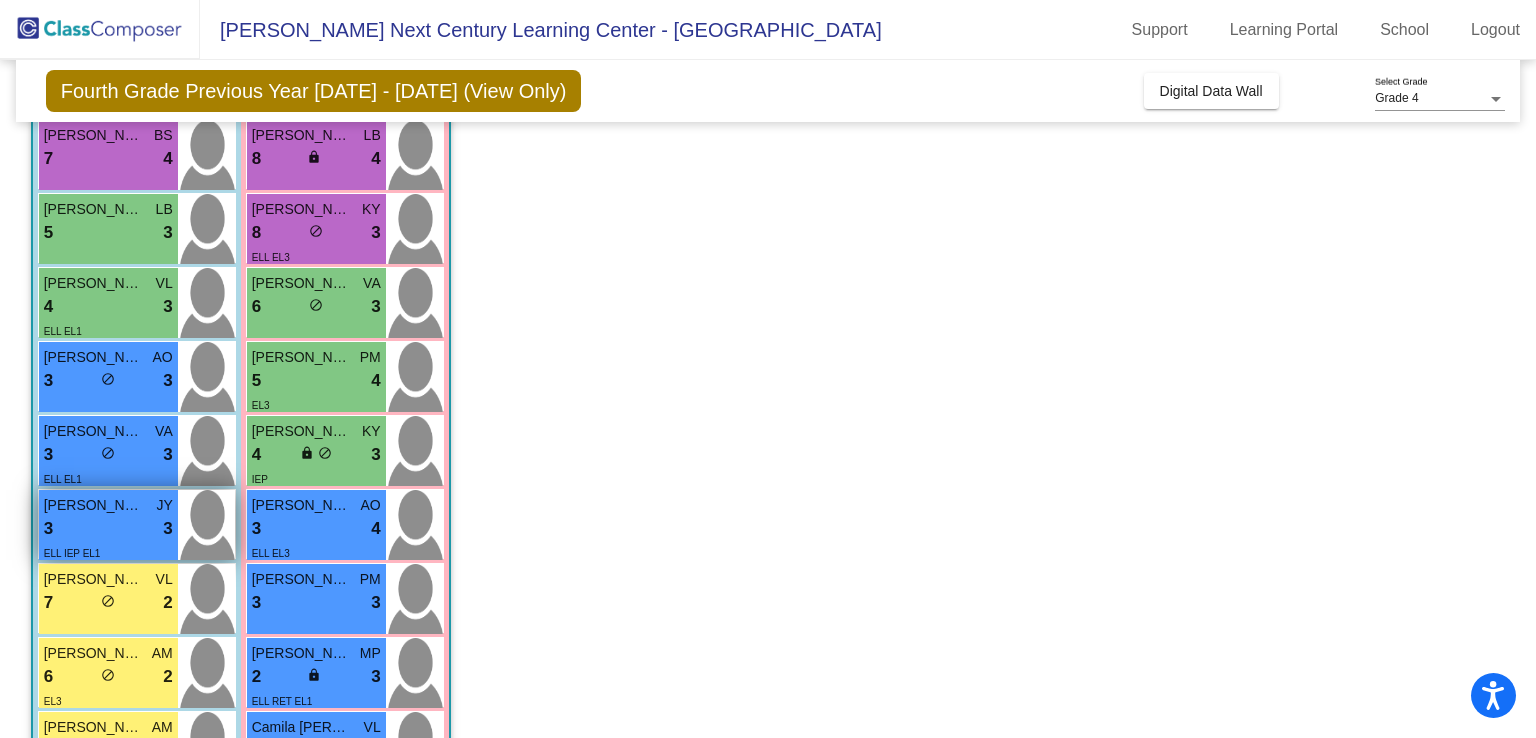 click on "3 lock do_not_disturb_alt 3" at bounding box center [108, 529] 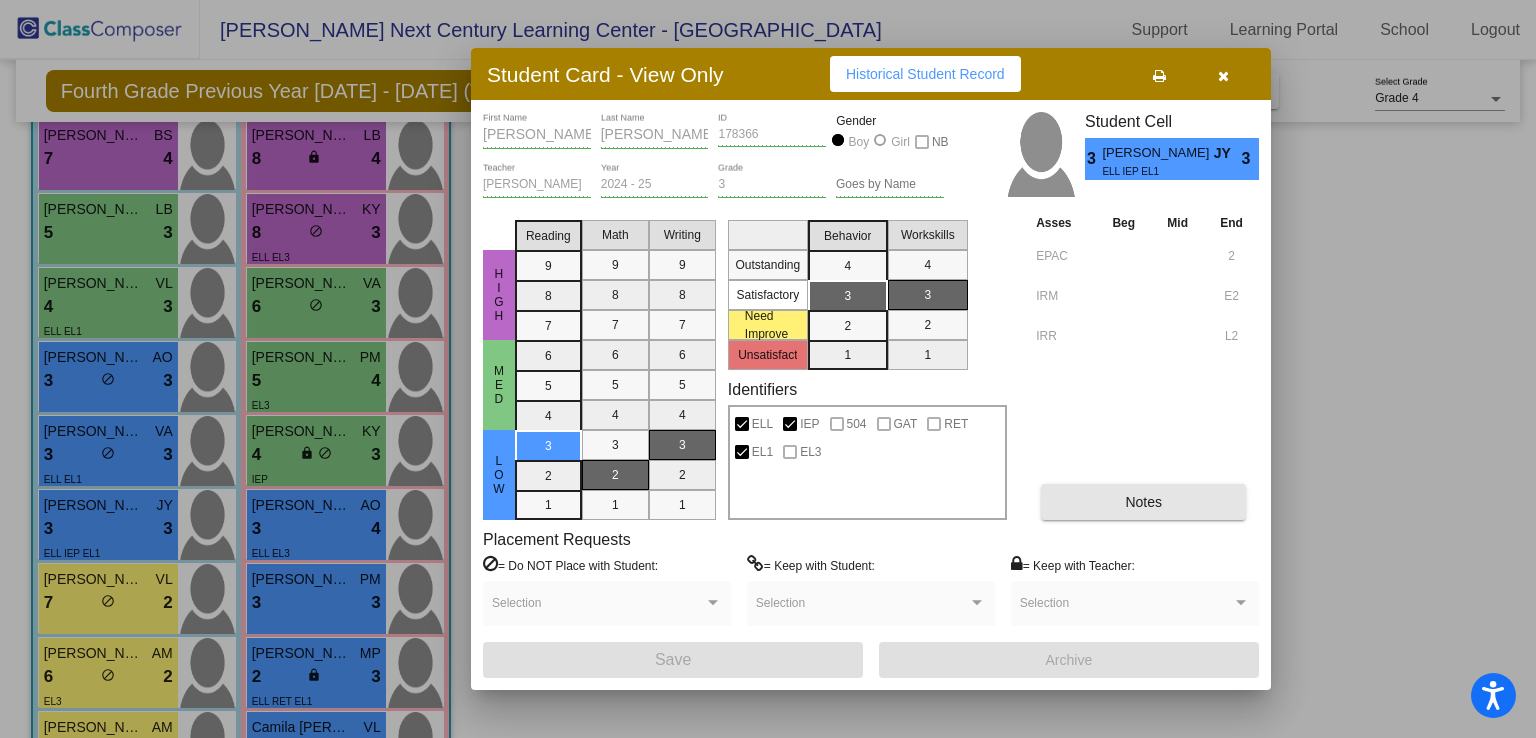 click on "Notes" at bounding box center (1143, 502) 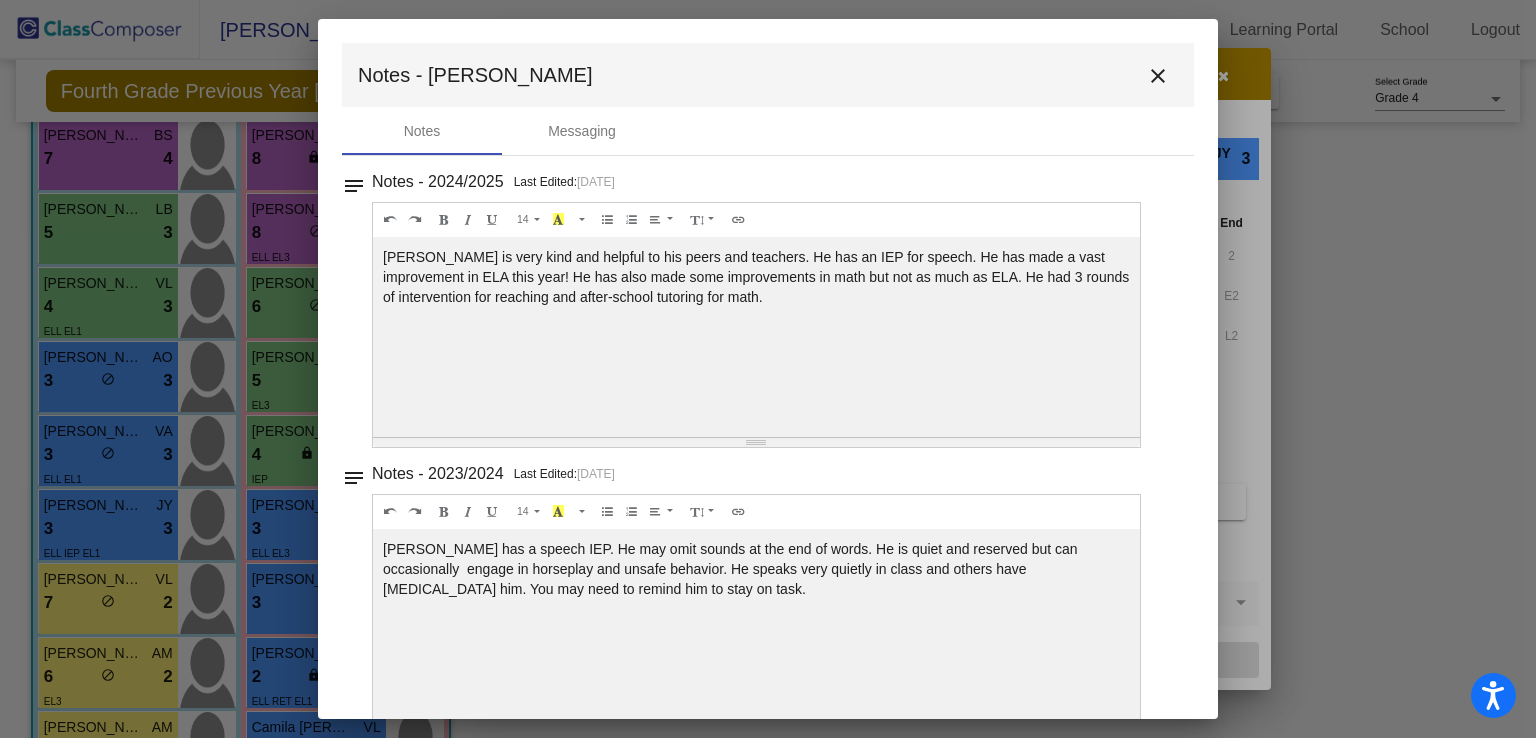 click on "close" at bounding box center [1158, 76] 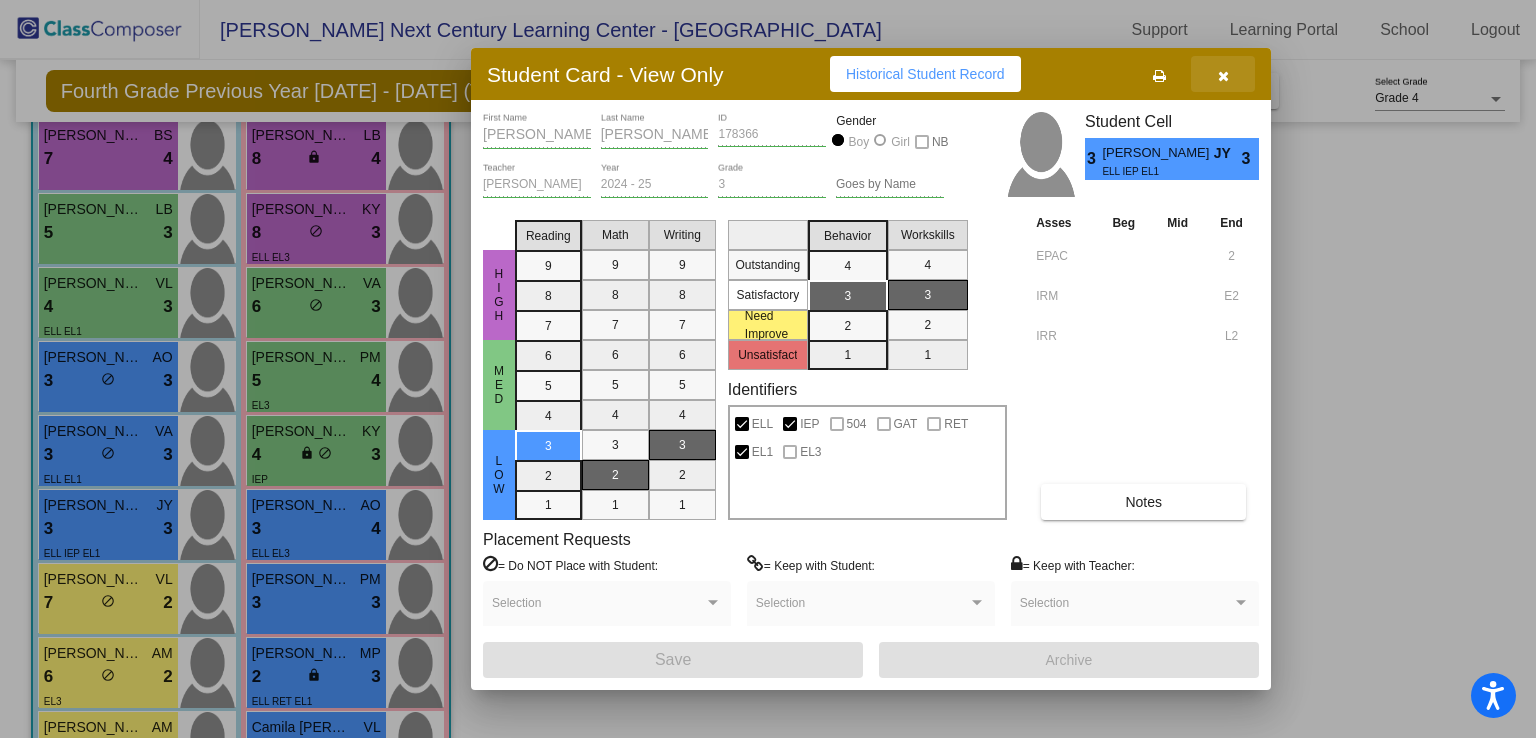 click at bounding box center [1223, 76] 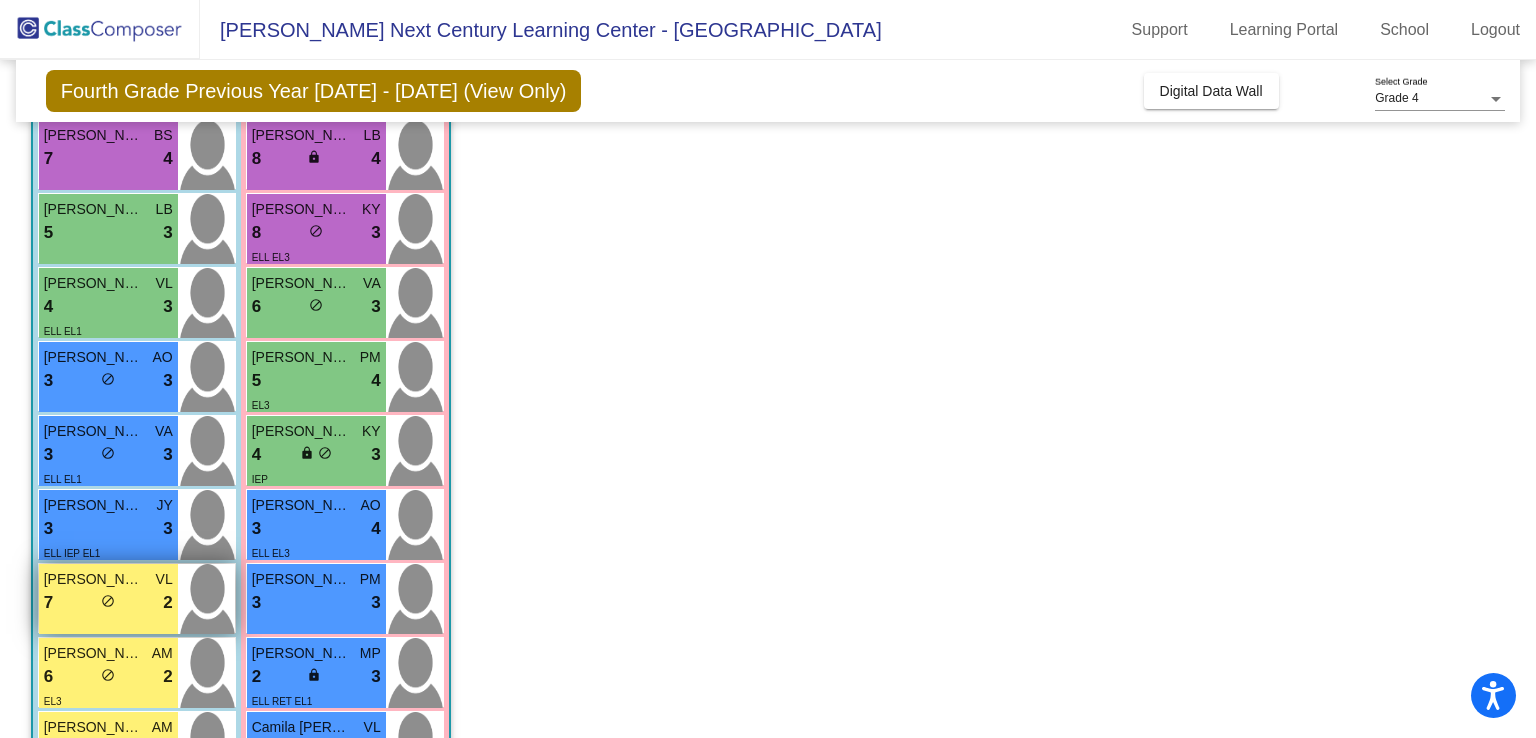 click on "7 lock do_not_disturb_alt 2" at bounding box center (108, 603) 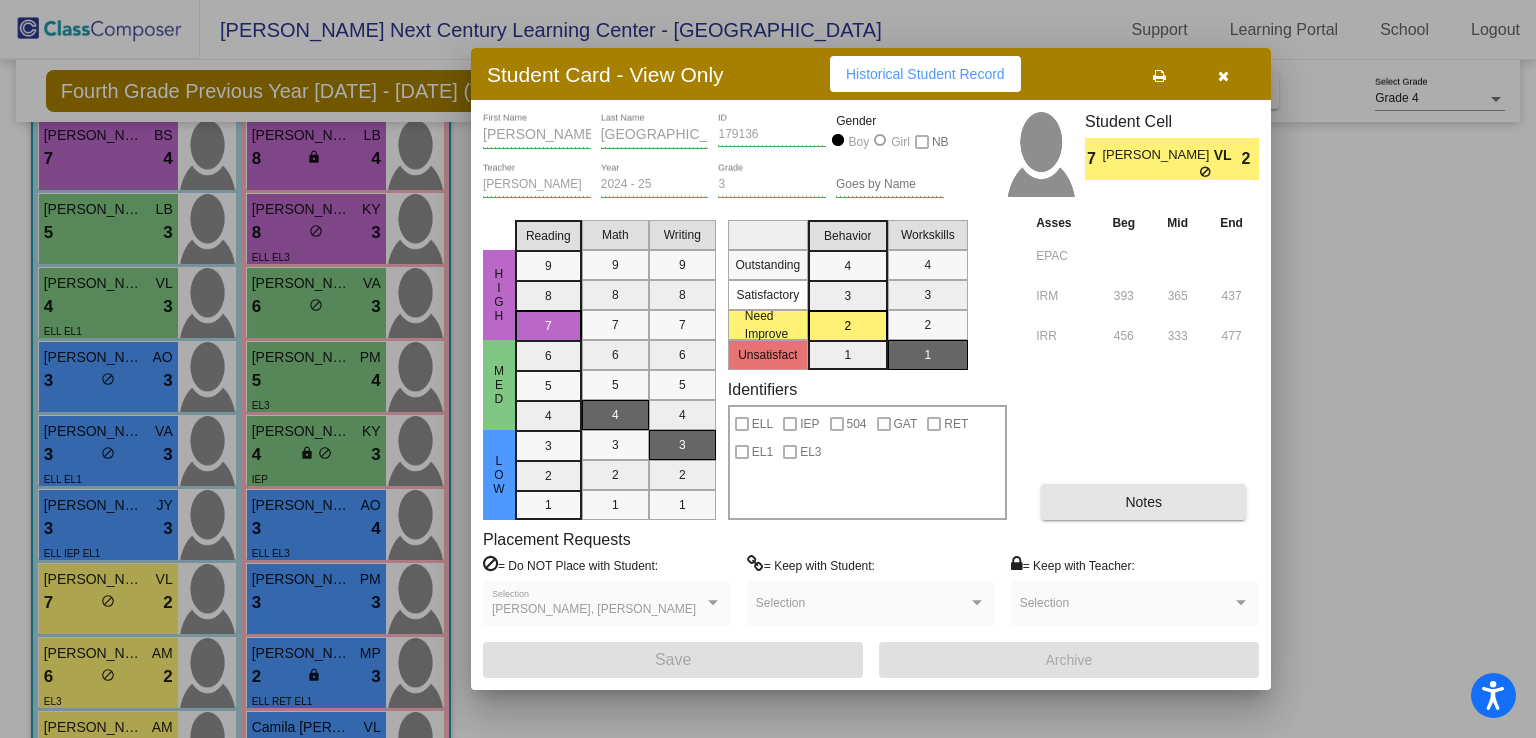 click on "Notes" at bounding box center (1143, 502) 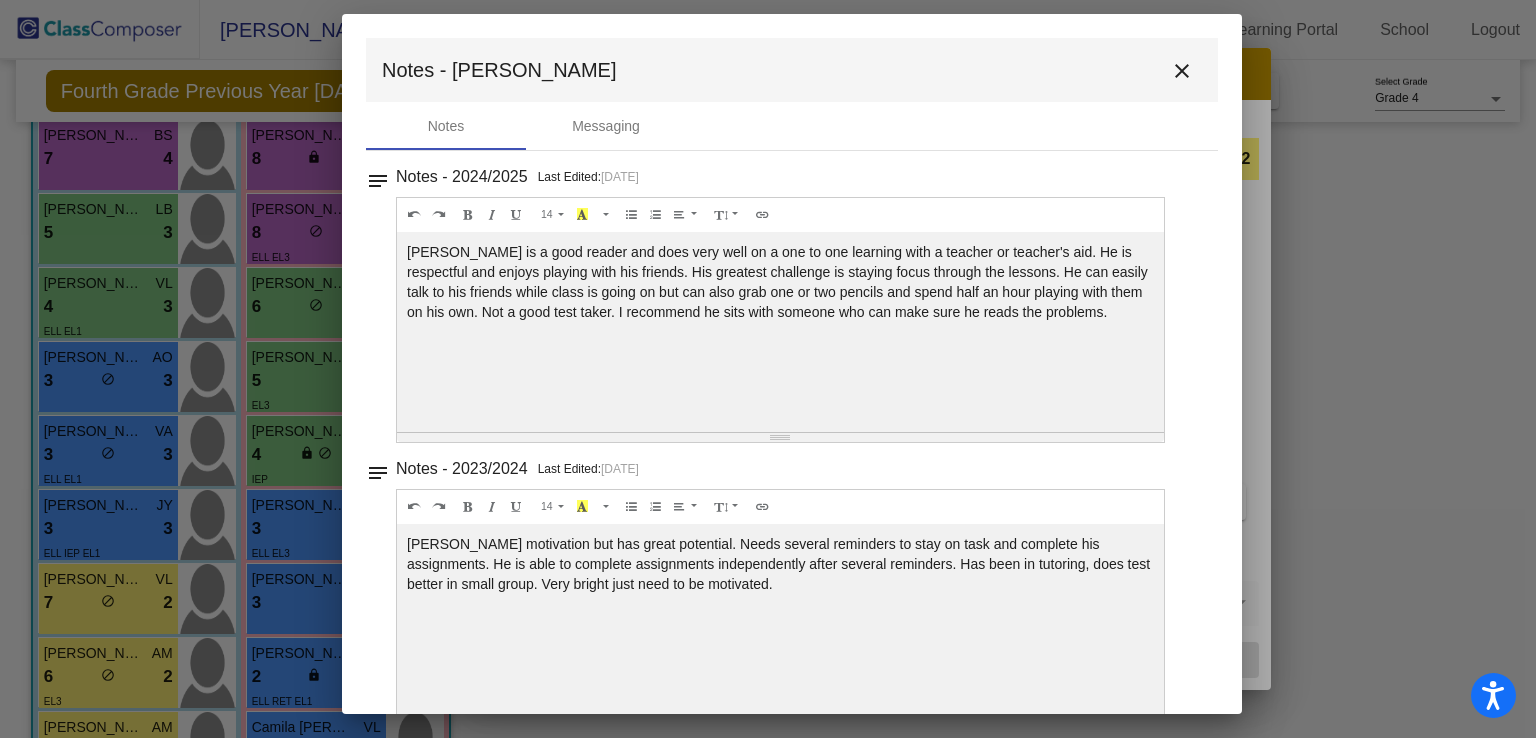 drag, startPoint x: 1188, startPoint y: 440, endPoint x: 1148, endPoint y: 76, distance: 366.1912 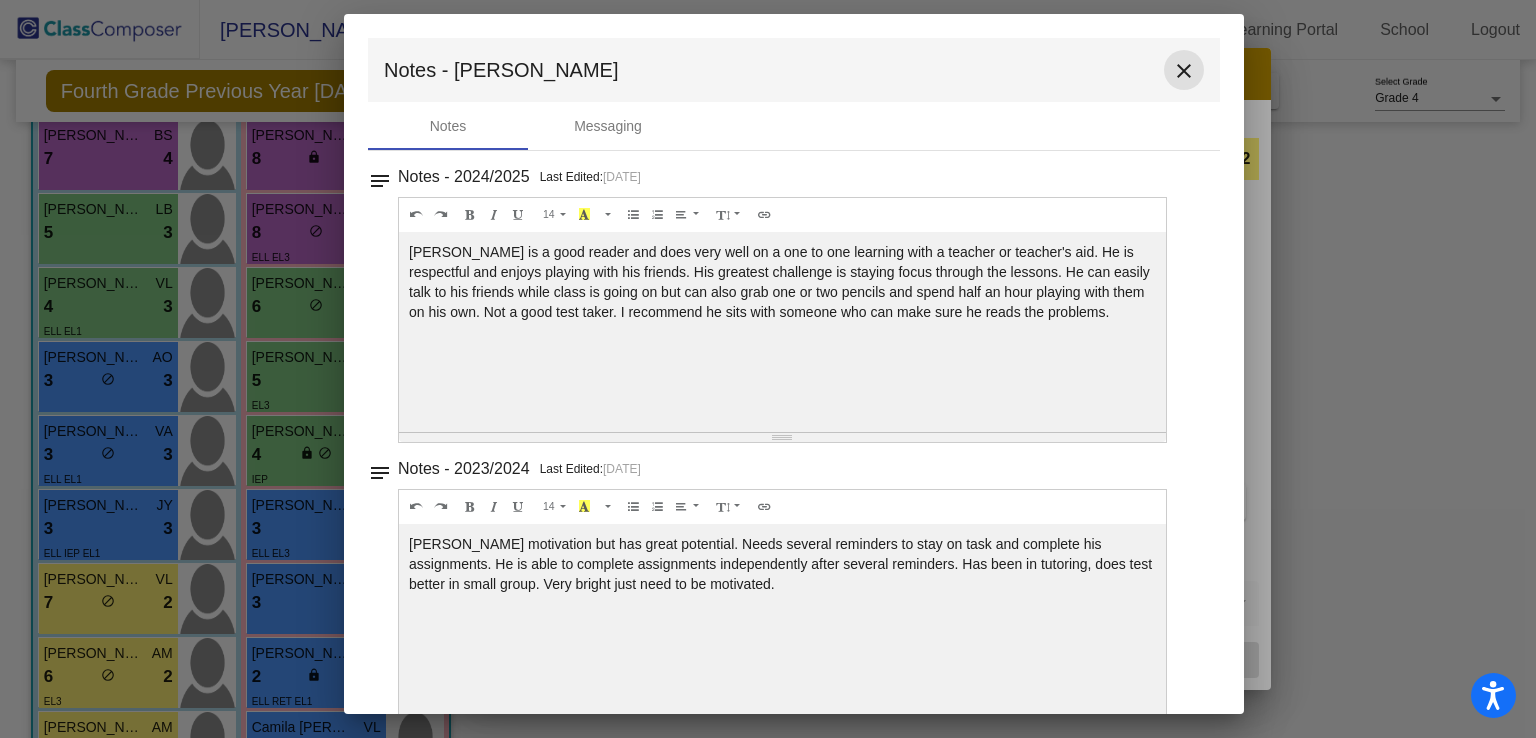 click on "close" at bounding box center [1184, 71] 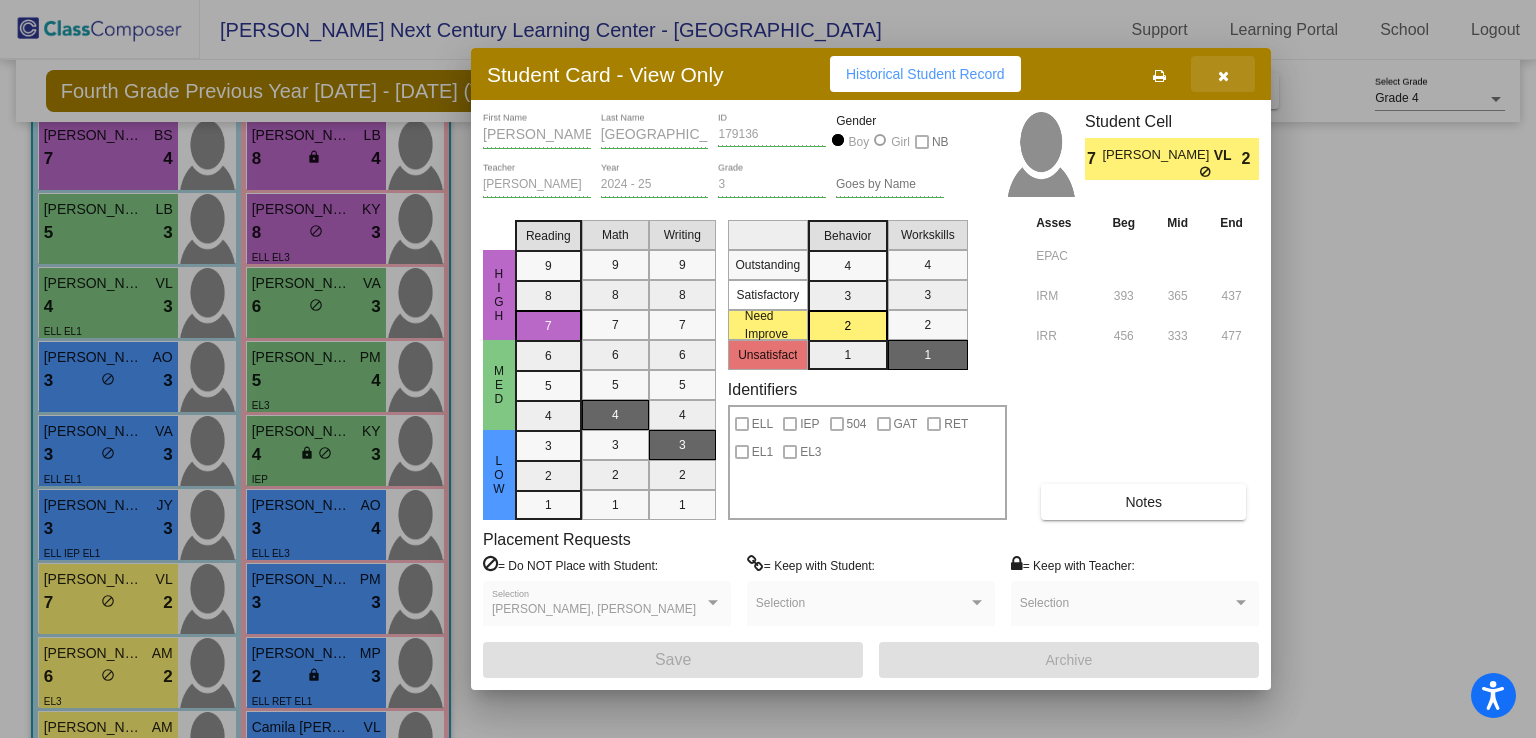 click at bounding box center [1223, 76] 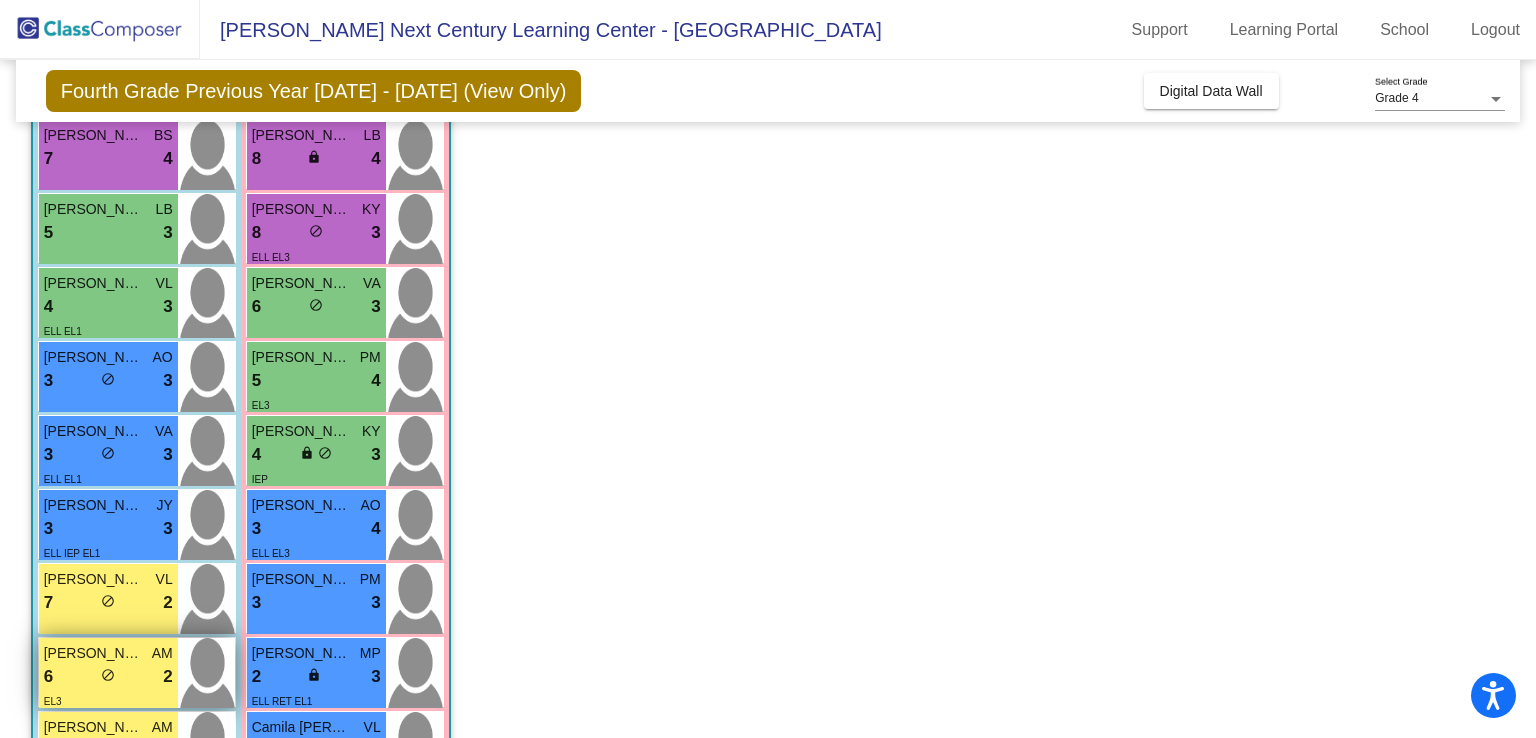 click on "[PERSON_NAME]" at bounding box center (94, 653) 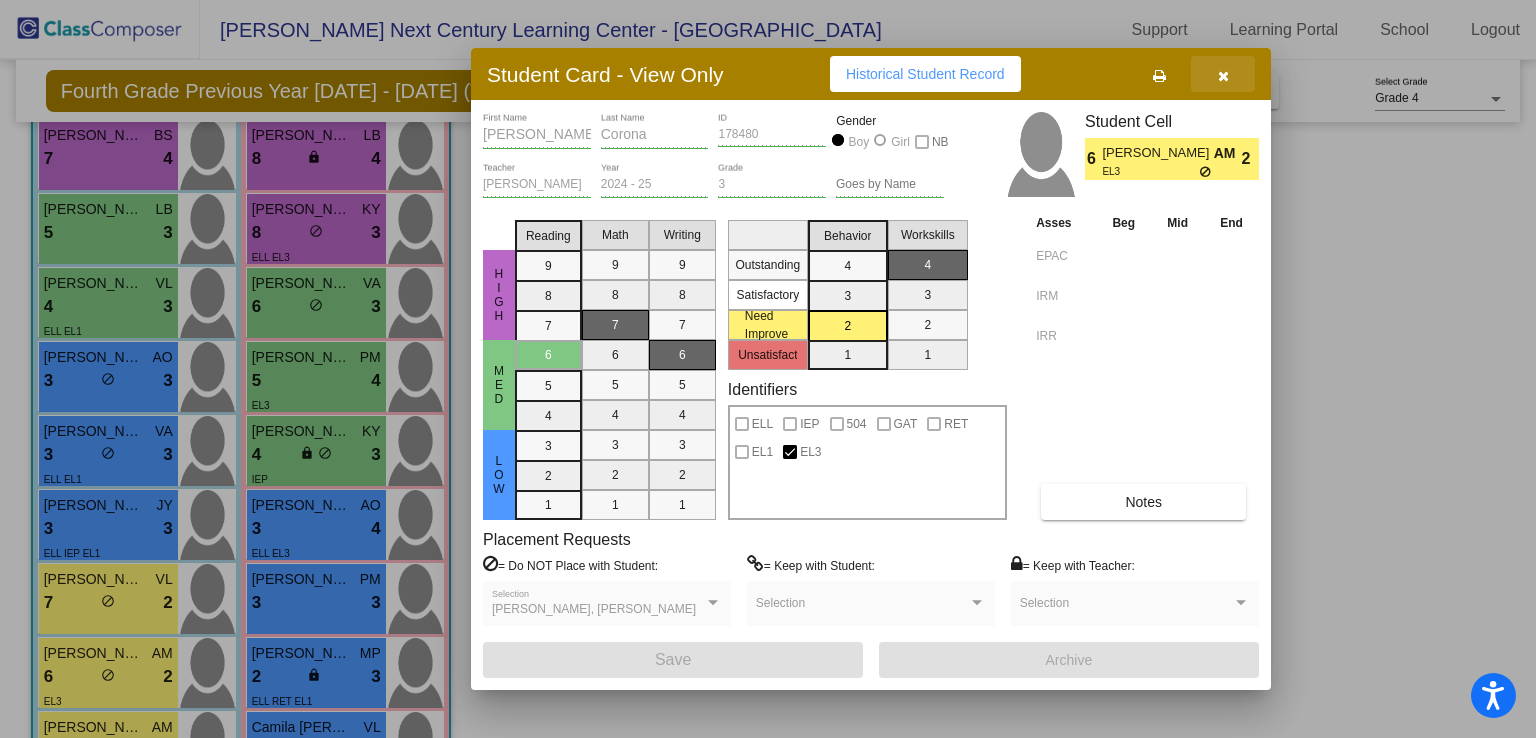 click at bounding box center (1223, 74) 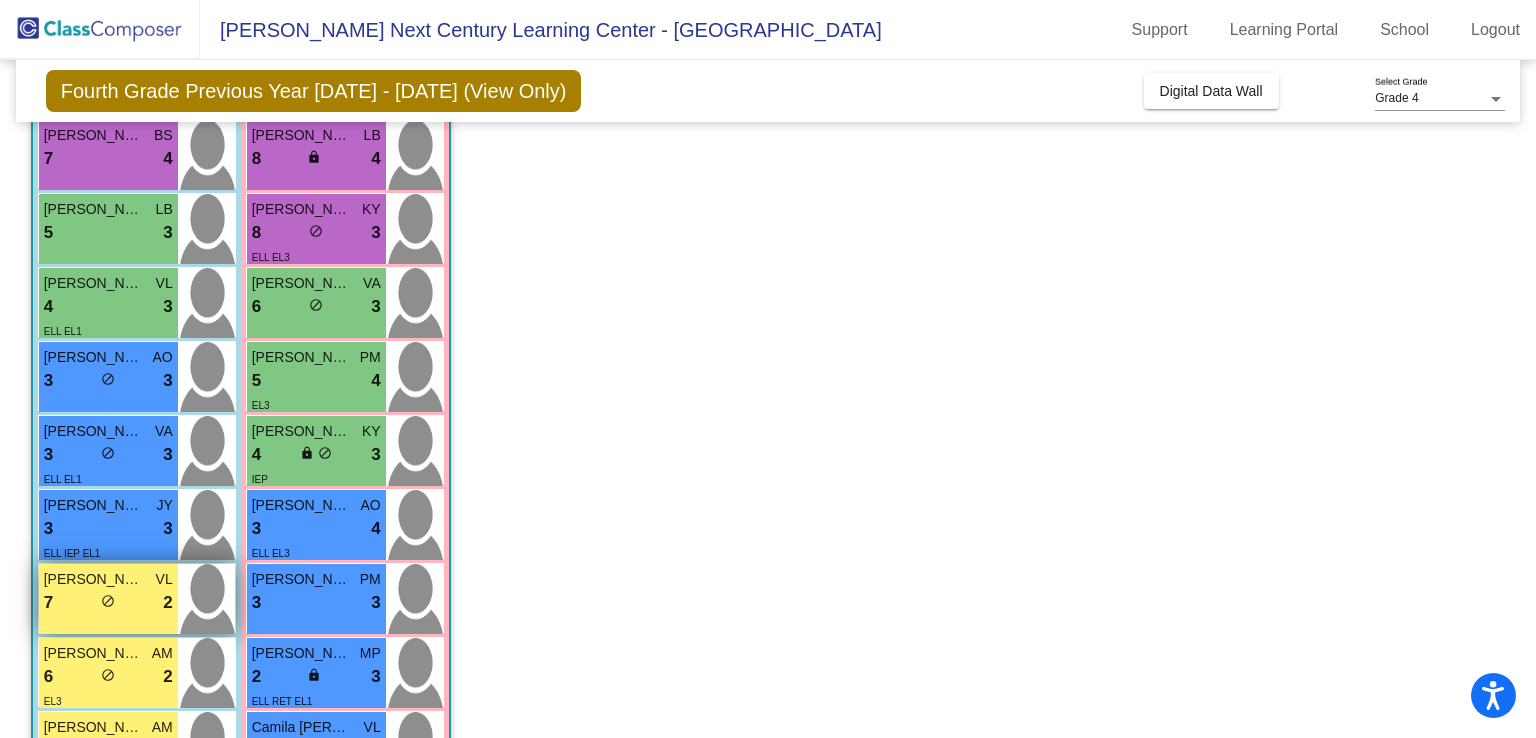 click on "[PERSON_NAME]" at bounding box center [94, 579] 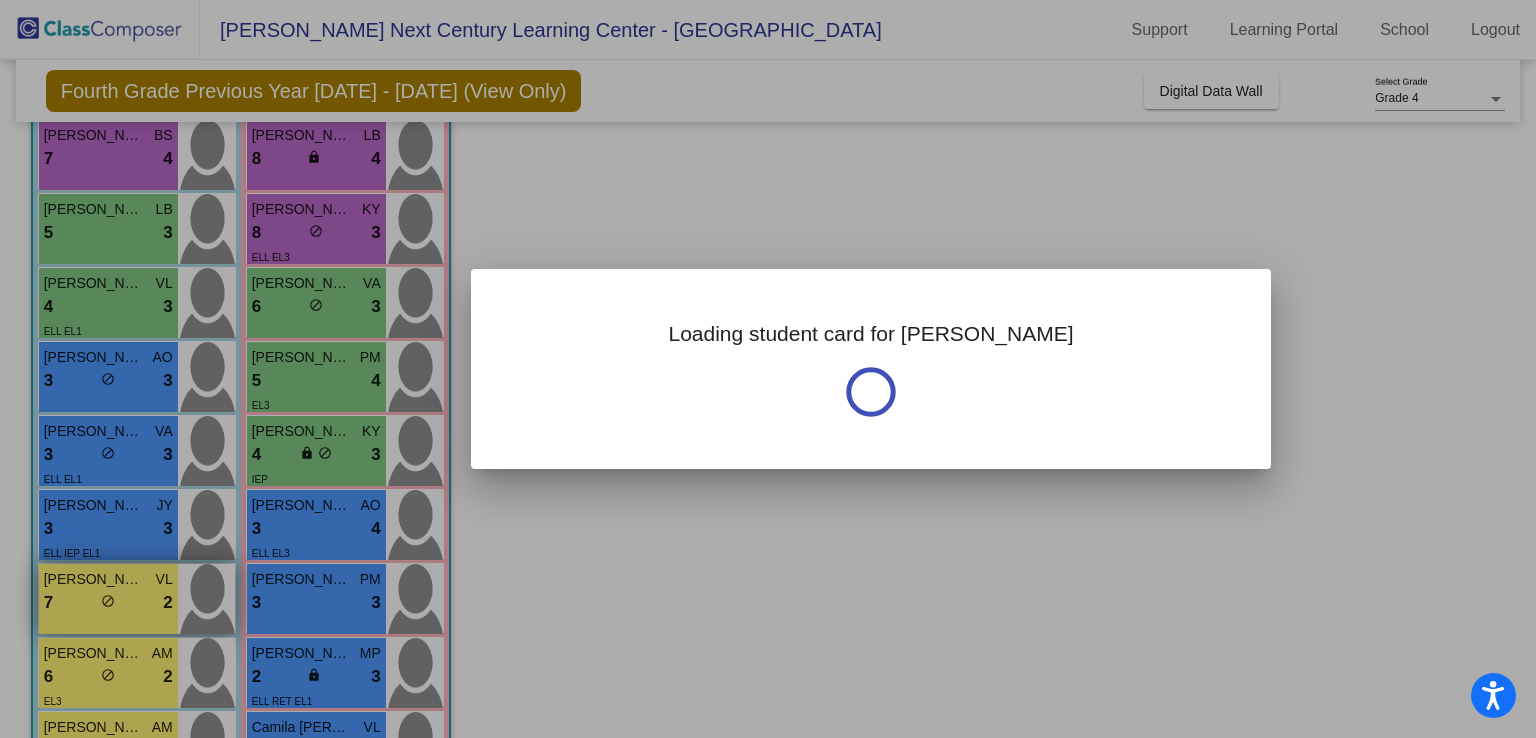 click at bounding box center (768, 369) 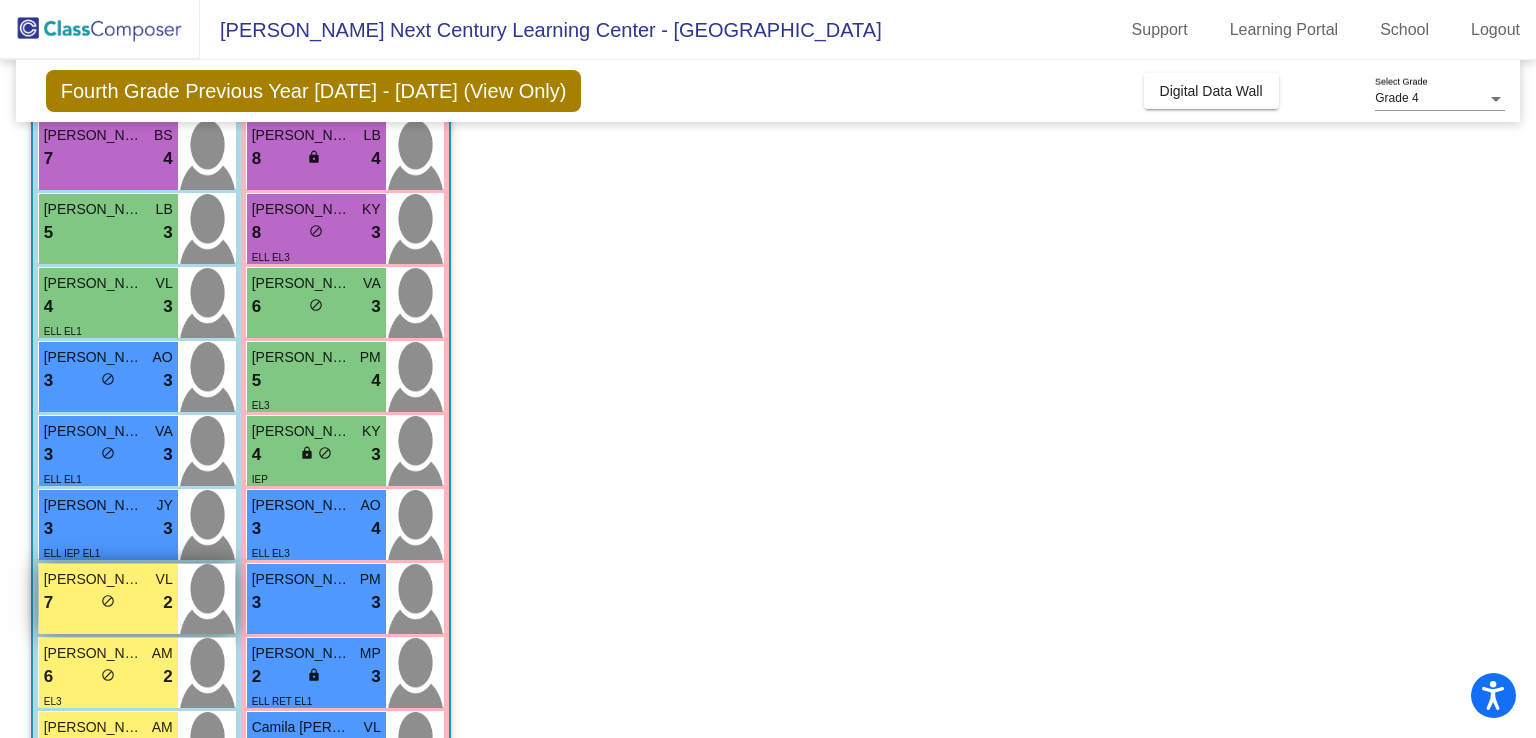 click on "[PERSON_NAME]" at bounding box center (94, 579) 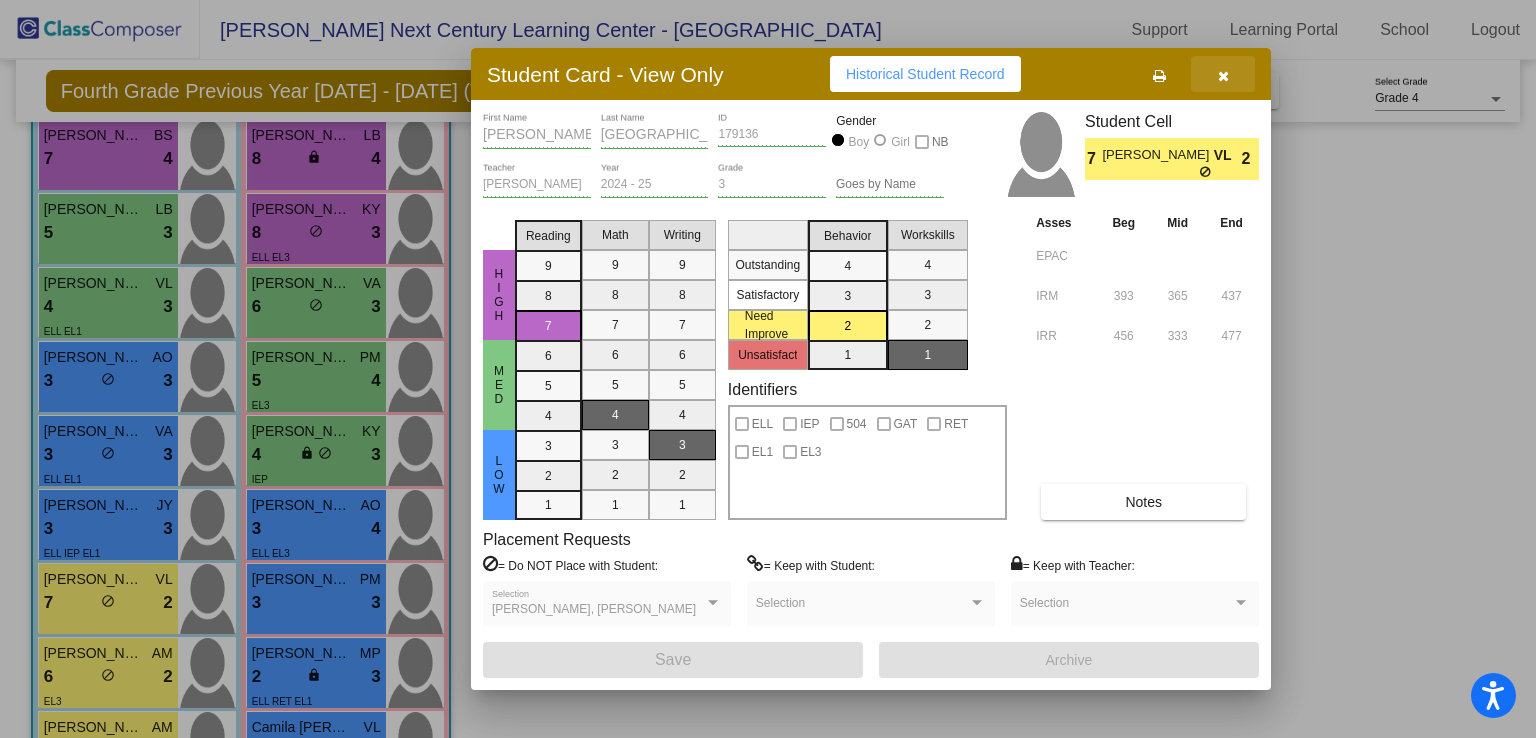 click at bounding box center (1223, 76) 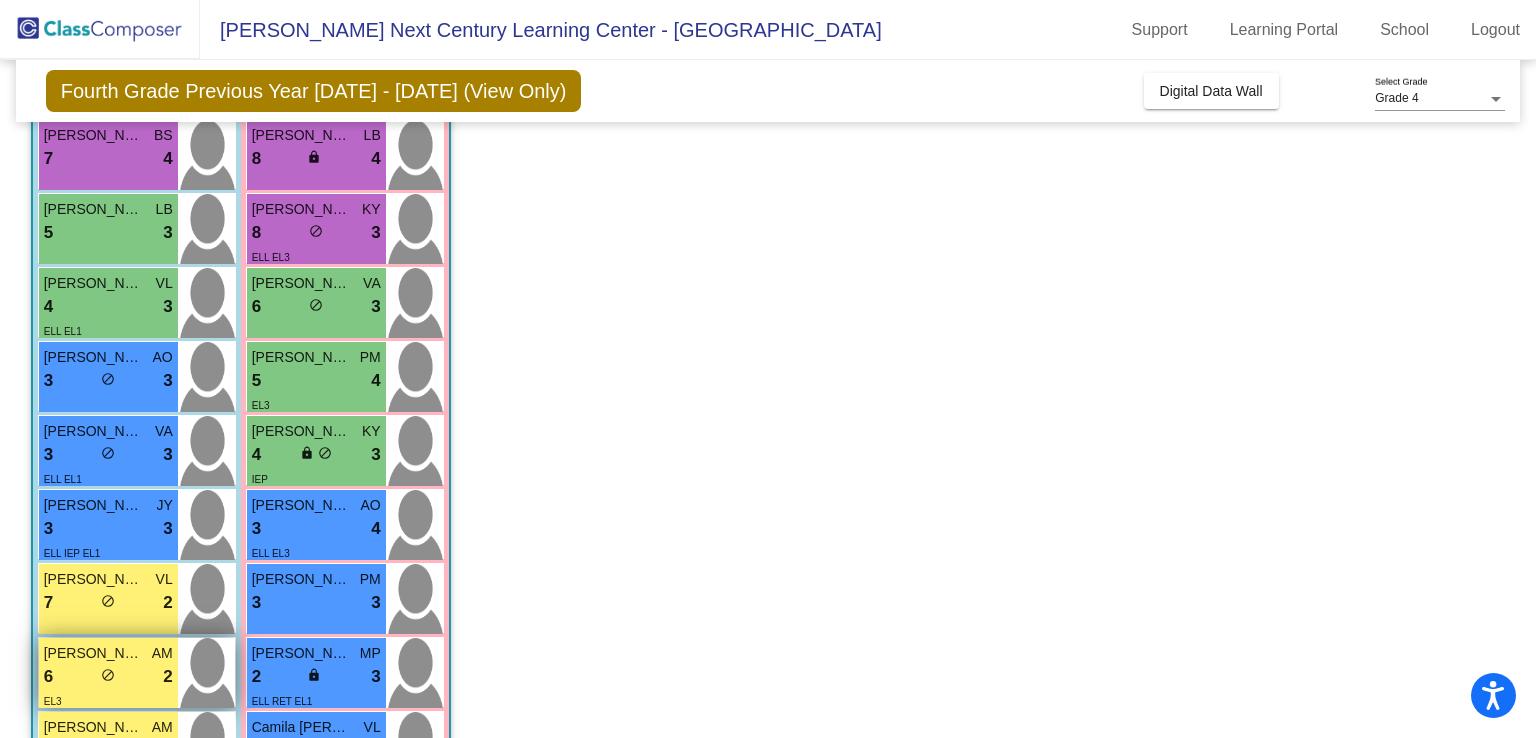 click on "6 lock do_not_disturb_alt 2" at bounding box center (108, 677) 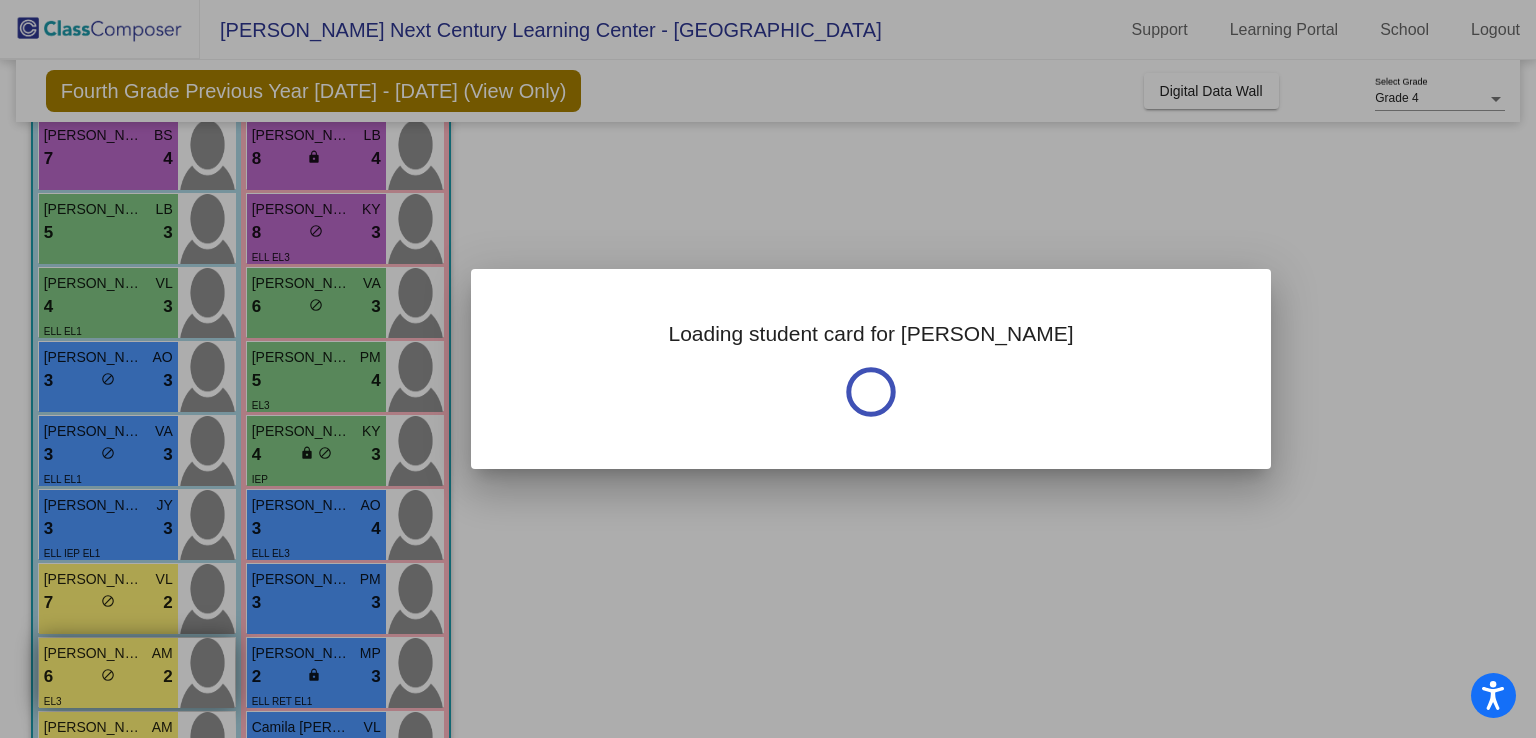 click at bounding box center [768, 369] 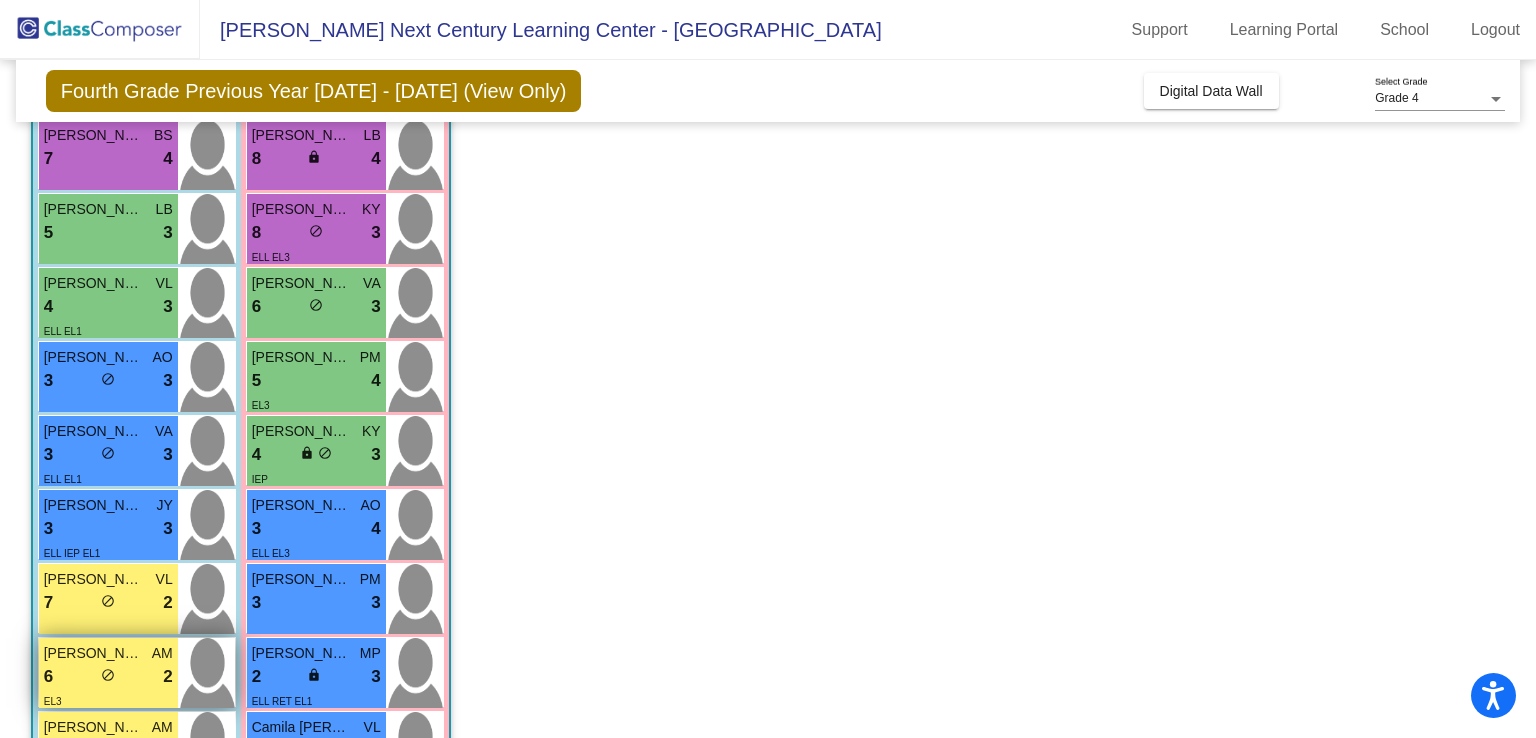 click on "6 lock do_not_disturb_alt 2" at bounding box center [108, 677] 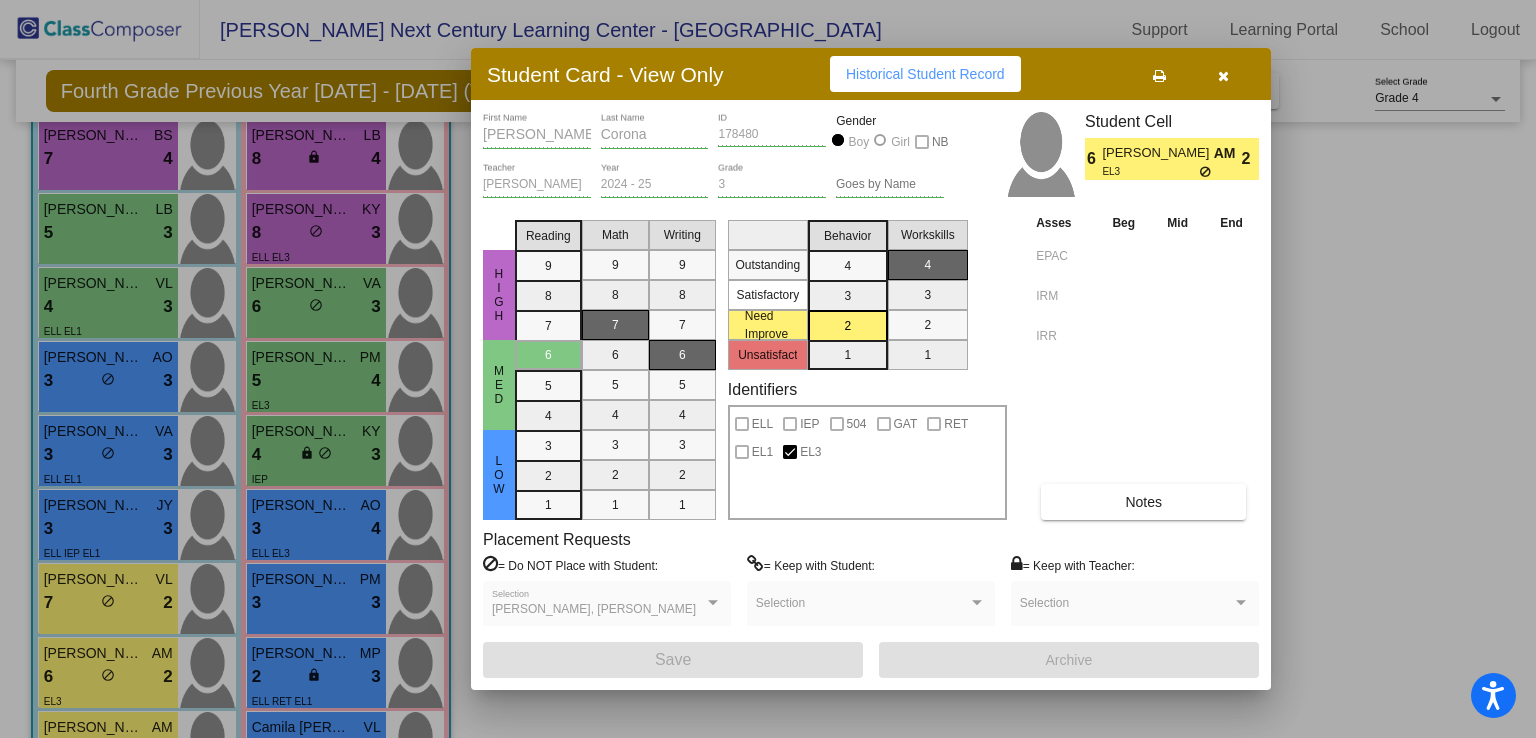 click on "[PERSON_NAME] First Name [PERSON_NAME] Last Name 178480 ID Gender   Boy   Girl   NB [PERSON_NAME] Teacher 2024 - 25 Year 3 Grade Goes by Name Student Cell 6 [PERSON_NAME] AM EL3 2  HIGH   MED    LOW   Reading 9 8 7 6 5 4 3 2 1 Math 9 8 7 6 5 4 3 2 1 Writing 9 8 7 6 5 4 3 2 1 Outstanding Satisfactory Need Improve Unsatisfact Behavior 4 3 2 1 Workskills 4 3 2 1 Identifiers   ELL   IEP   504   GAT   RET   EL1   EL3 Asses Beg Mid End EPAC IRM IRR  Notes  Placement Requests  = Do NOT Place with Student: [PERSON_NAME], [PERSON_NAME] Selection  = Keep with Student:   Selection  = Keep with Teacher:   Selection  Save   Archive" at bounding box center [871, 394] 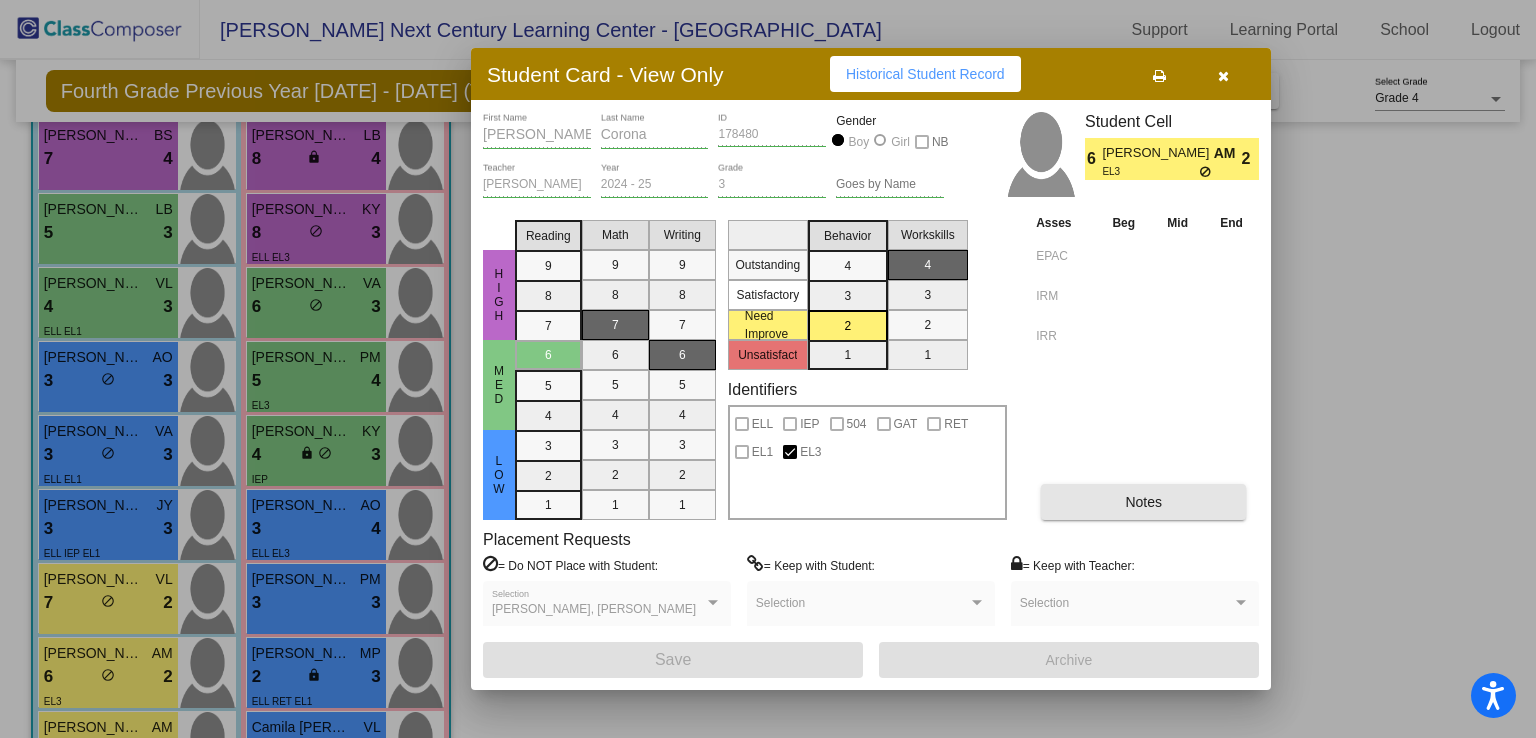 click on "Notes" at bounding box center (1143, 502) 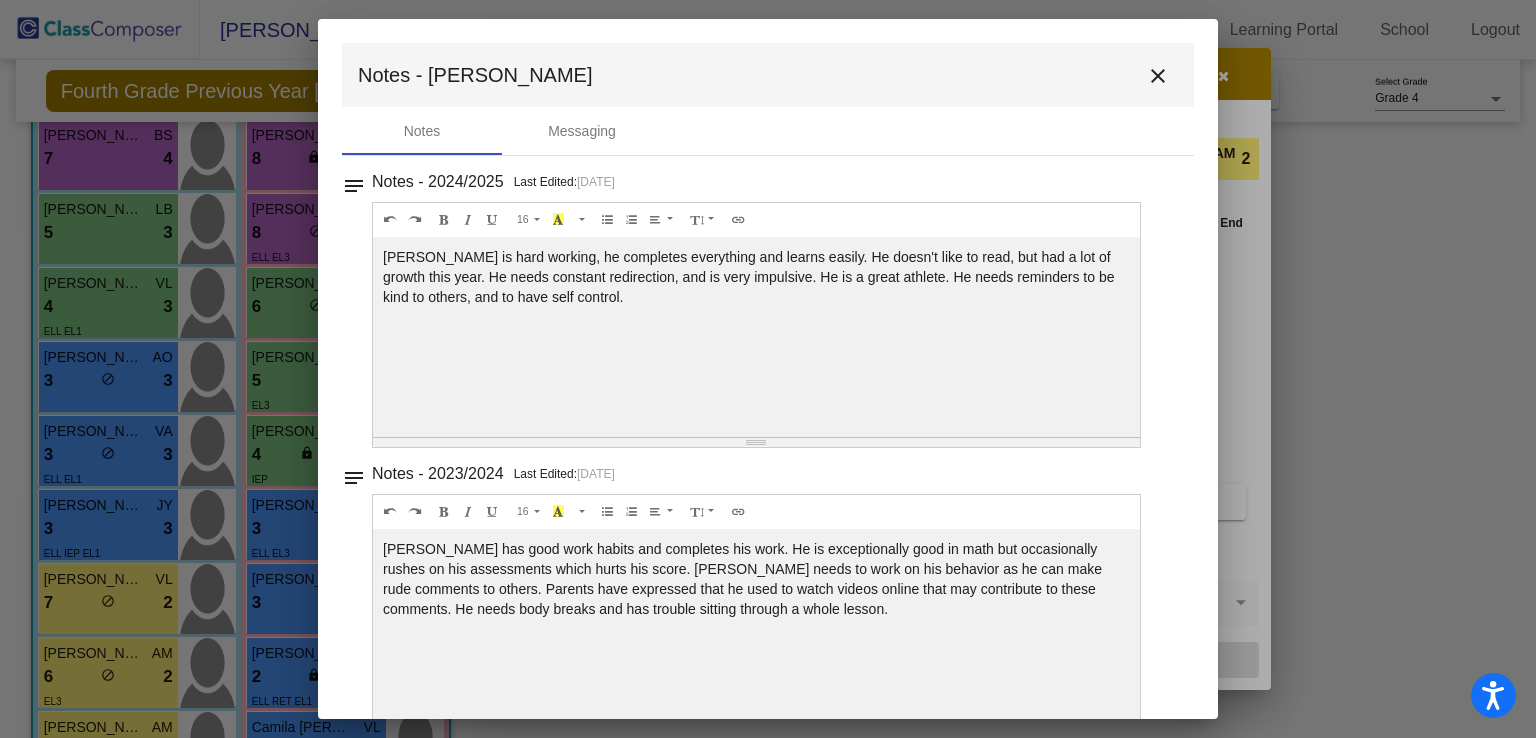 click on "close" at bounding box center (1158, 76) 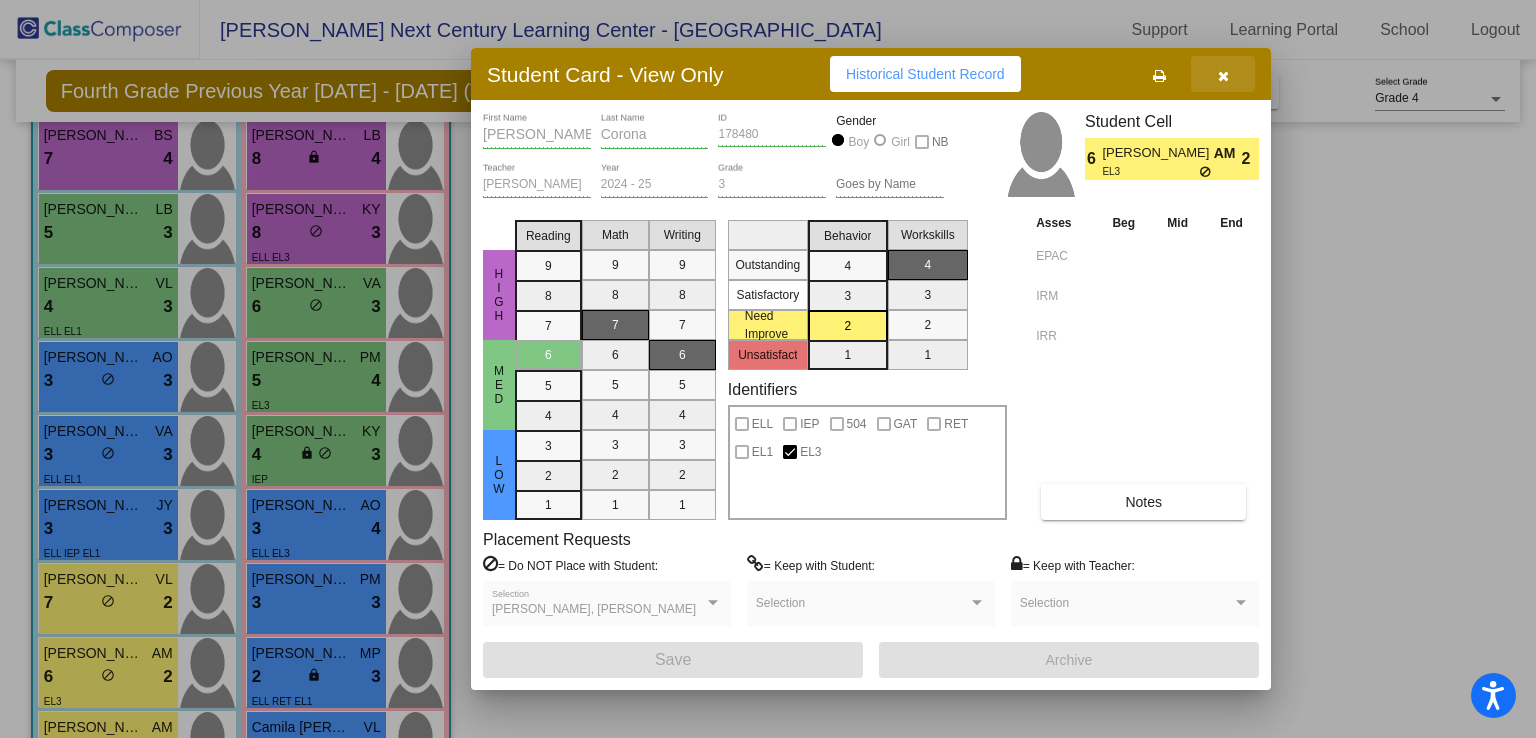 click at bounding box center (1223, 76) 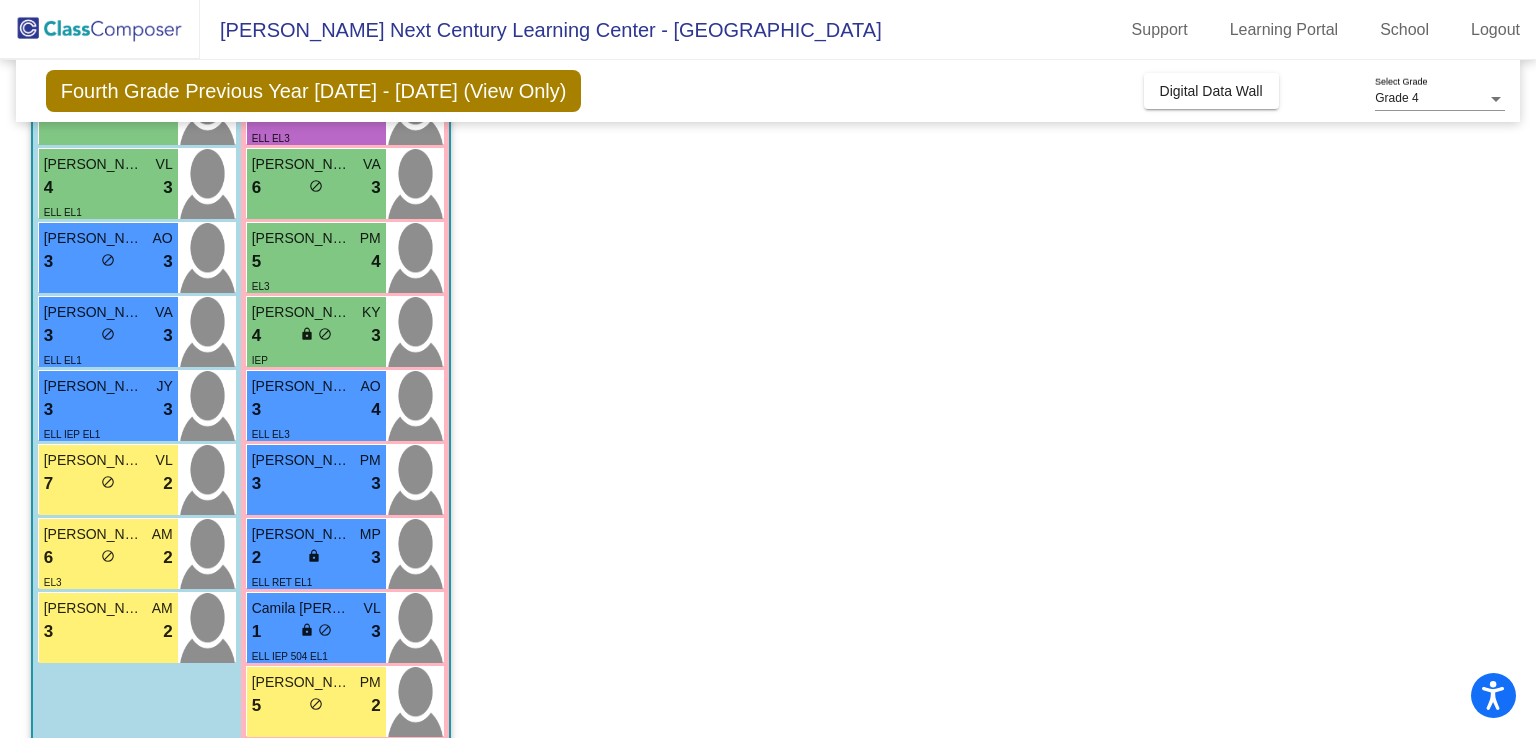scroll, scrollTop: 427, scrollLeft: 0, axis: vertical 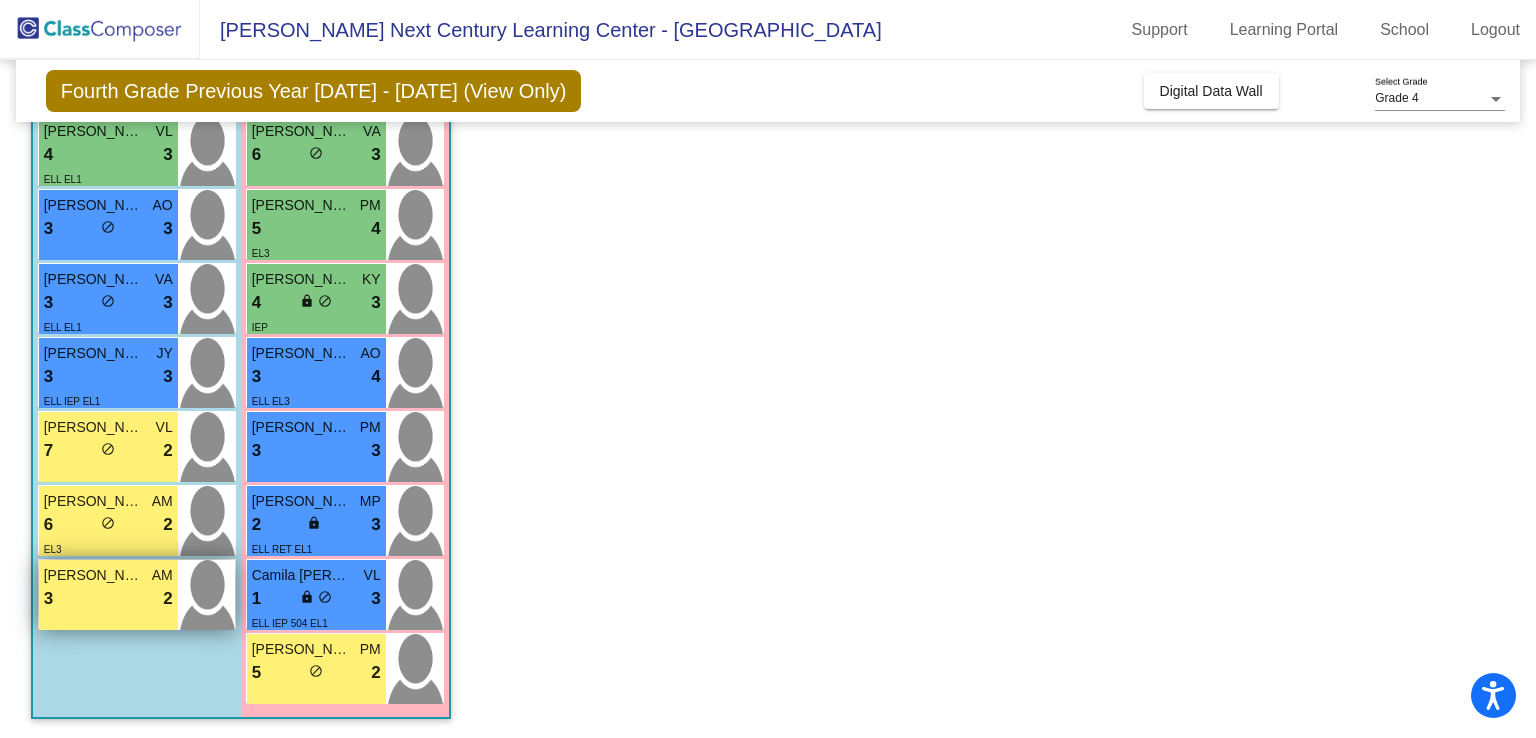 click on "3 lock do_not_disturb_alt 2" at bounding box center (108, 599) 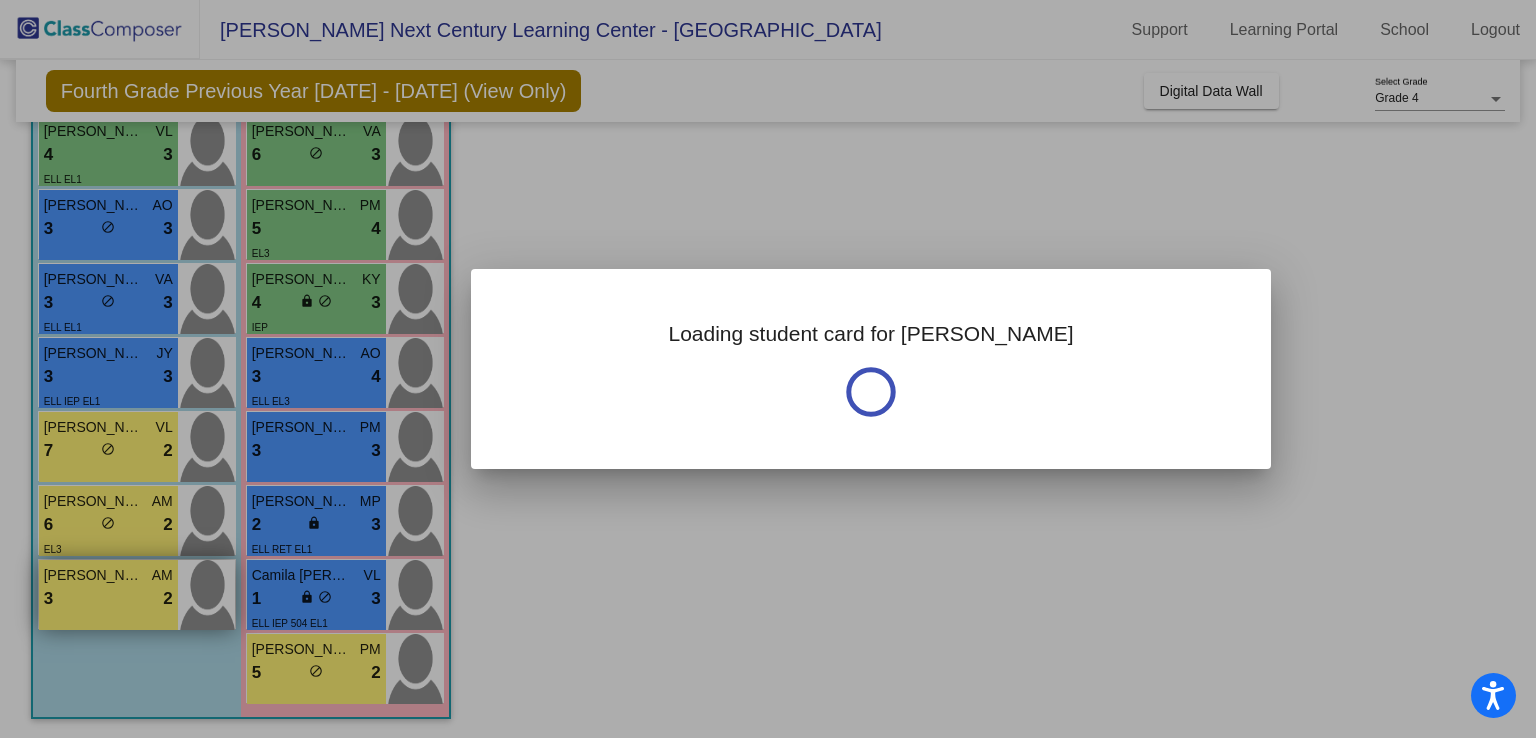 click at bounding box center (768, 369) 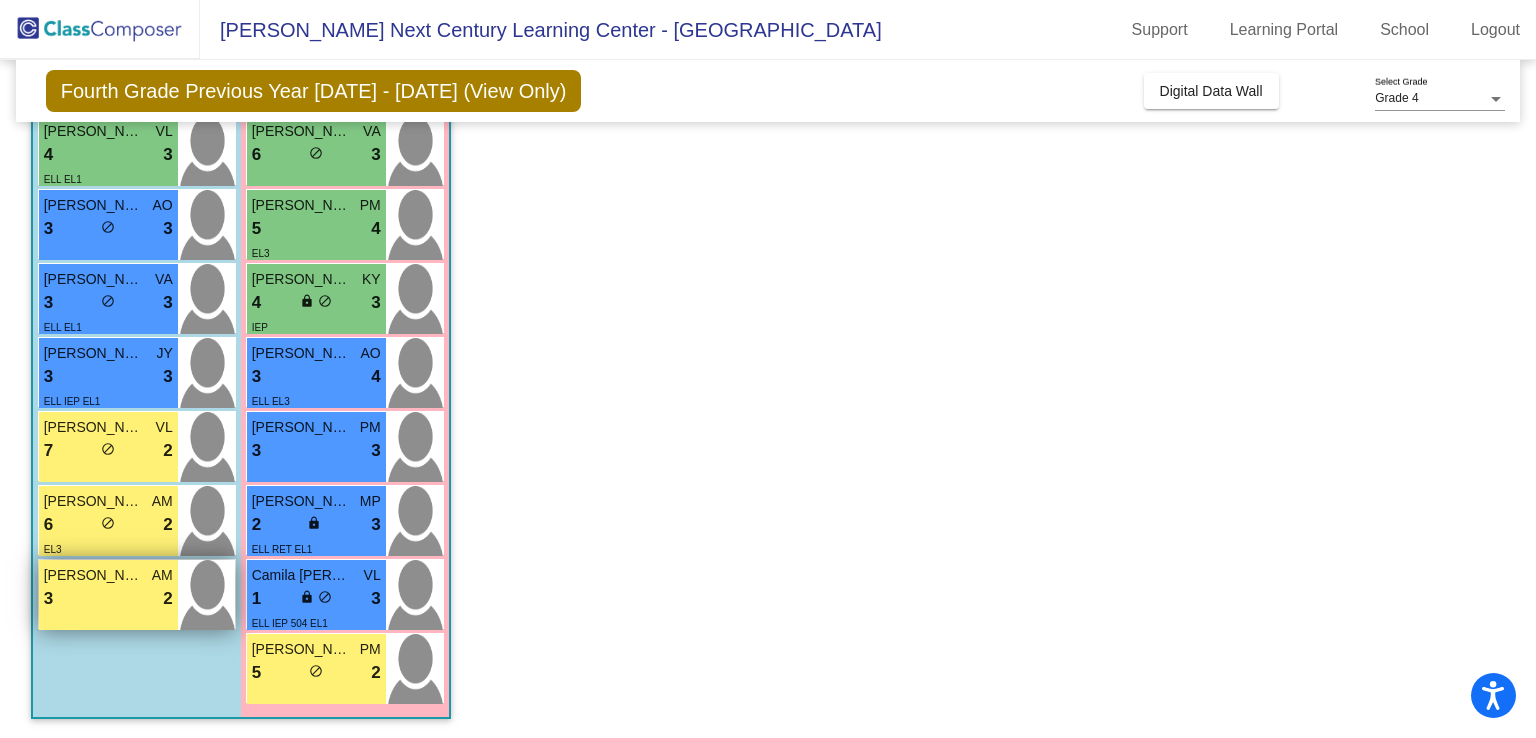 click on "3 lock do_not_disturb_alt 2" at bounding box center [108, 599] 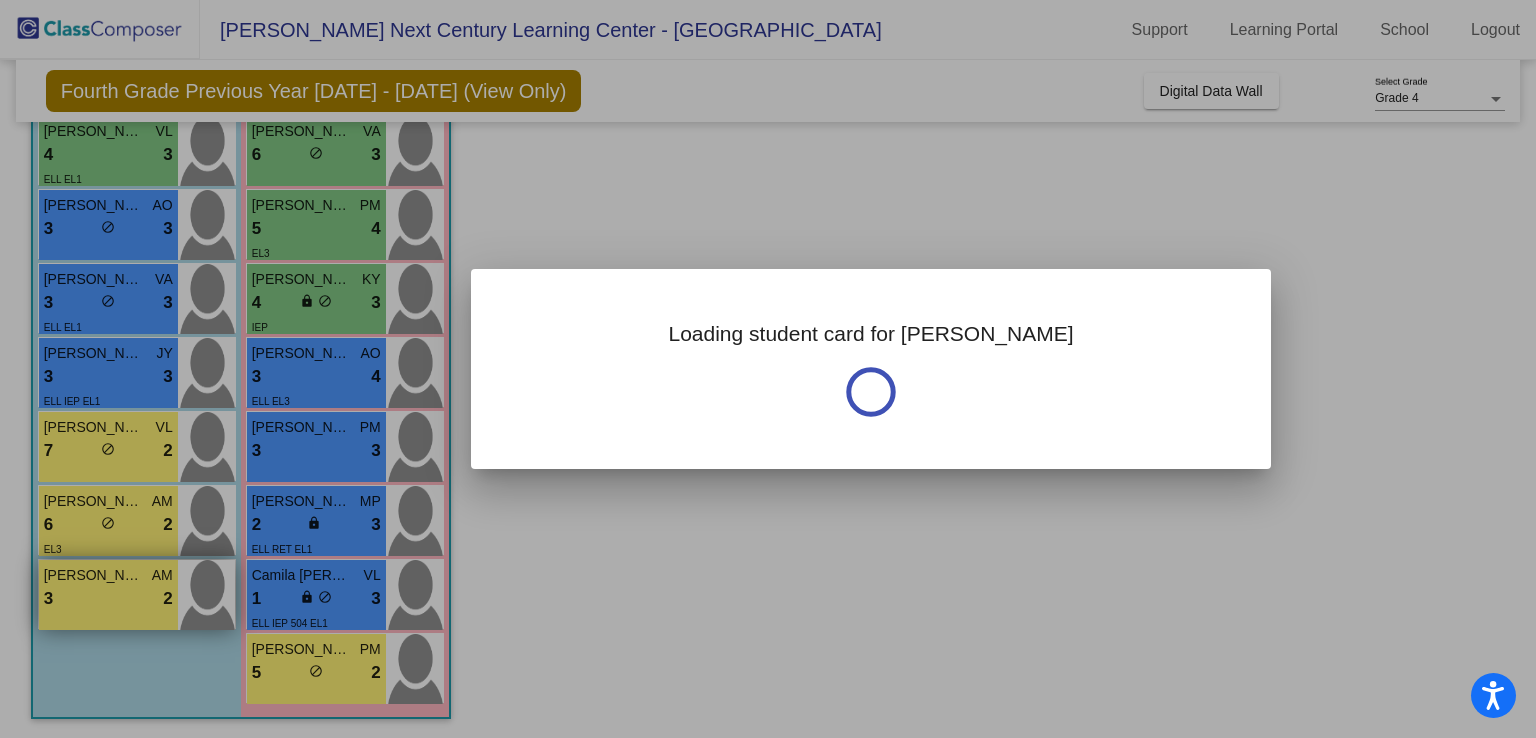 click at bounding box center (768, 369) 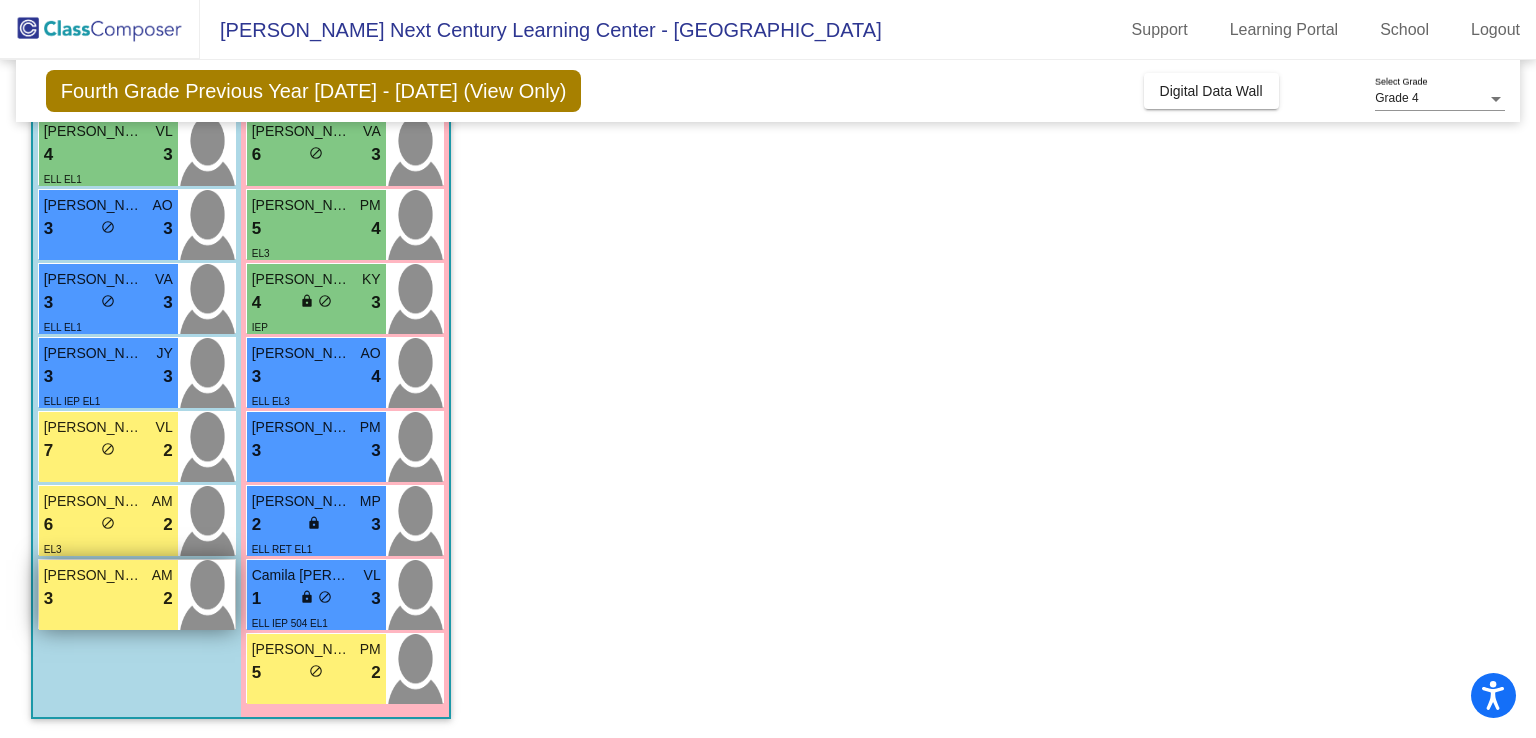 click on "3 lock do_not_disturb_alt 2" at bounding box center (108, 599) 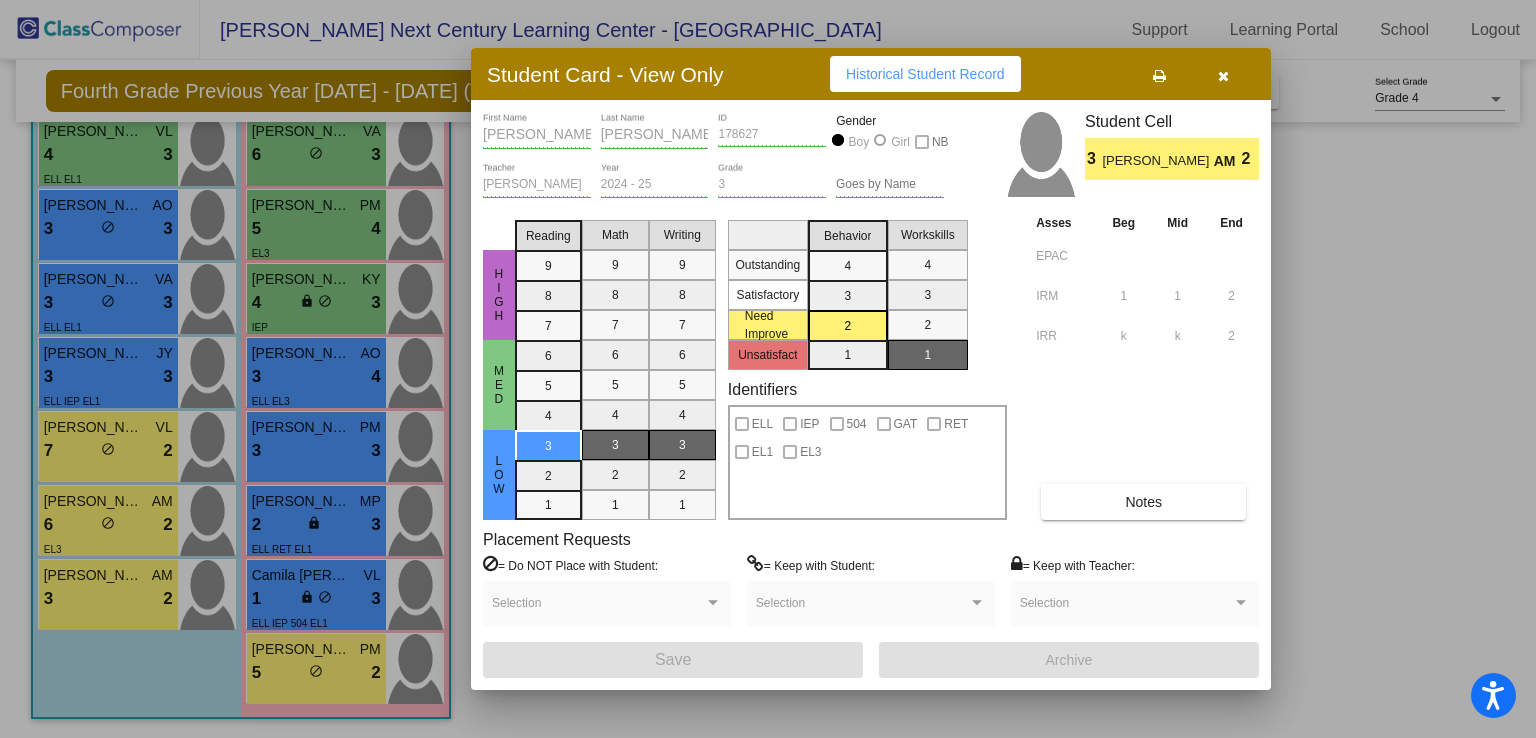 click on "Notes" at bounding box center (1143, 502) 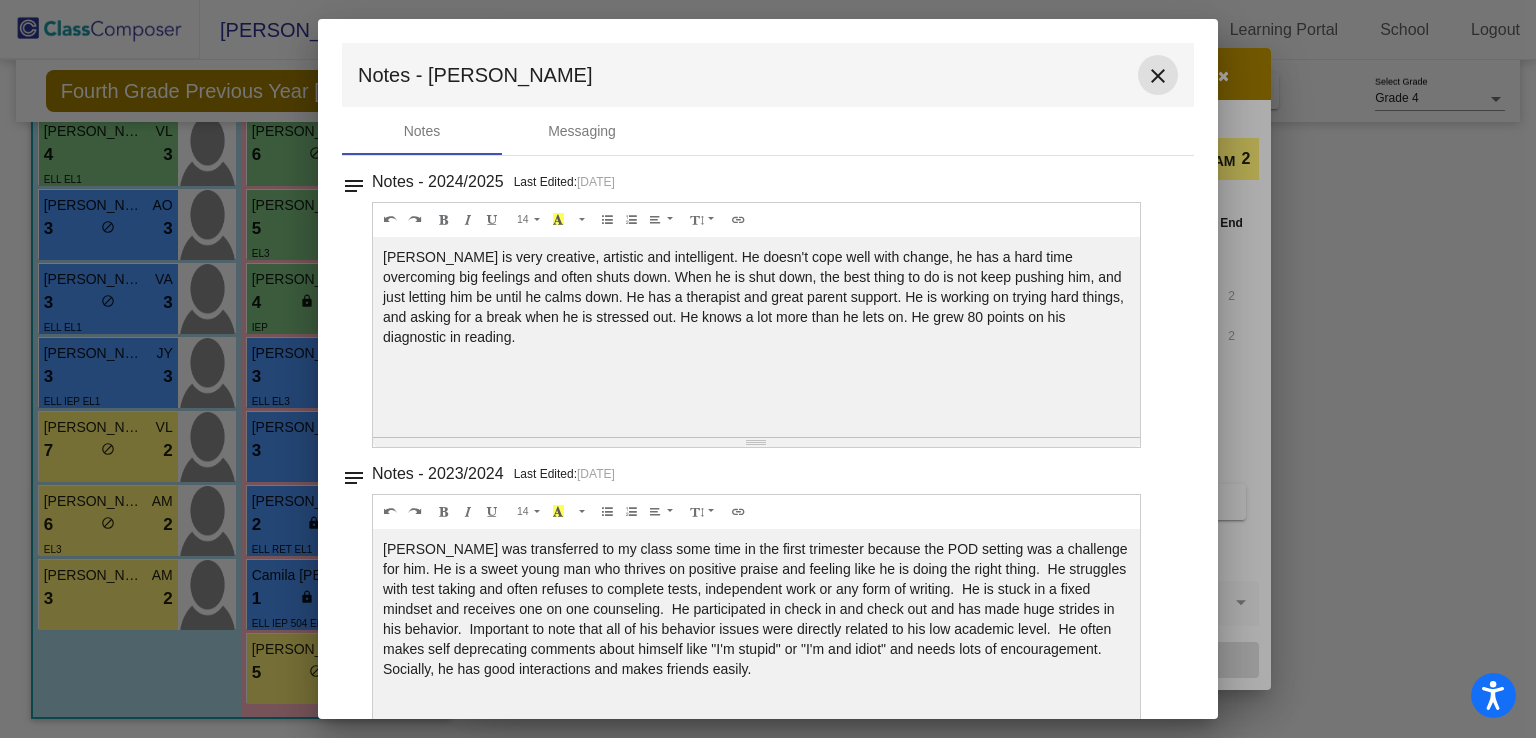 click on "close" at bounding box center (1158, 76) 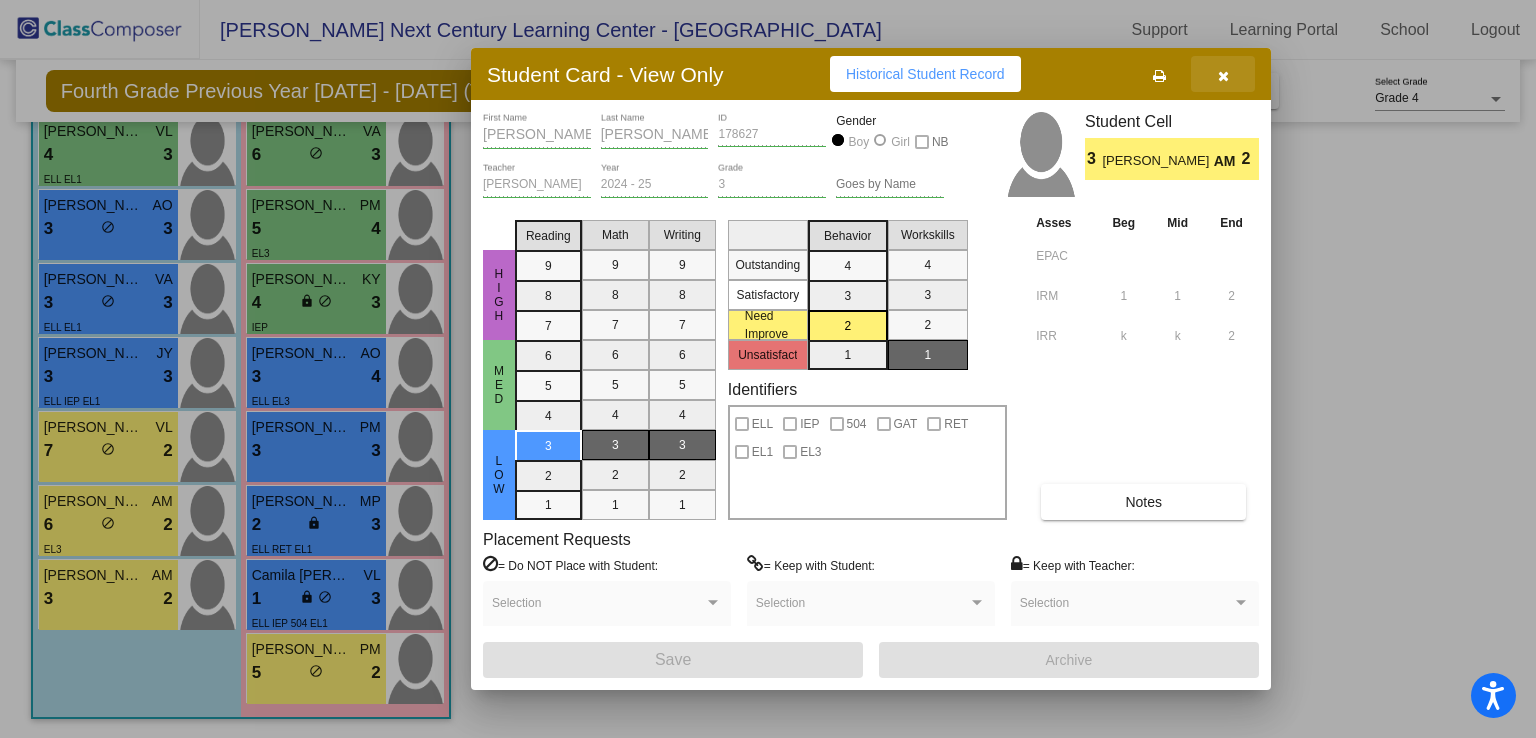 click at bounding box center [1223, 76] 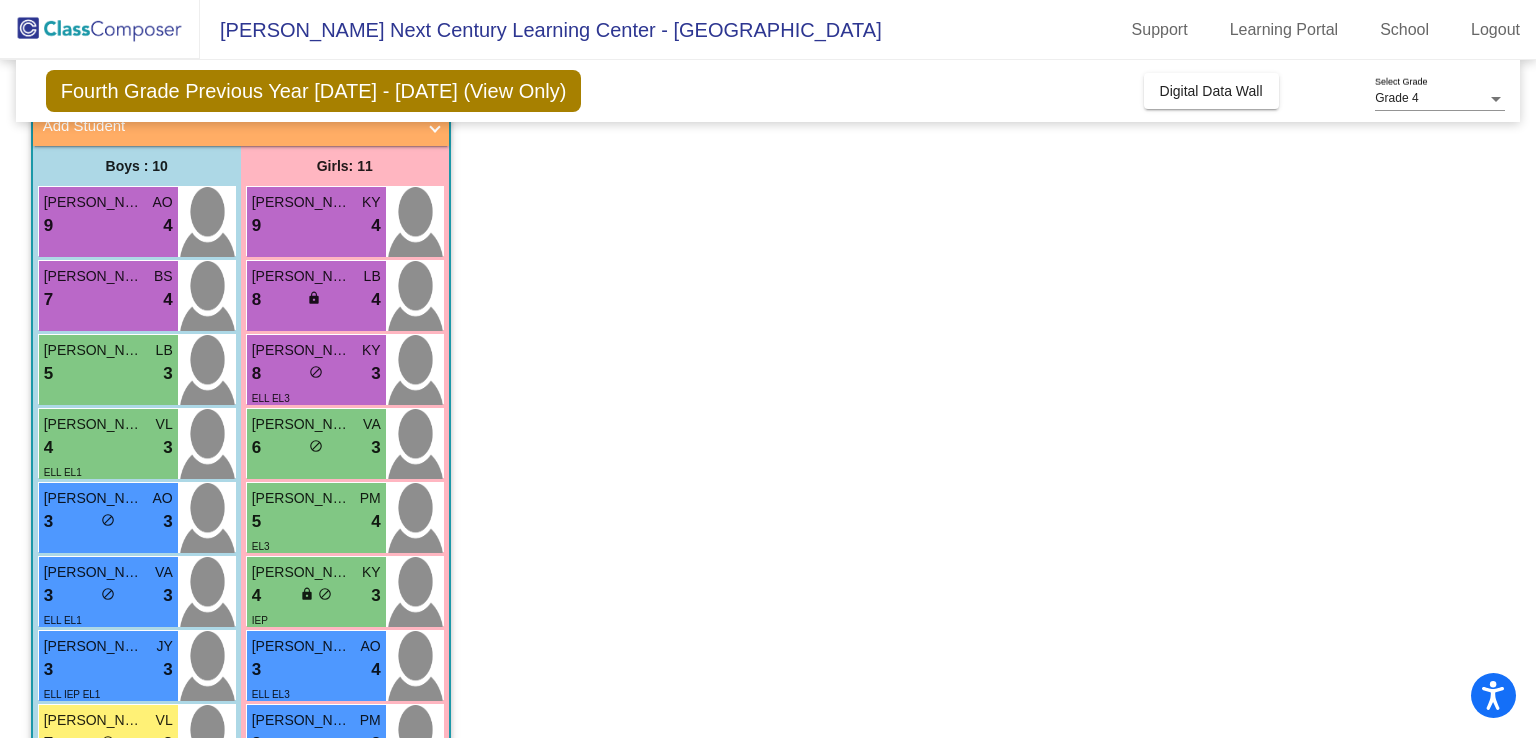 scroll, scrollTop: 136, scrollLeft: 0, axis: vertical 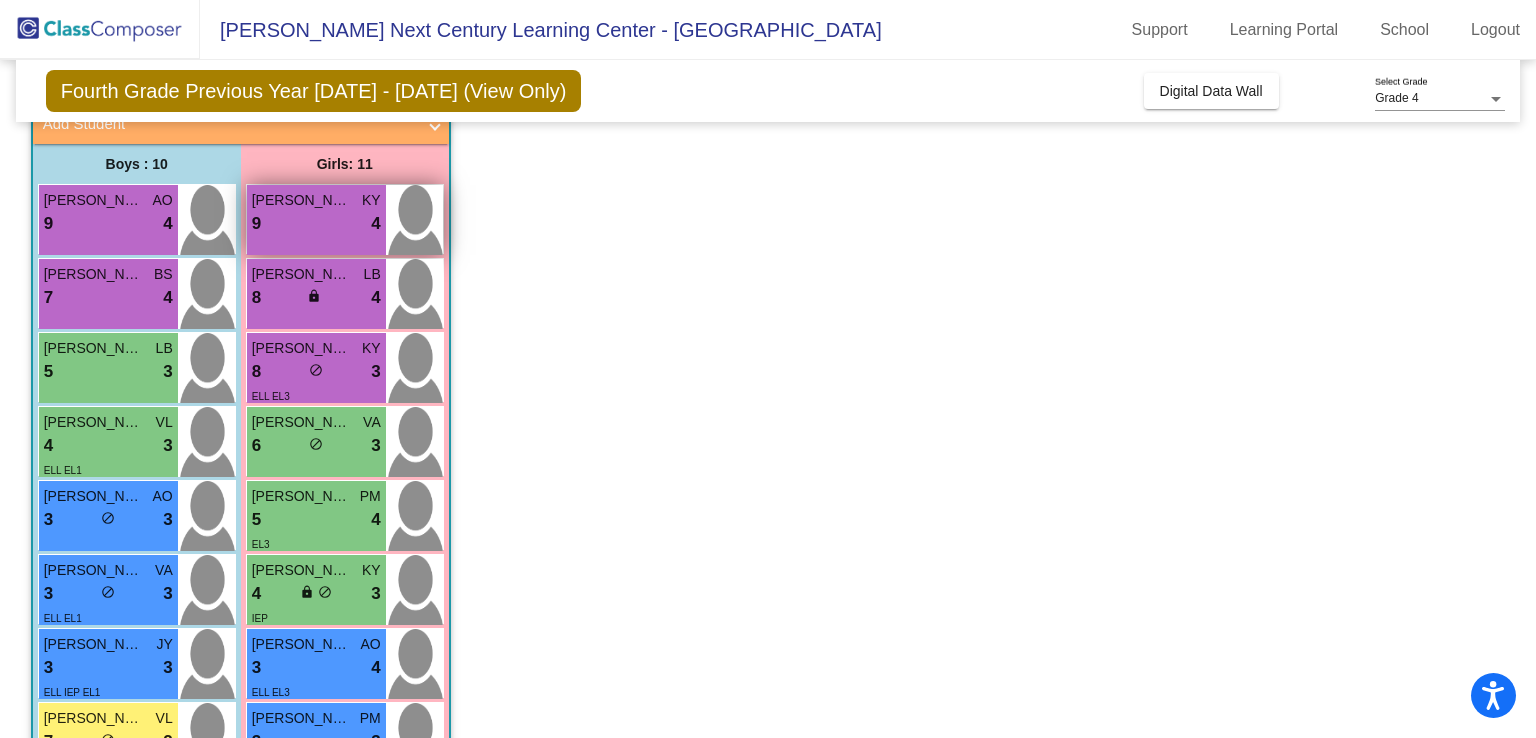 click on "9 lock do_not_disturb_alt 4" at bounding box center [316, 224] 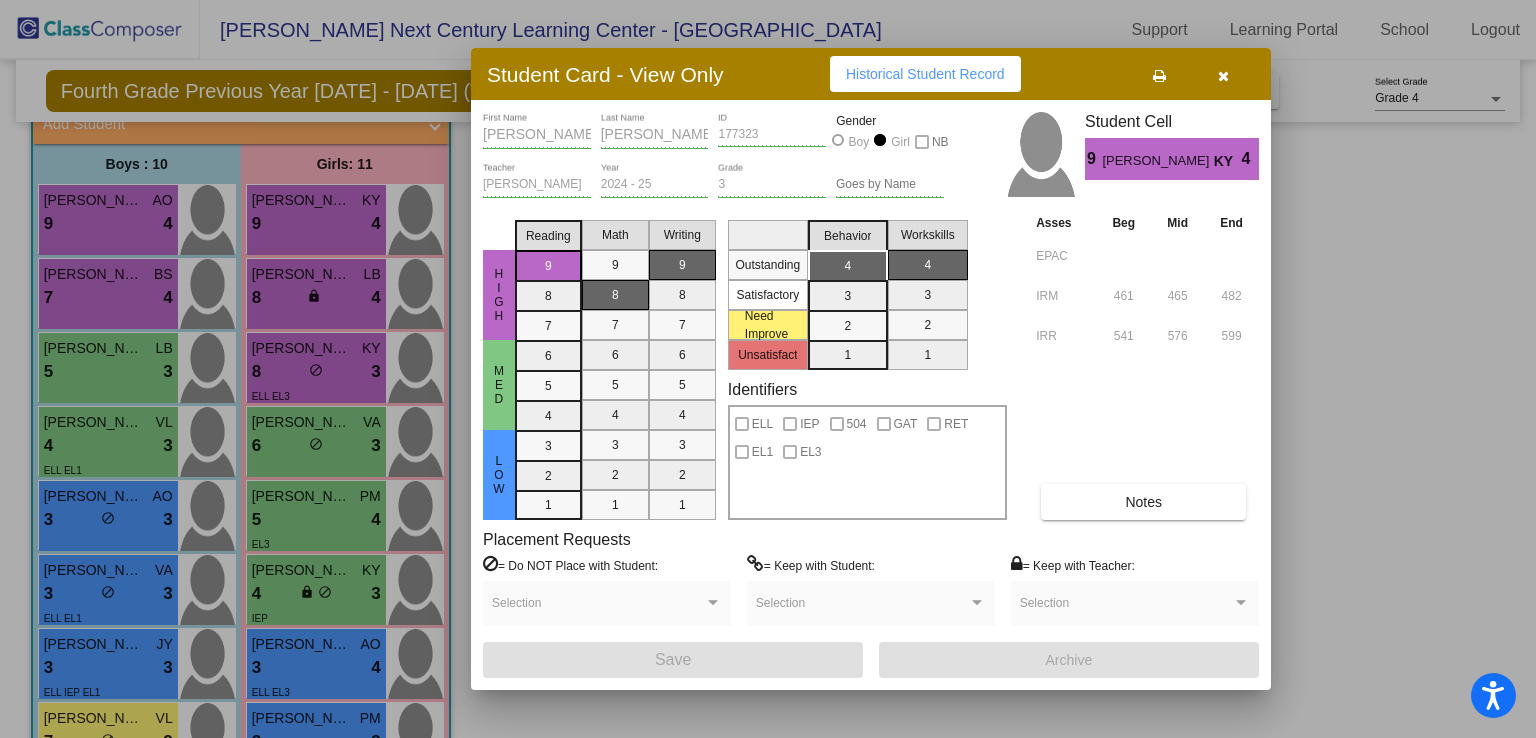 click at bounding box center (1223, 74) 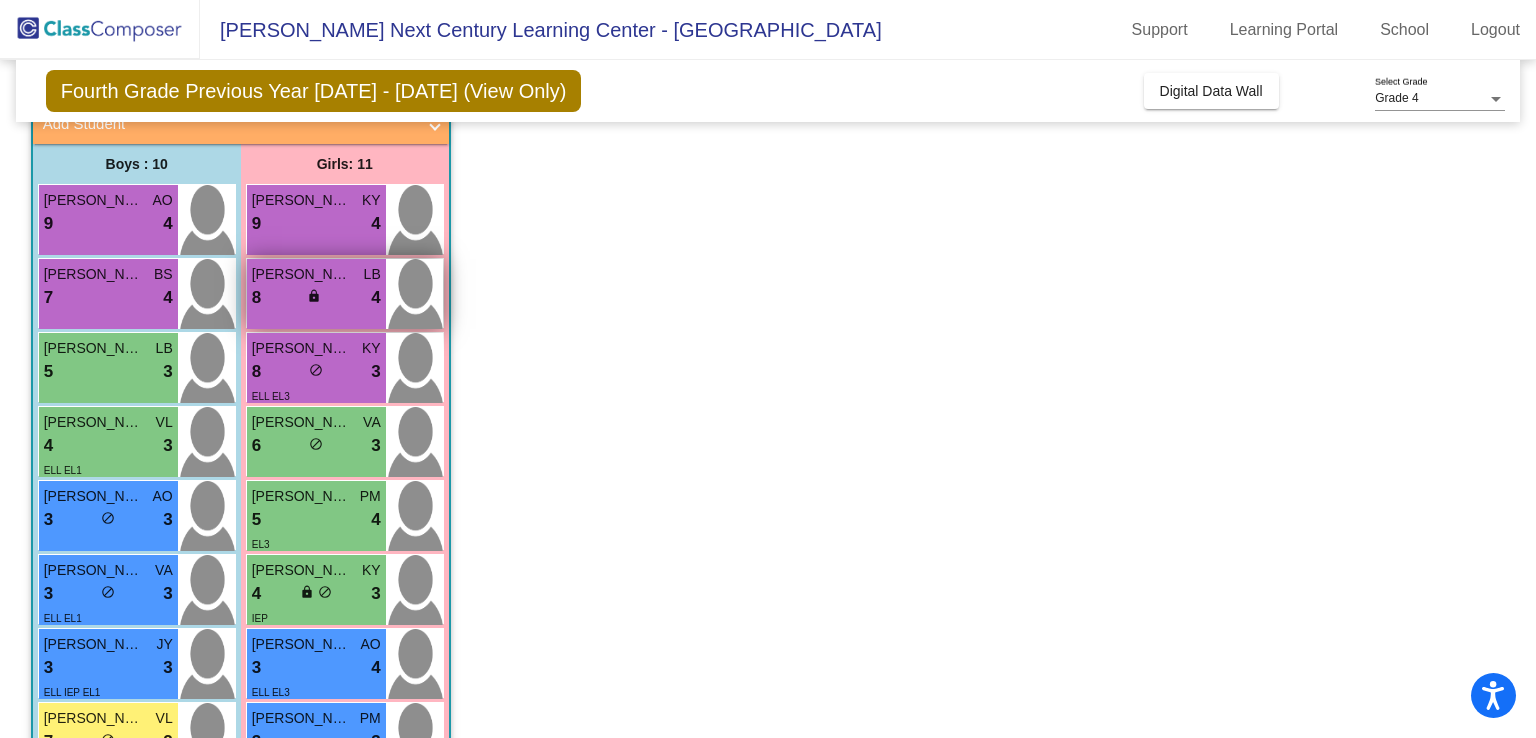 click on "8 lock do_not_disturb_alt 4" at bounding box center [316, 298] 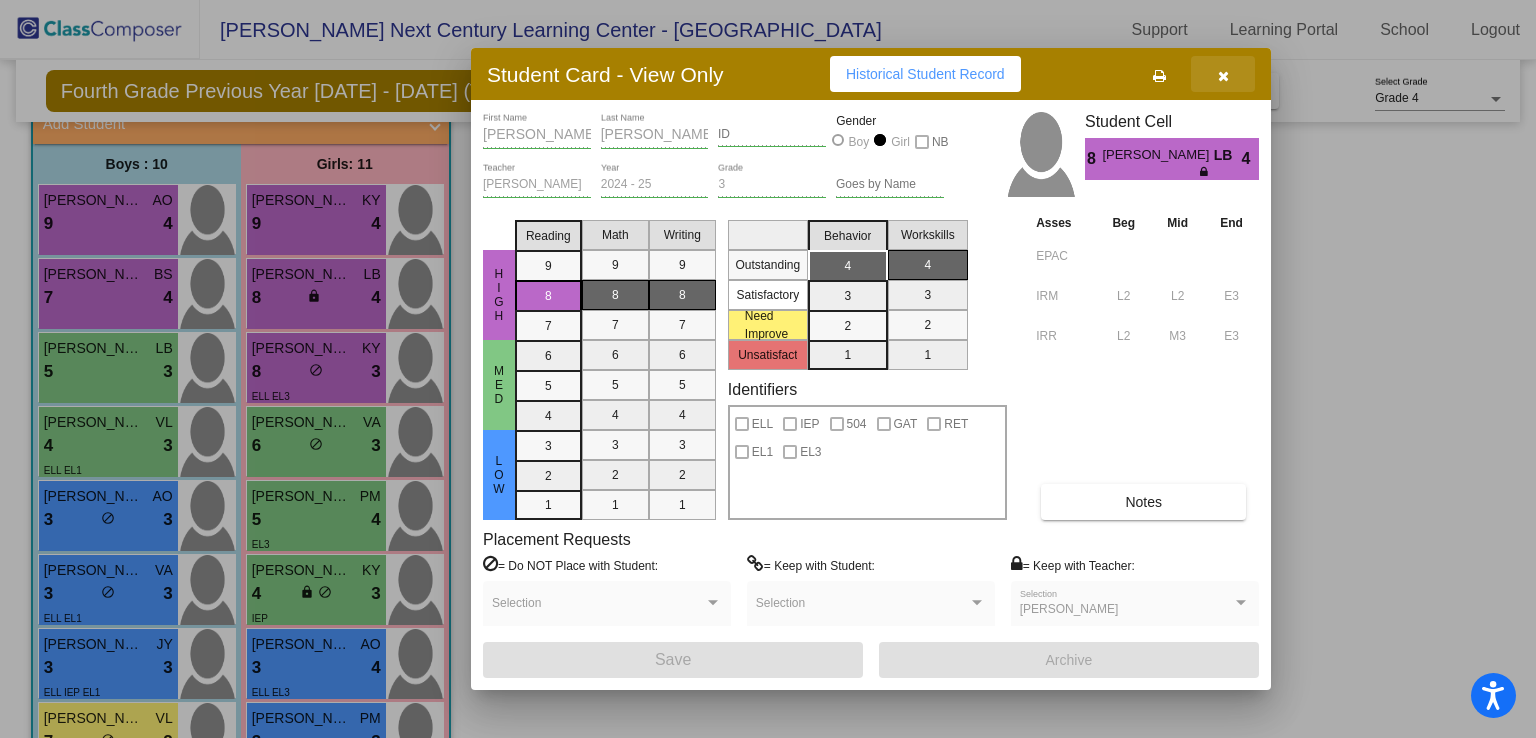 click at bounding box center (1223, 76) 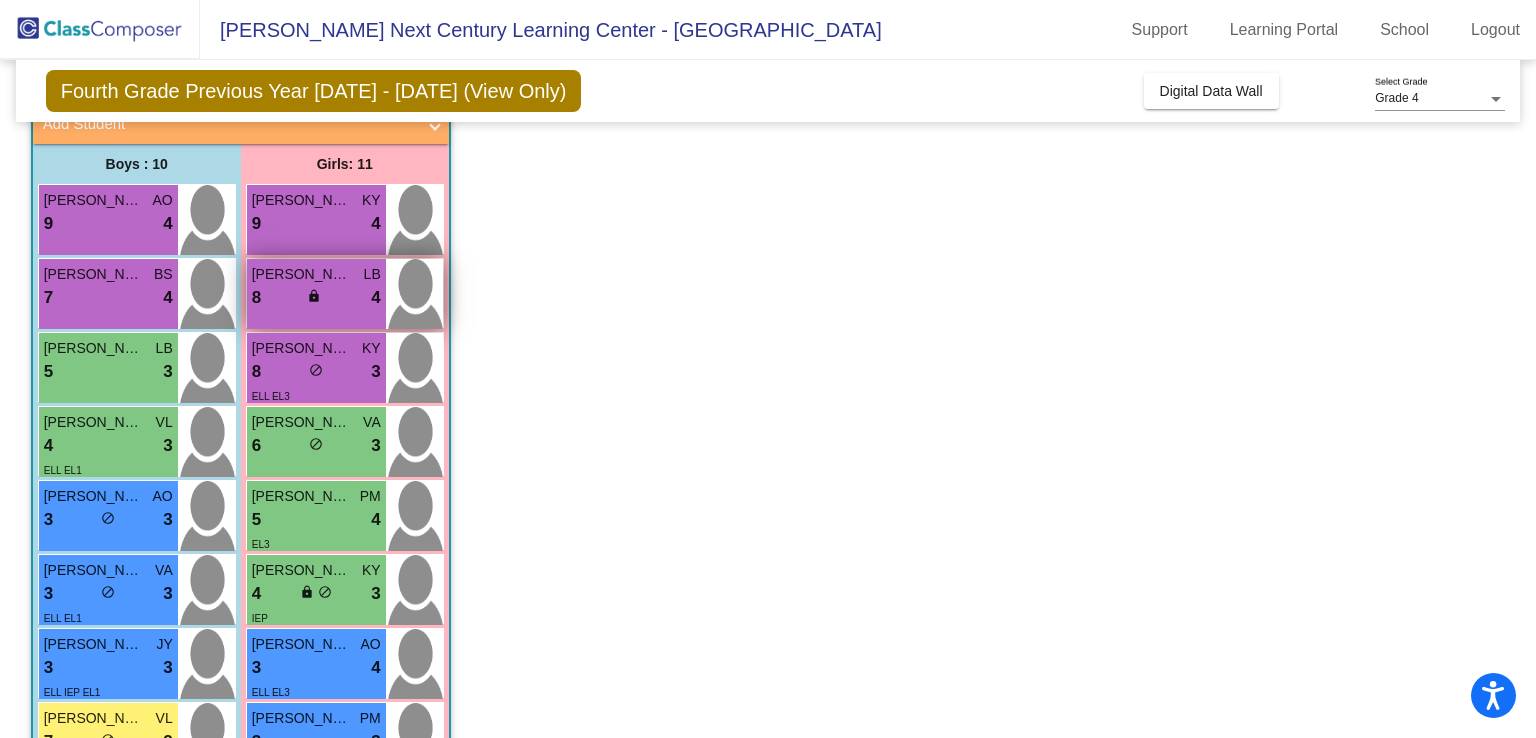 click on "[PERSON_NAME]" at bounding box center [302, 274] 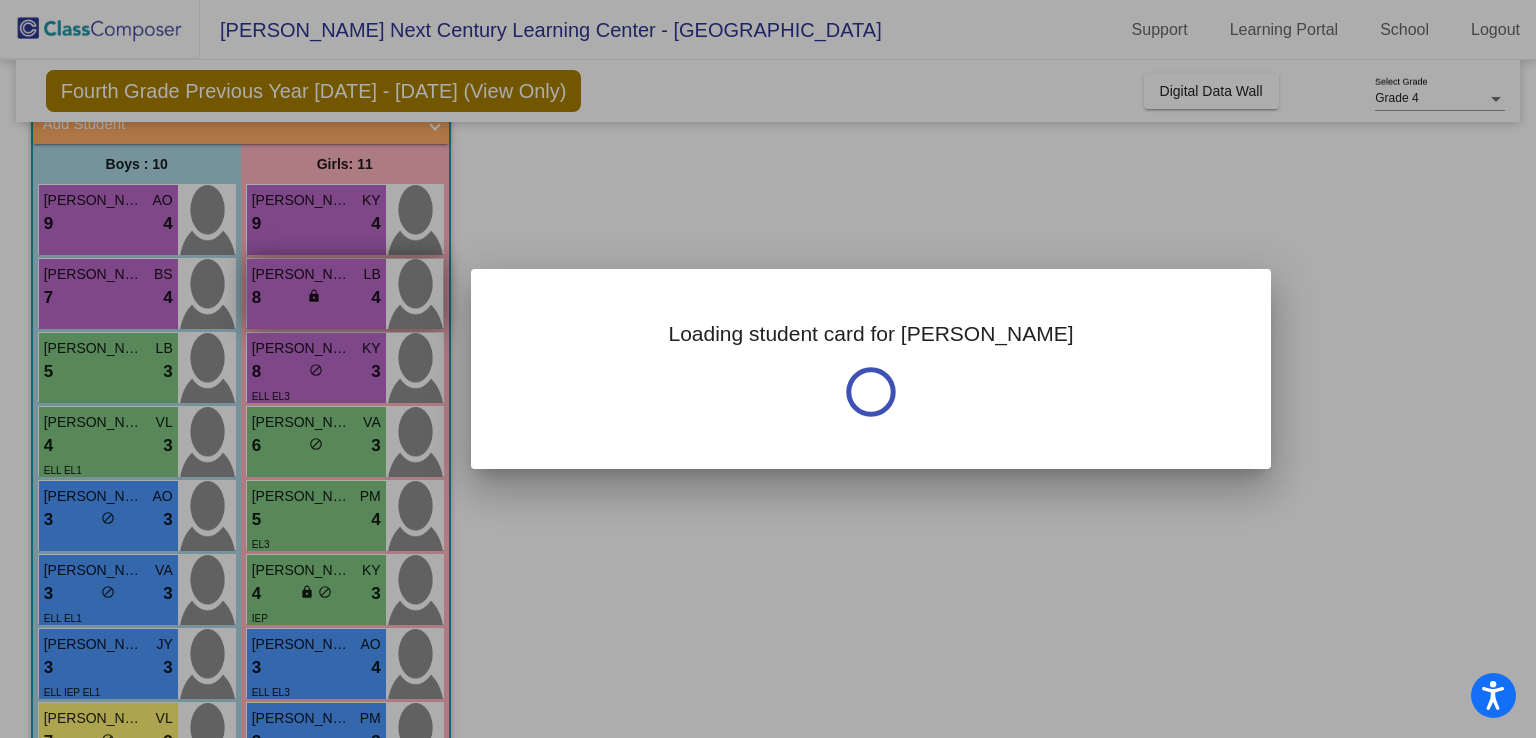 click at bounding box center [768, 369] 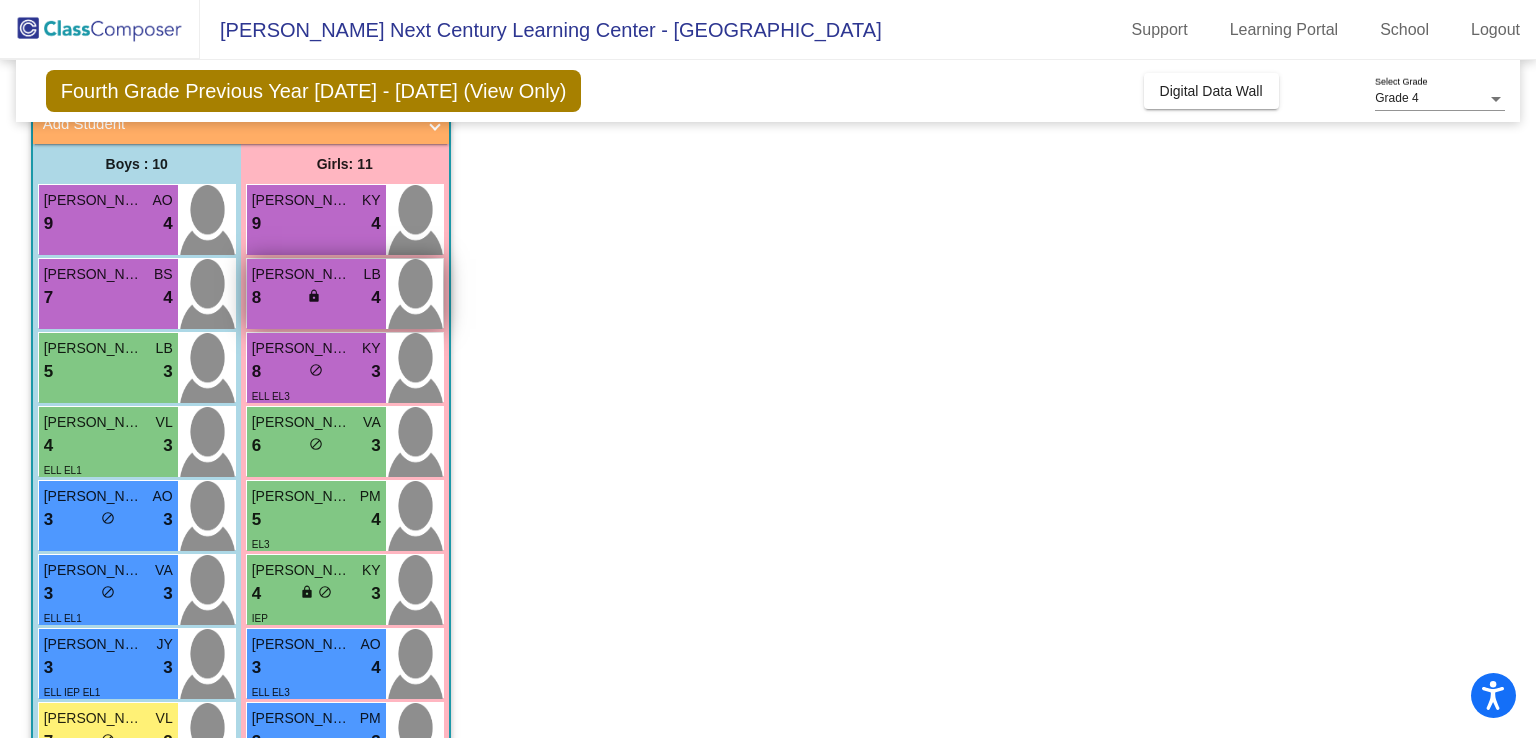 click on "[PERSON_NAME]" at bounding box center (302, 274) 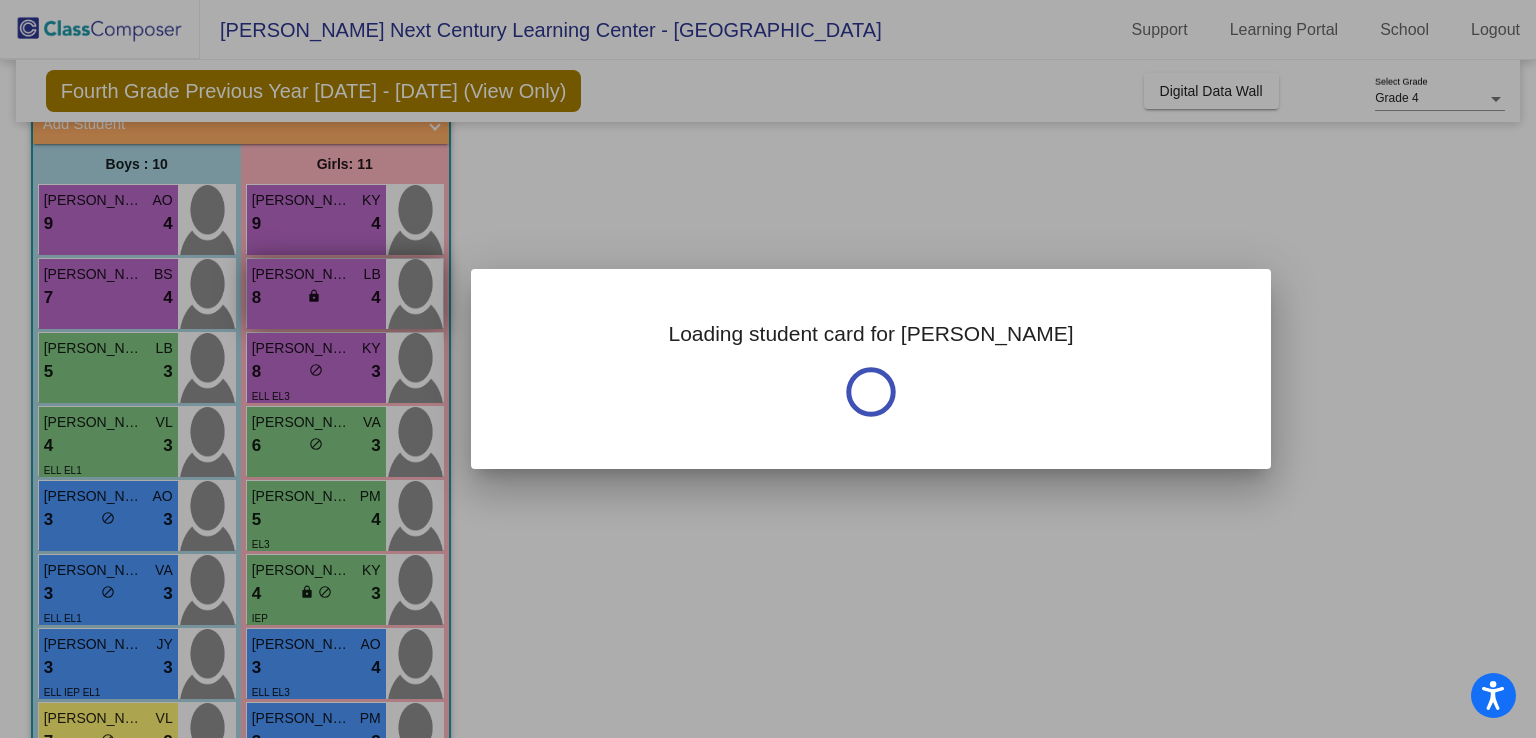click at bounding box center [768, 369] 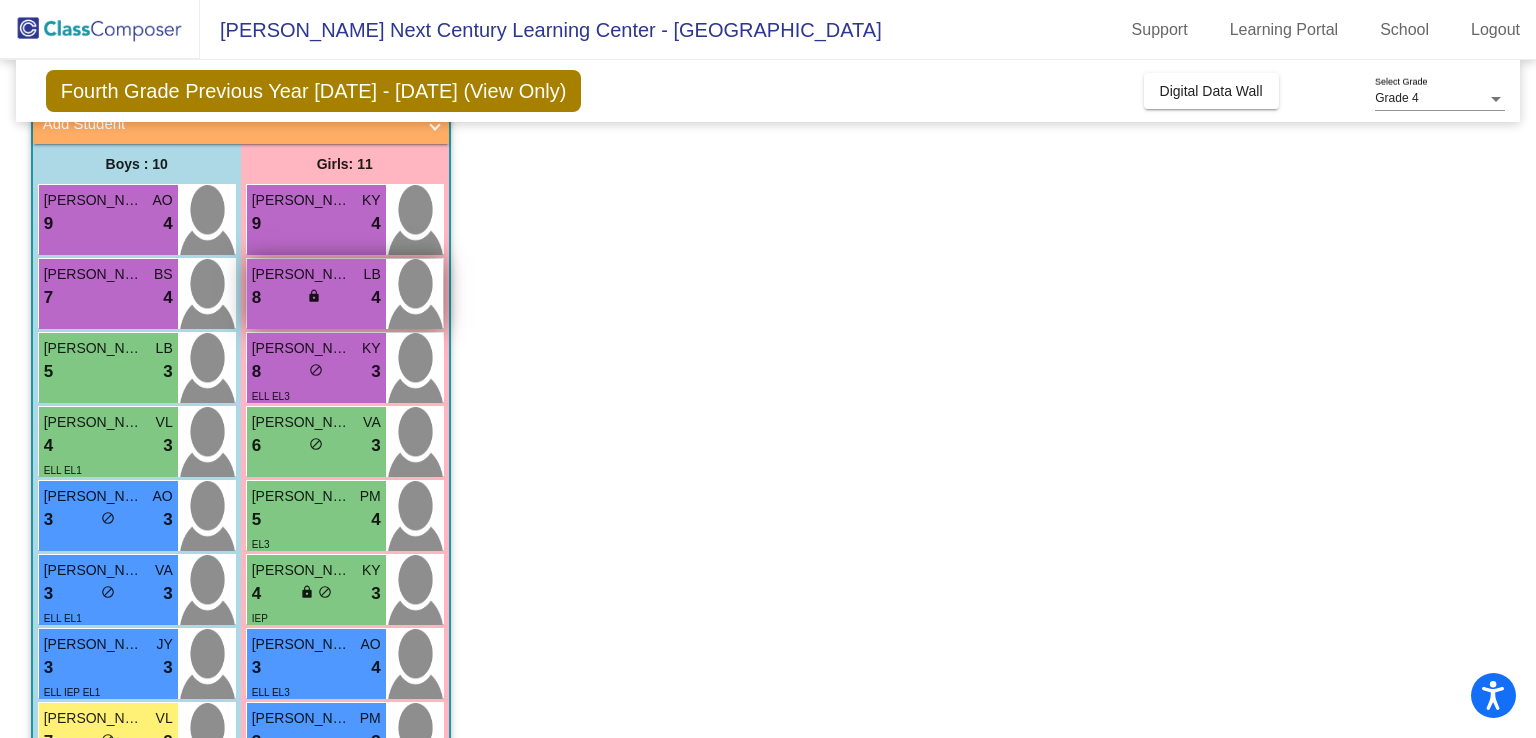 click on "[PERSON_NAME]" at bounding box center (302, 274) 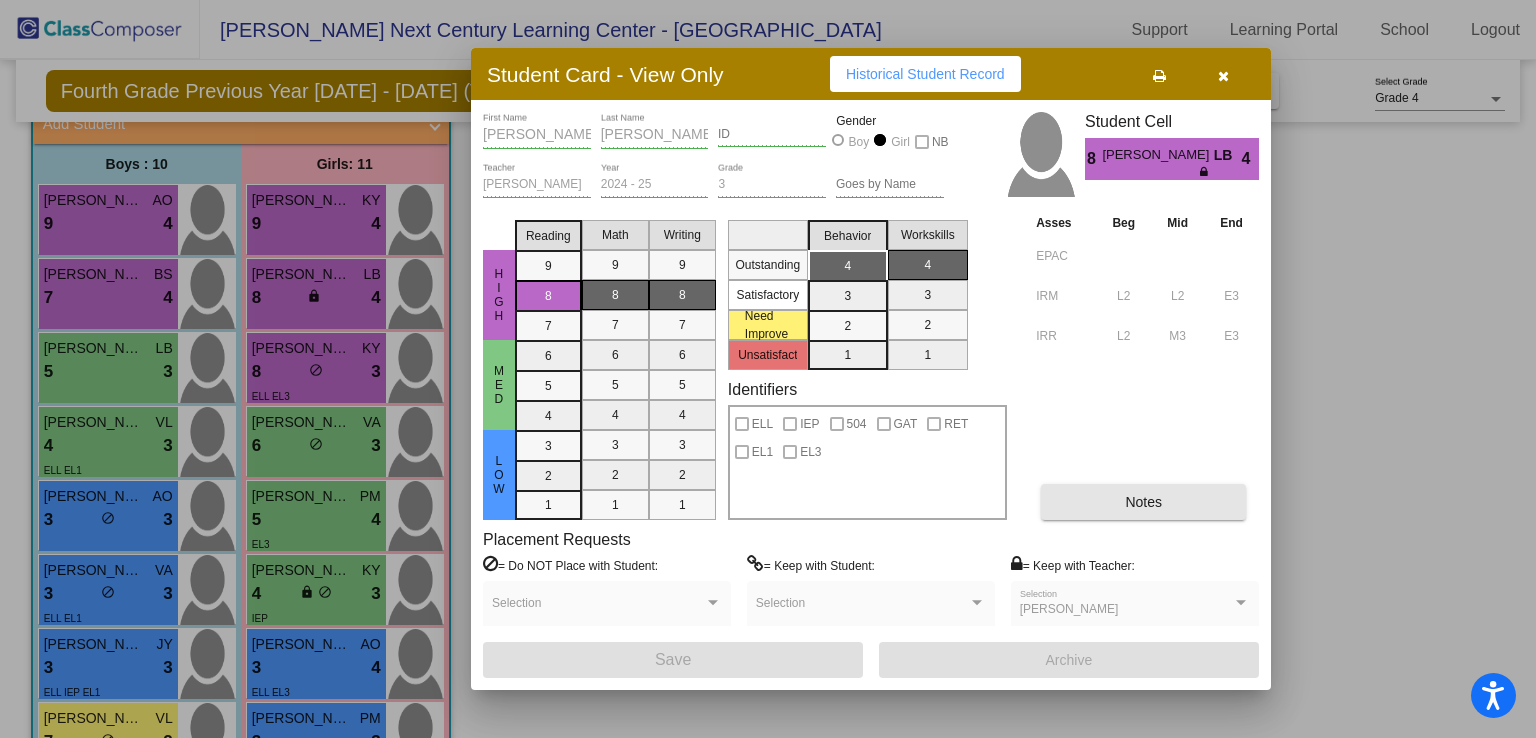 click on "Notes" at bounding box center (1143, 502) 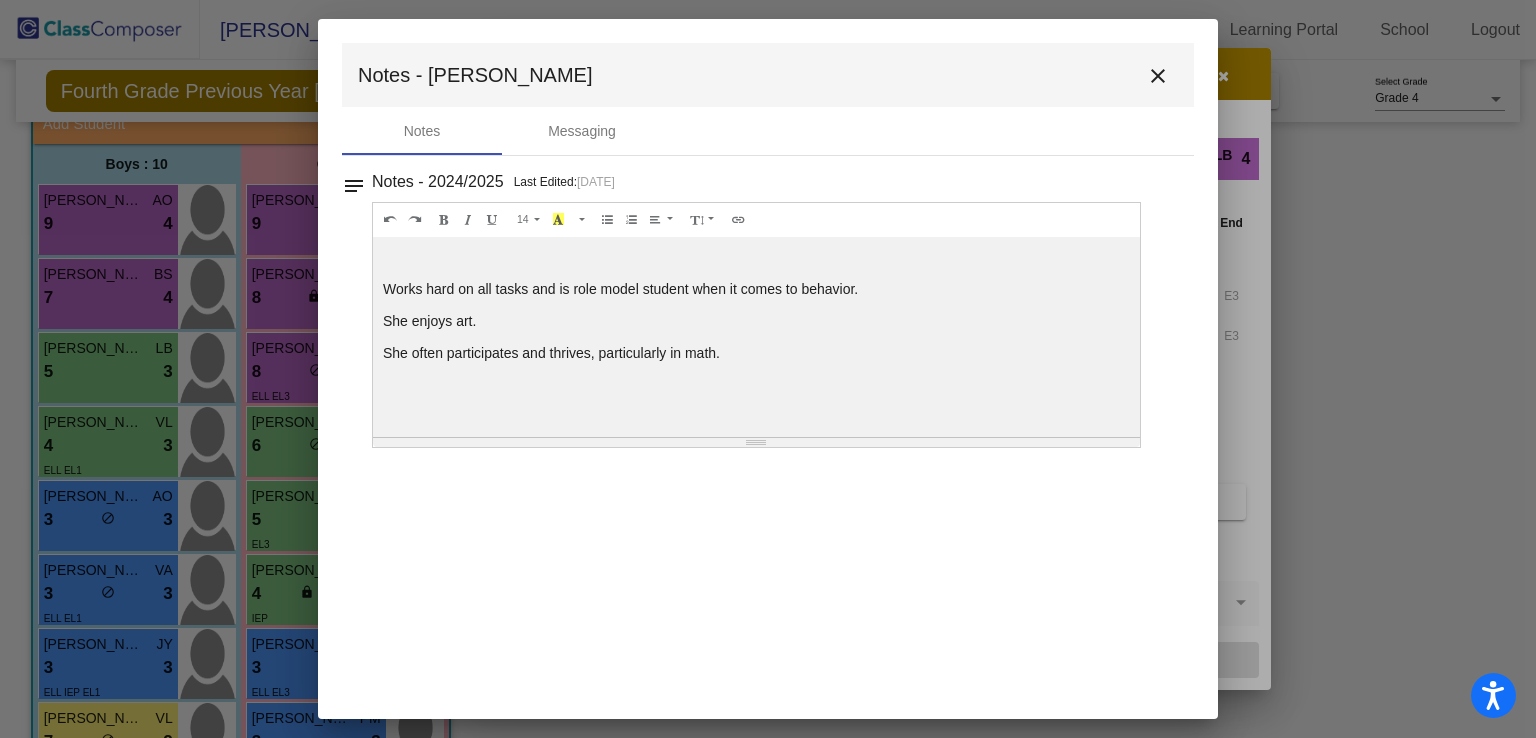 click on "close" at bounding box center [1158, 76] 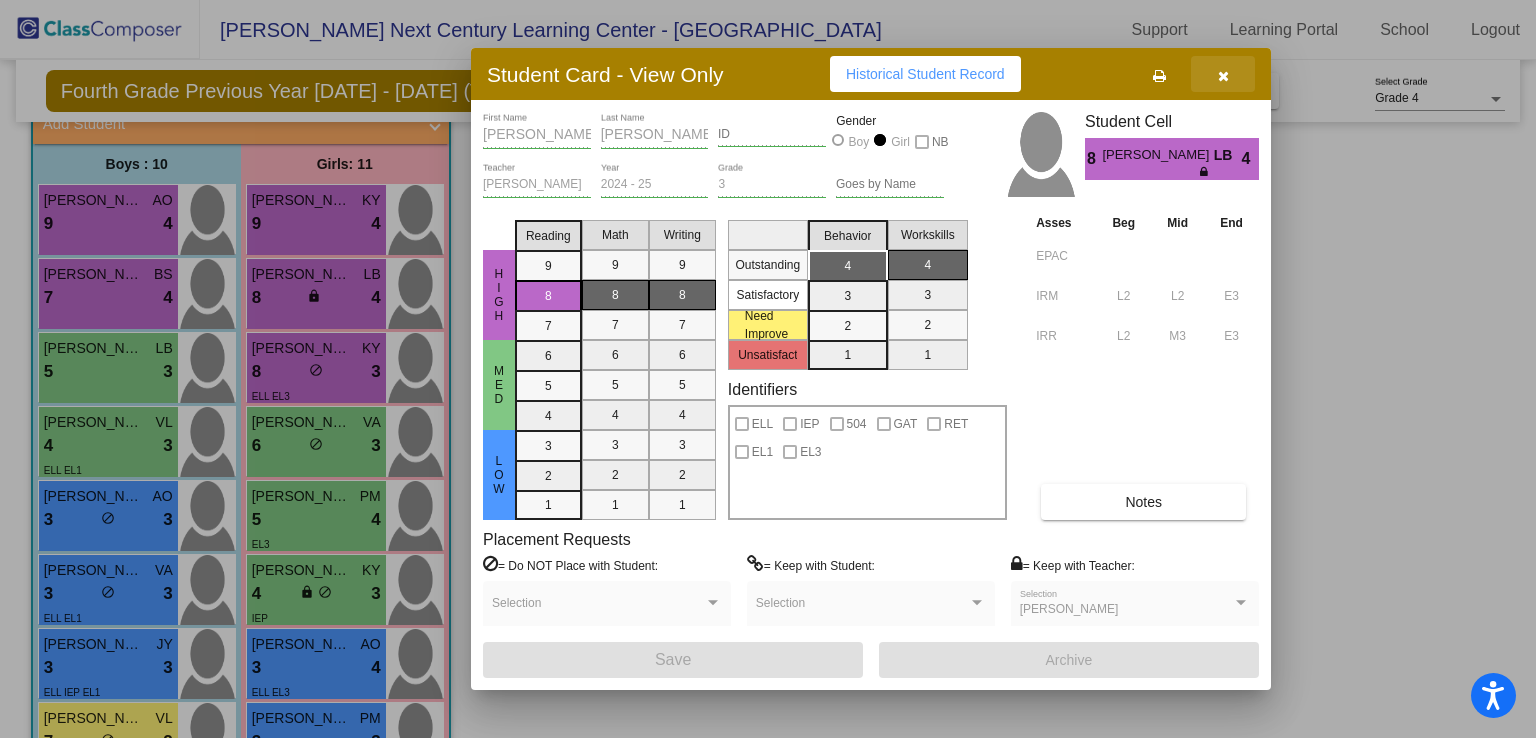 click at bounding box center [1223, 76] 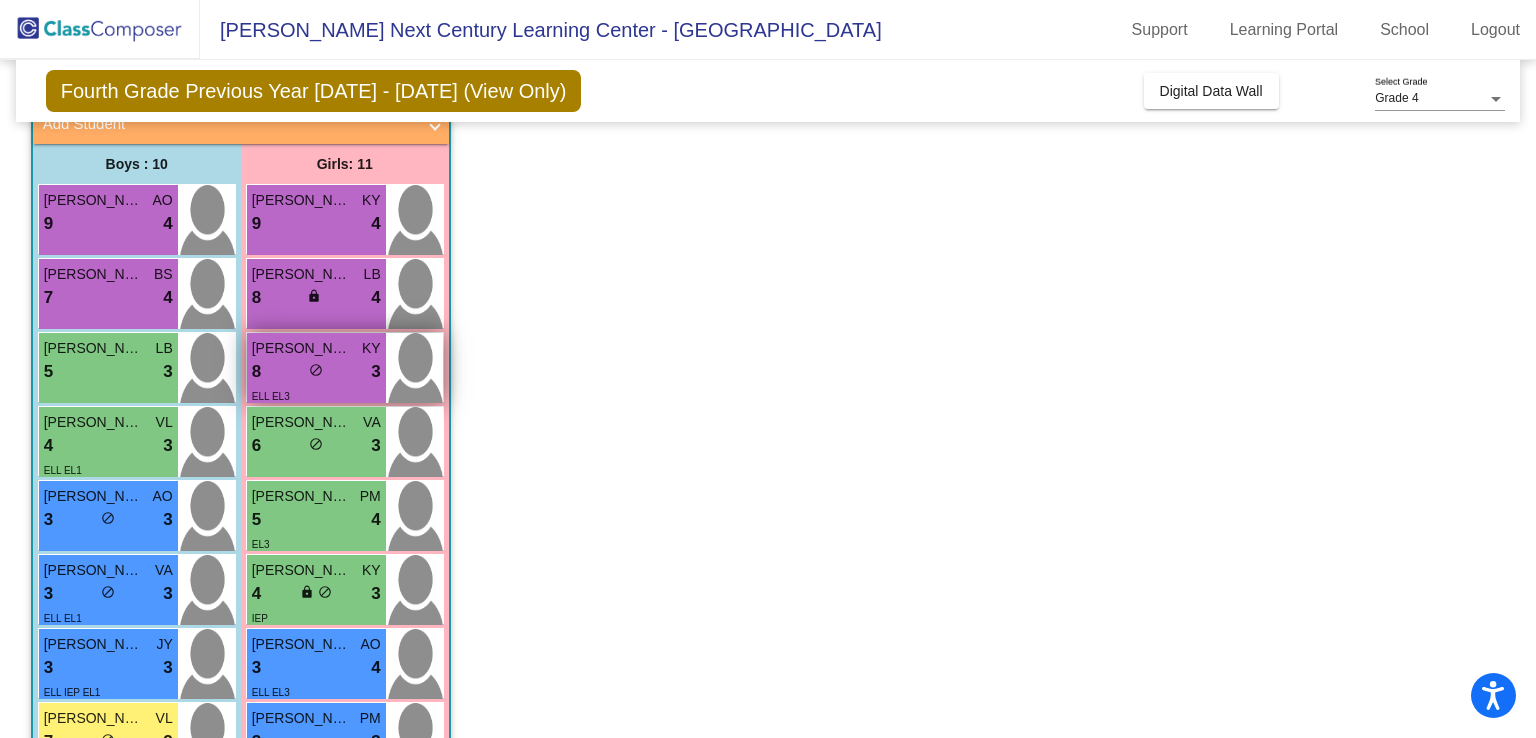 click on "ELL EL3" at bounding box center (316, 395) 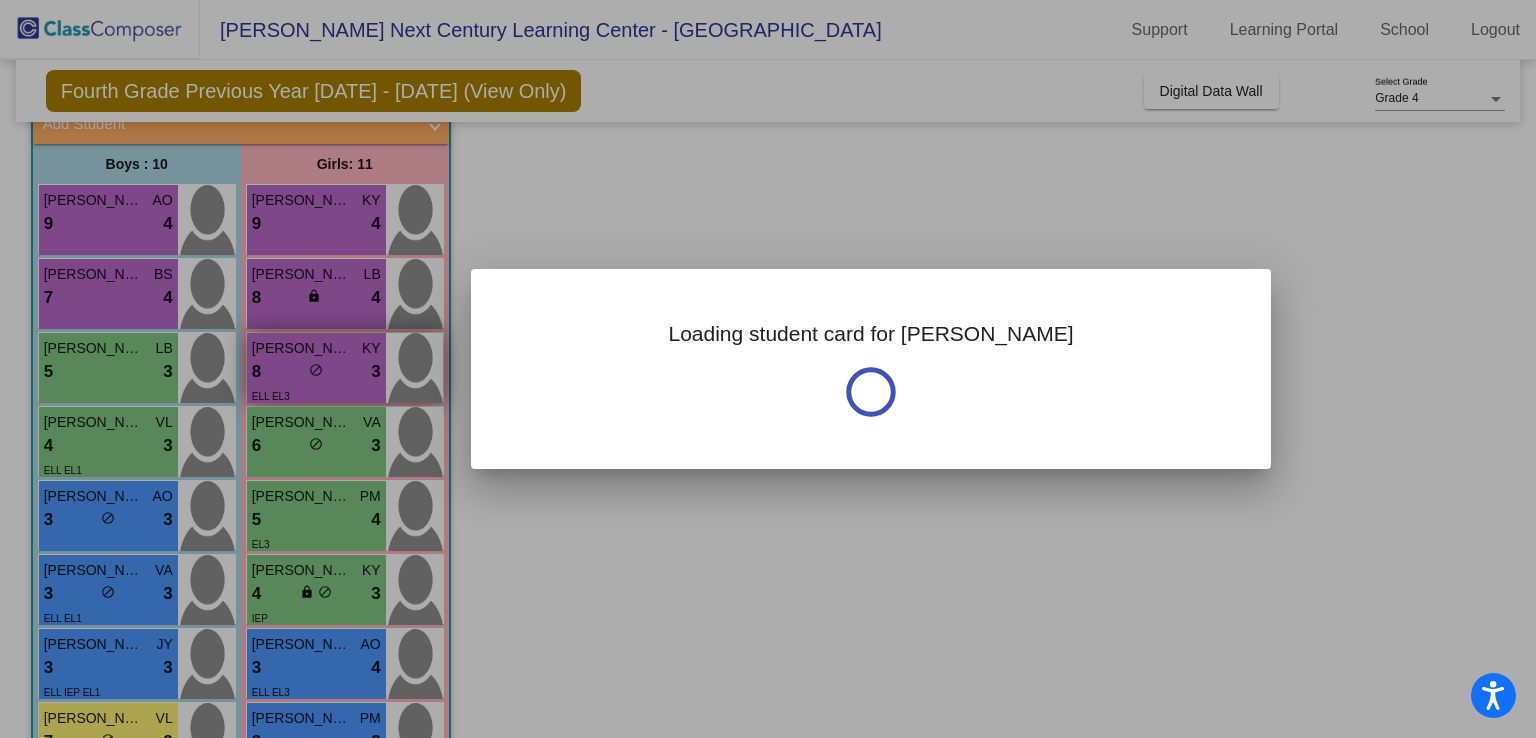 click at bounding box center [768, 369] 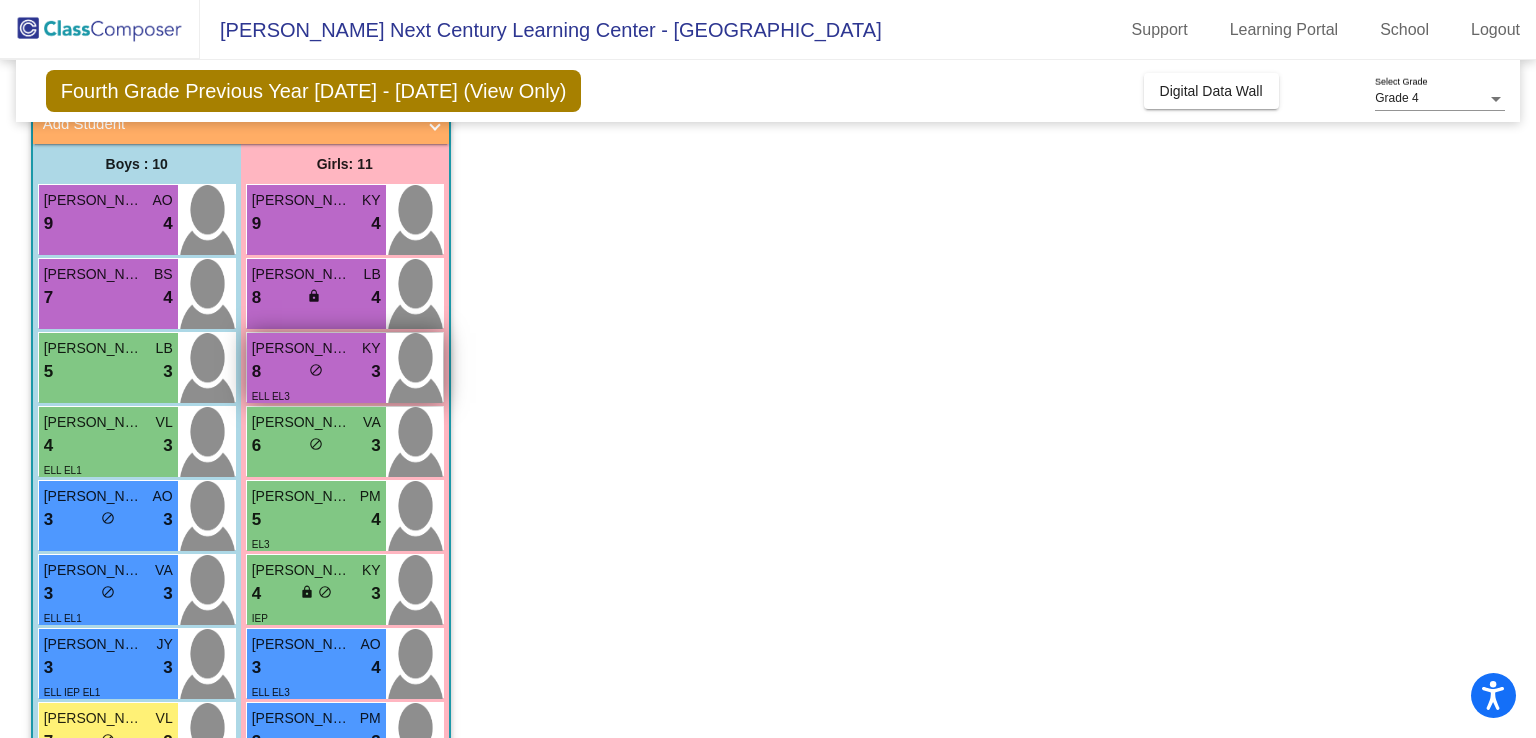 click on "ELL EL3" at bounding box center [316, 395] 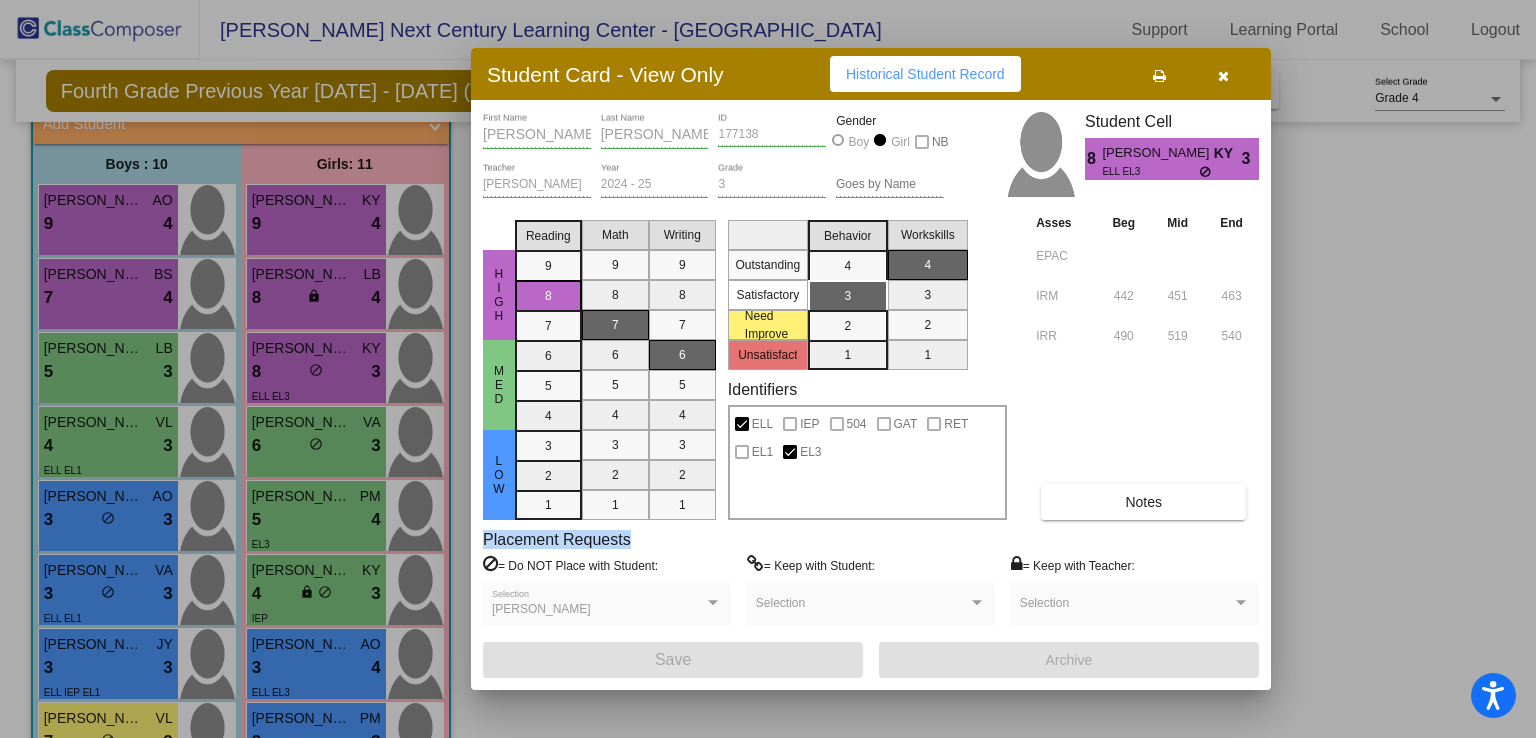 drag, startPoint x: 1132, startPoint y: 525, endPoint x: 1132, endPoint y: 502, distance: 23 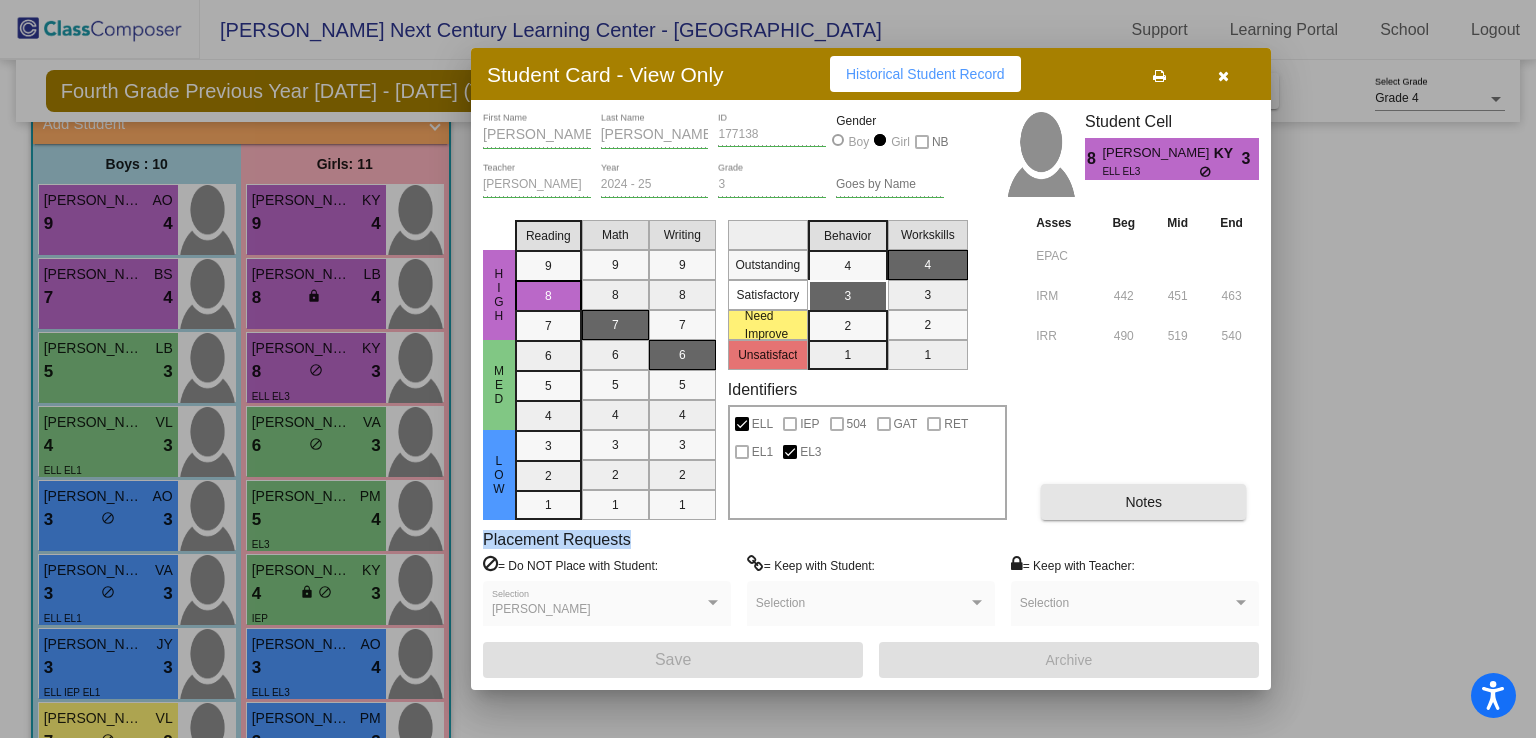 click on "Notes" at bounding box center (1143, 502) 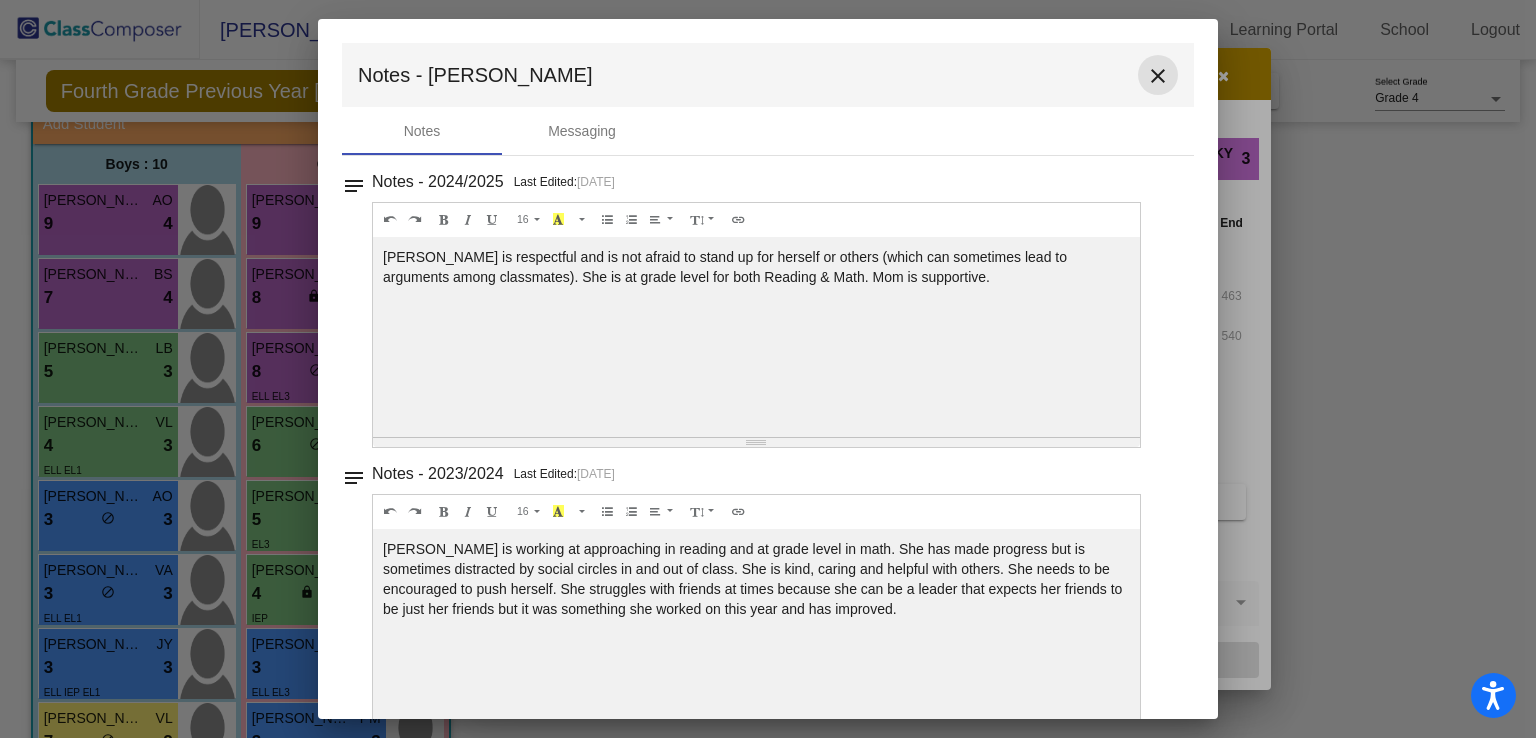 click on "close" at bounding box center (1158, 76) 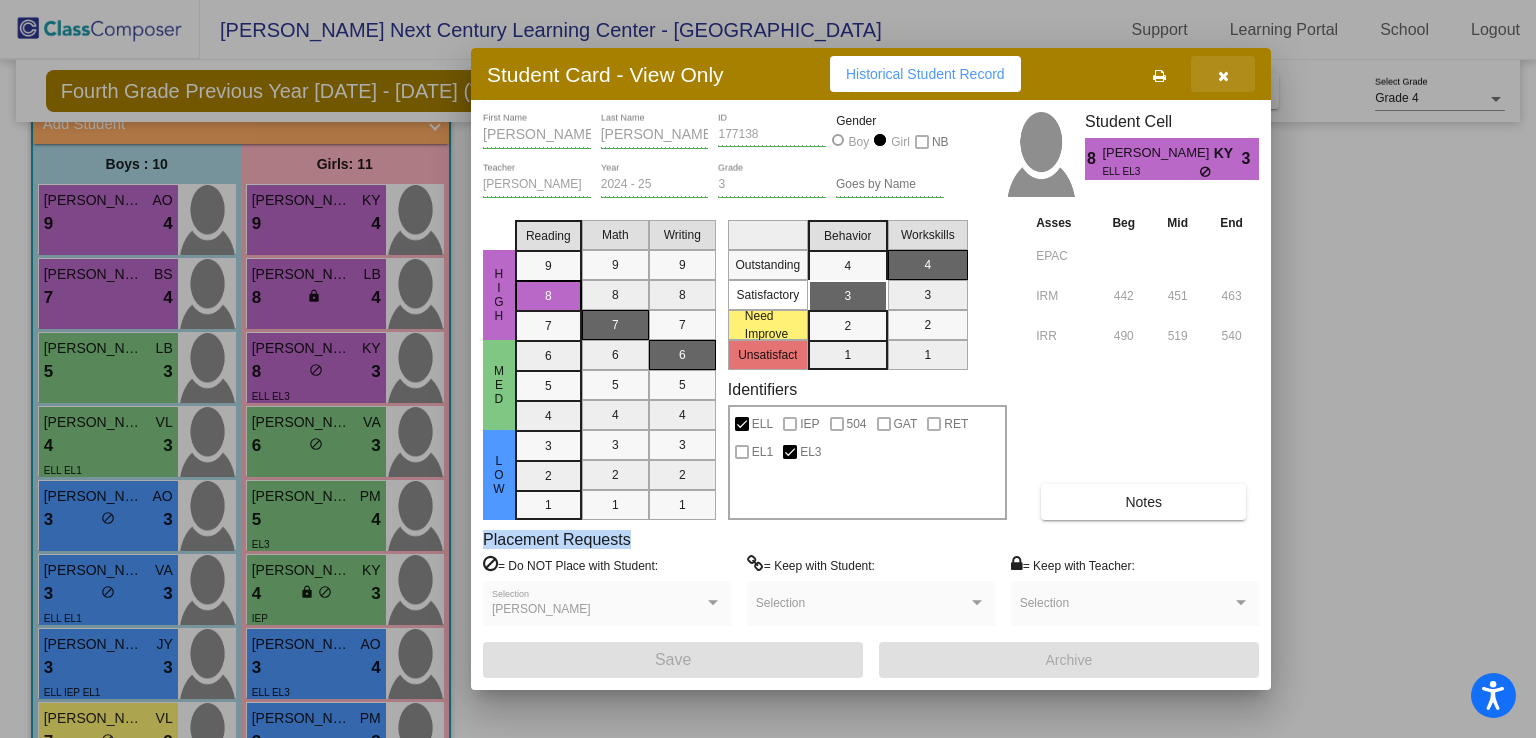 click at bounding box center (1223, 76) 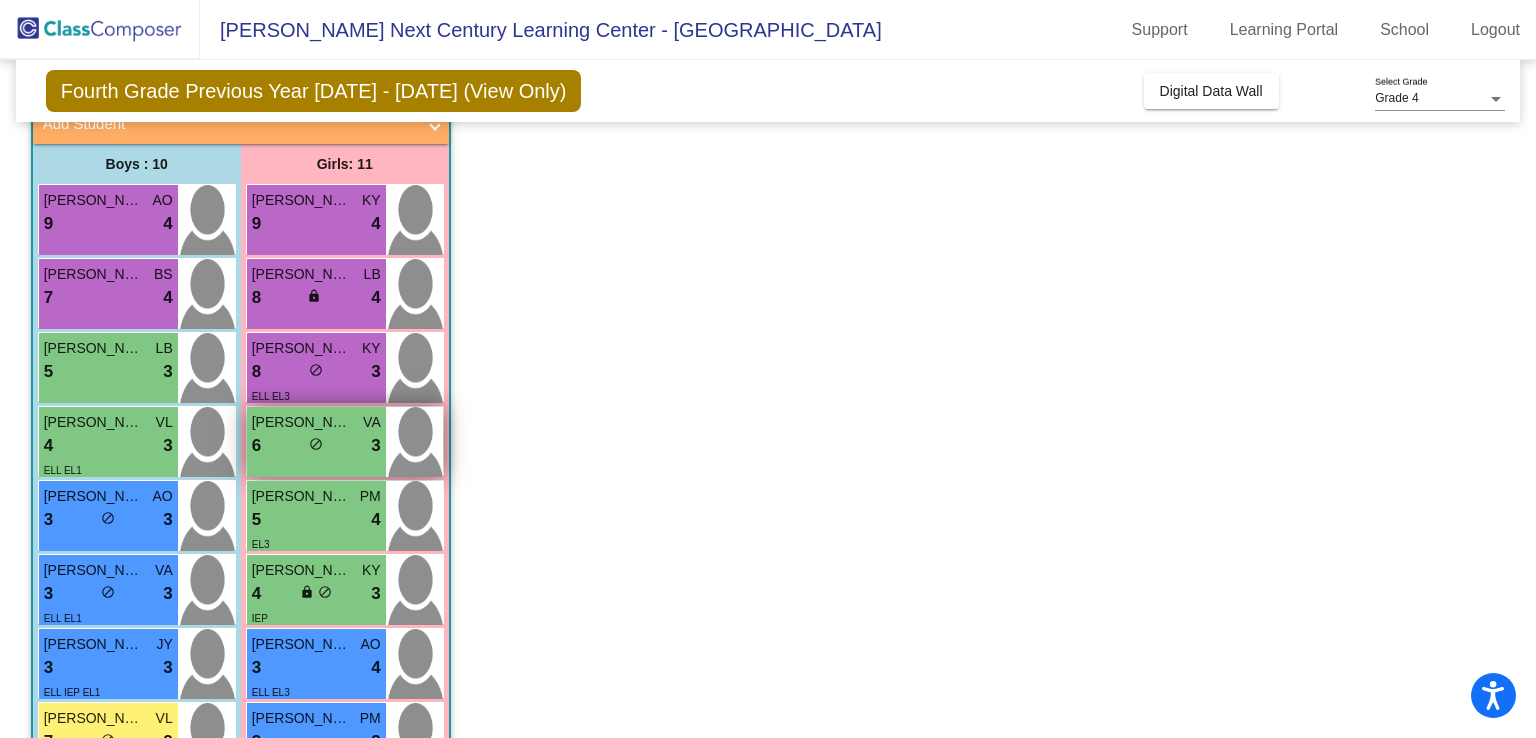 click on "6 lock do_not_disturb_alt 3" at bounding box center (316, 446) 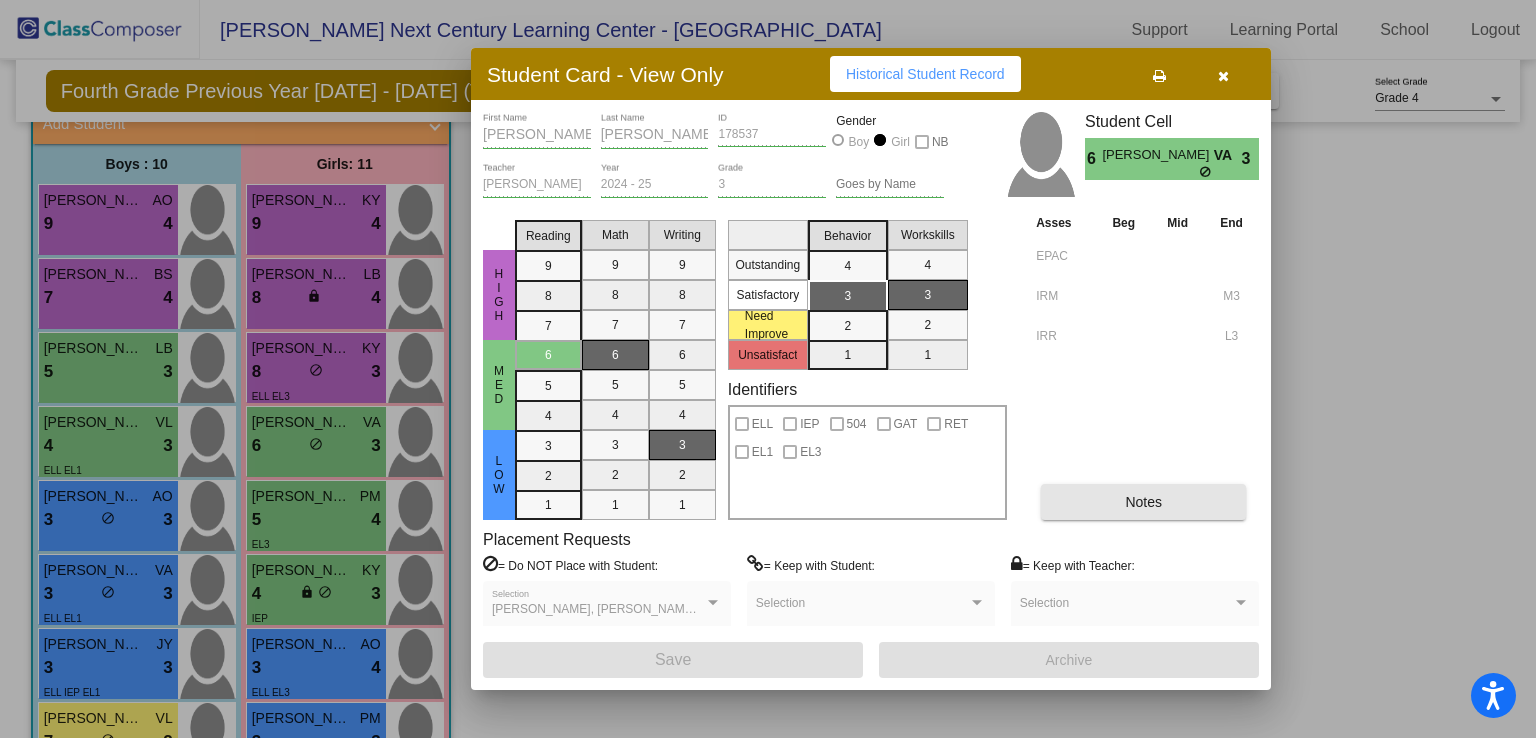 click on "Notes" at bounding box center [1143, 502] 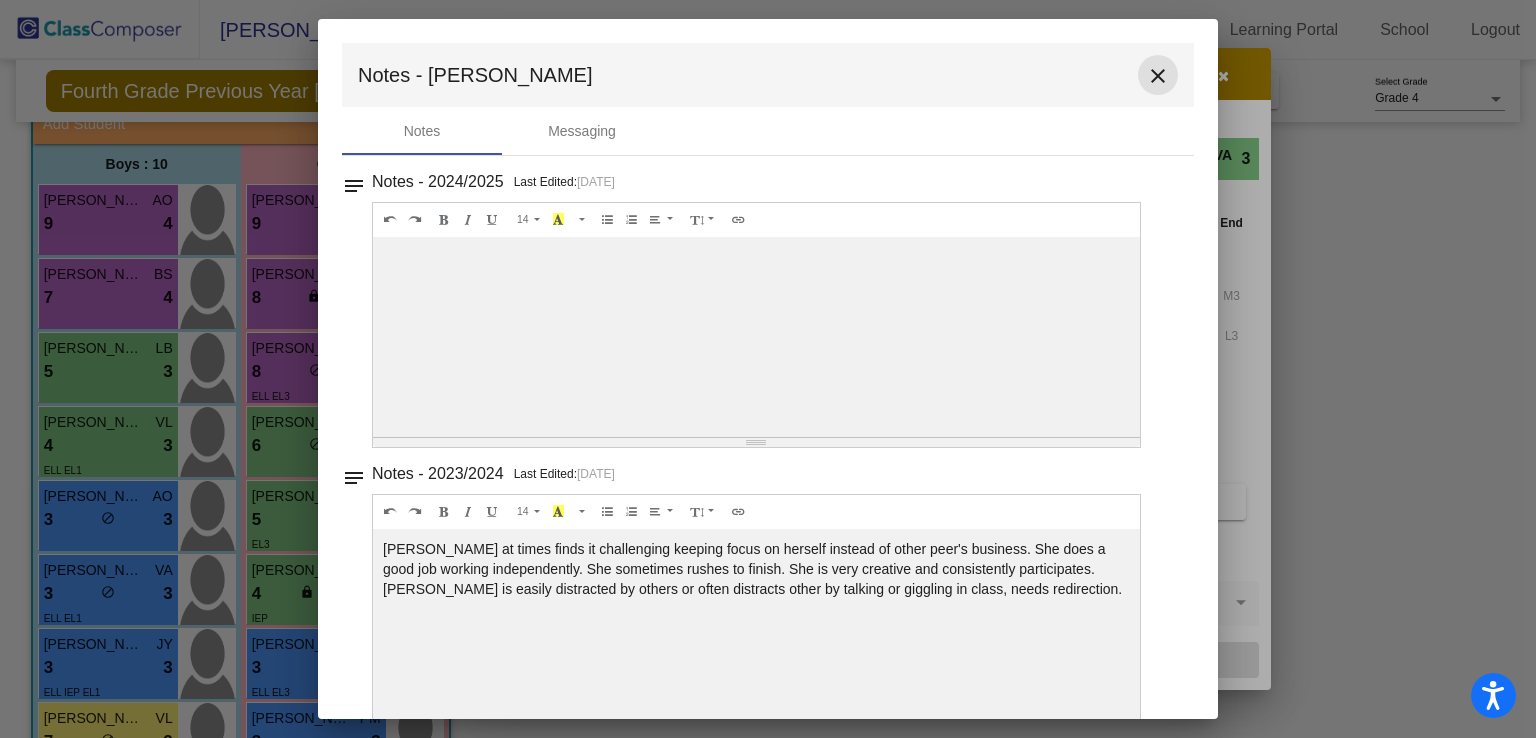 click on "close" at bounding box center (1158, 76) 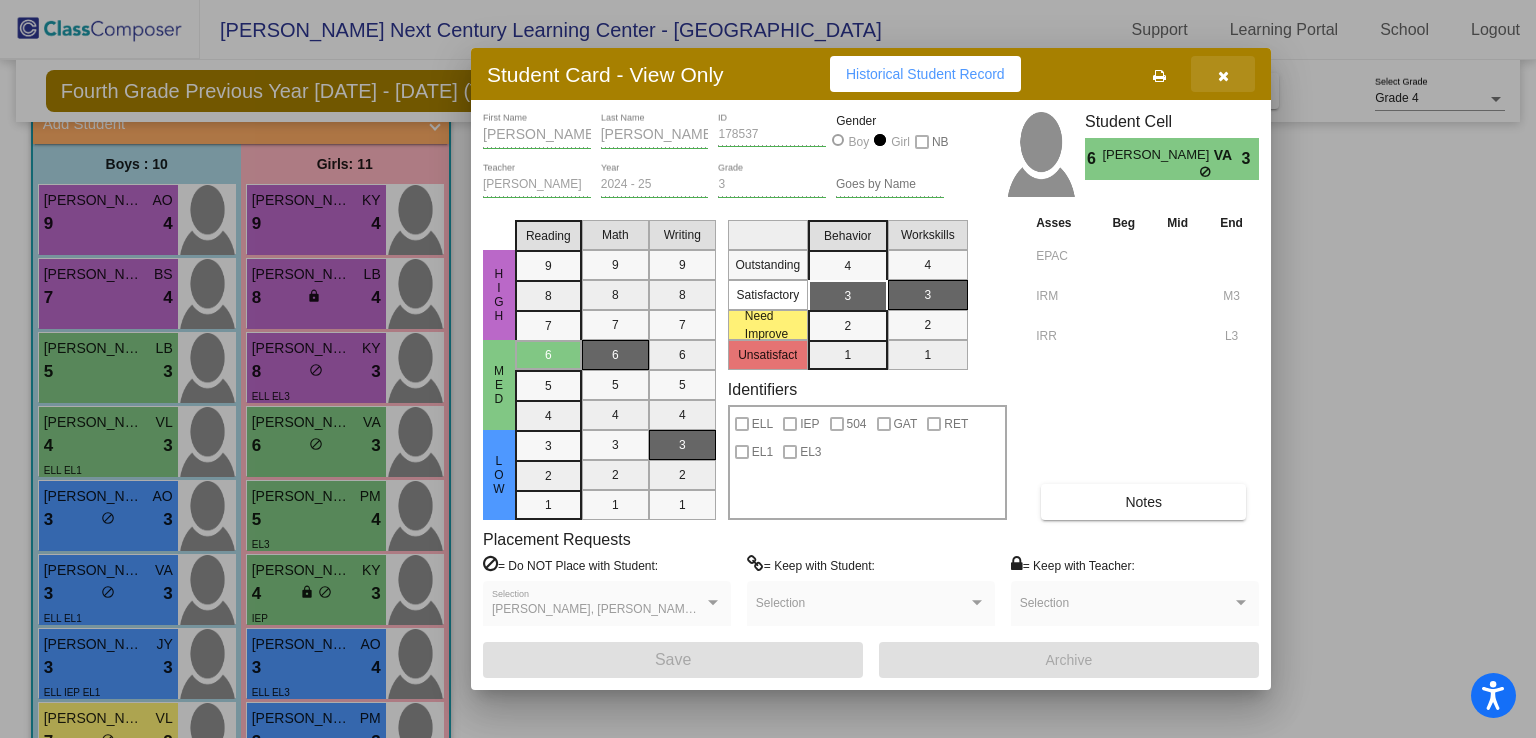 click at bounding box center (1223, 76) 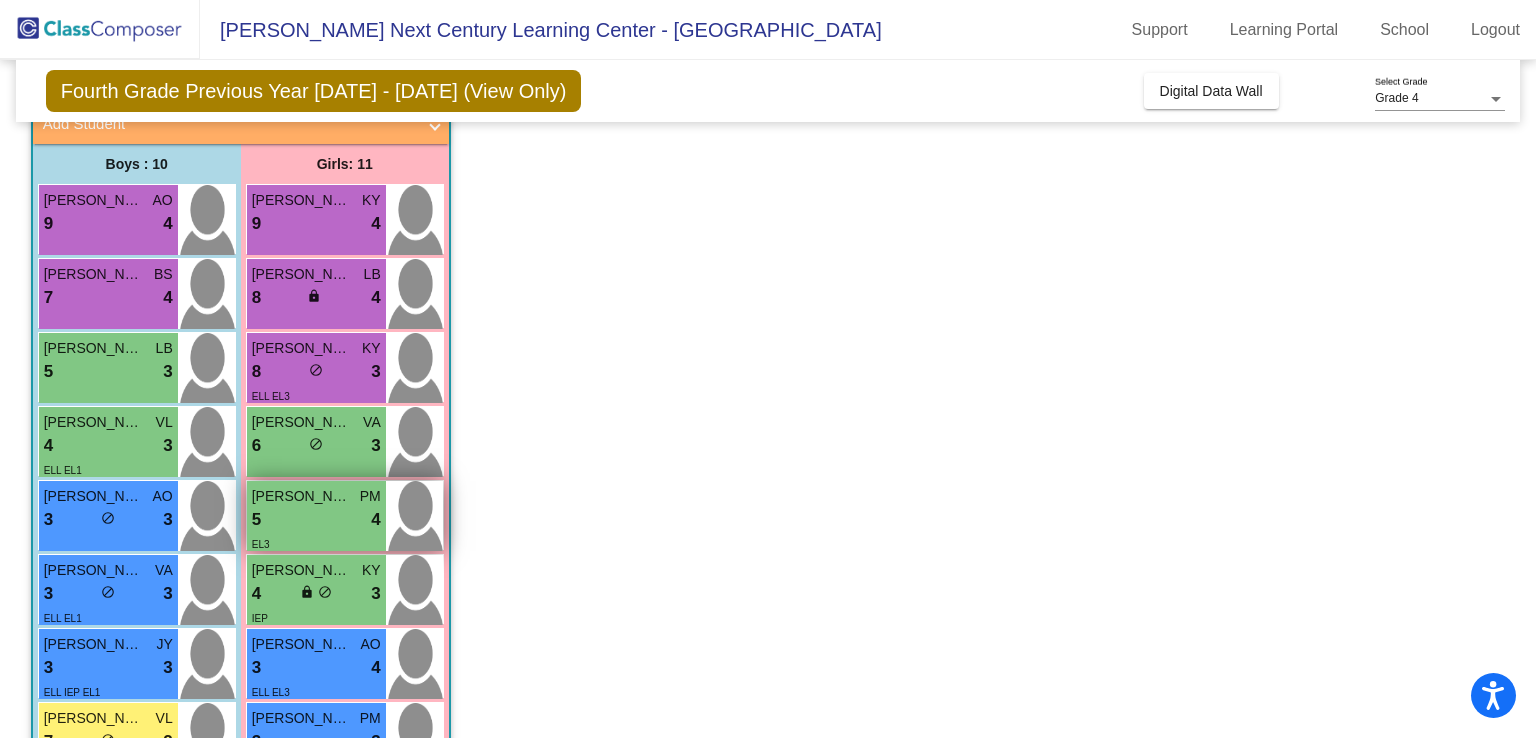 click on "5 lock do_not_disturb_alt 4" at bounding box center (316, 520) 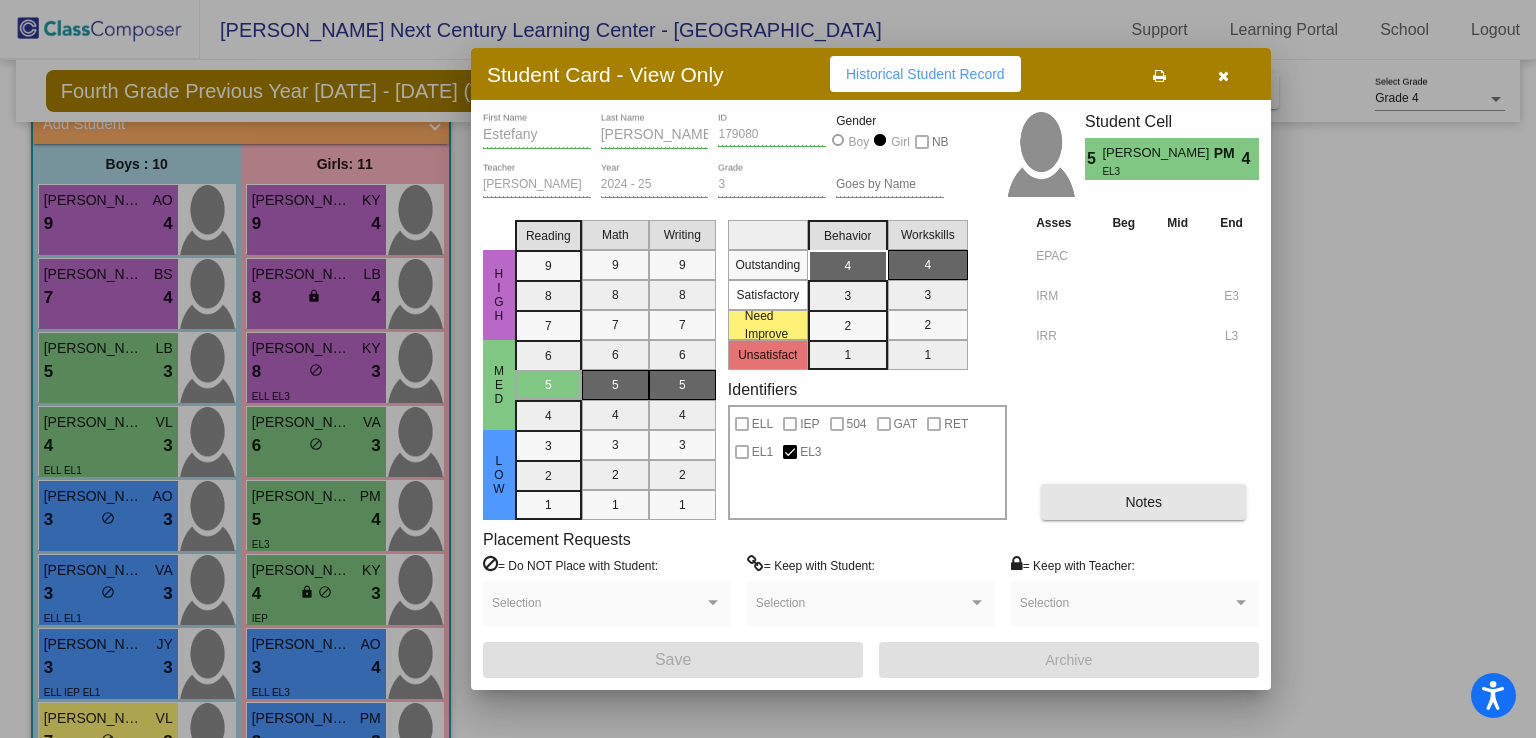 click on "Notes" at bounding box center (1143, 502) 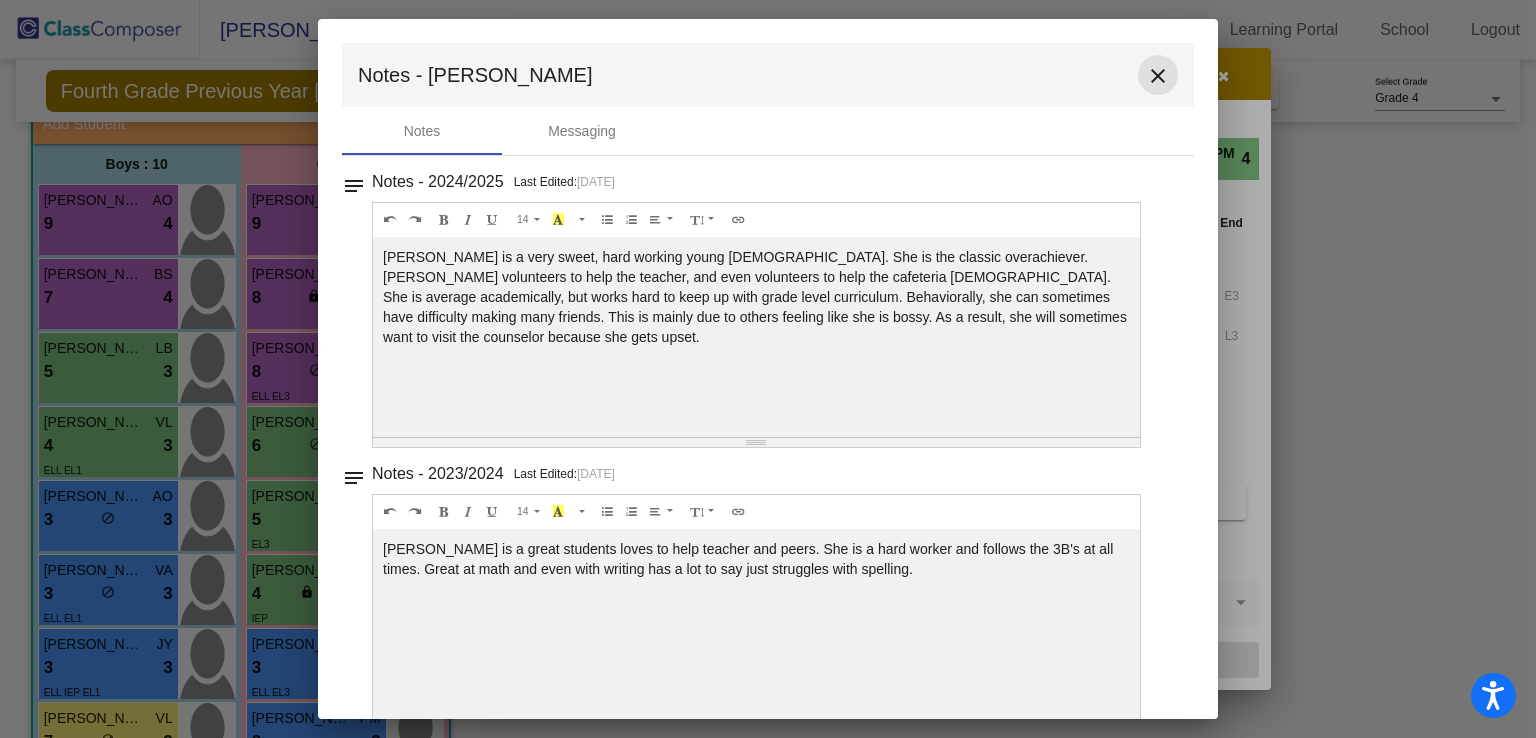 click on "close" at bounding box center (1158, 76) 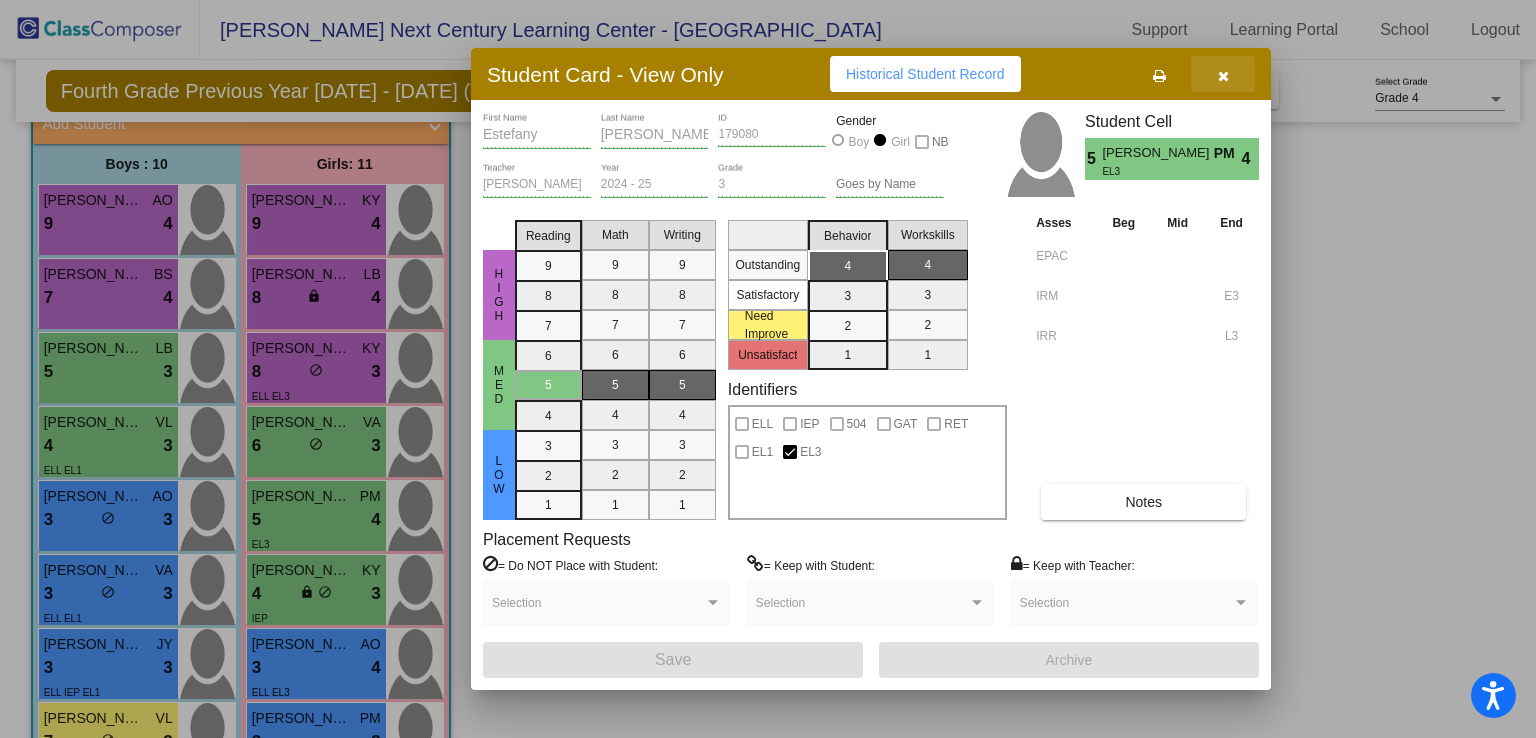 click at bounding box center (1223, 76) 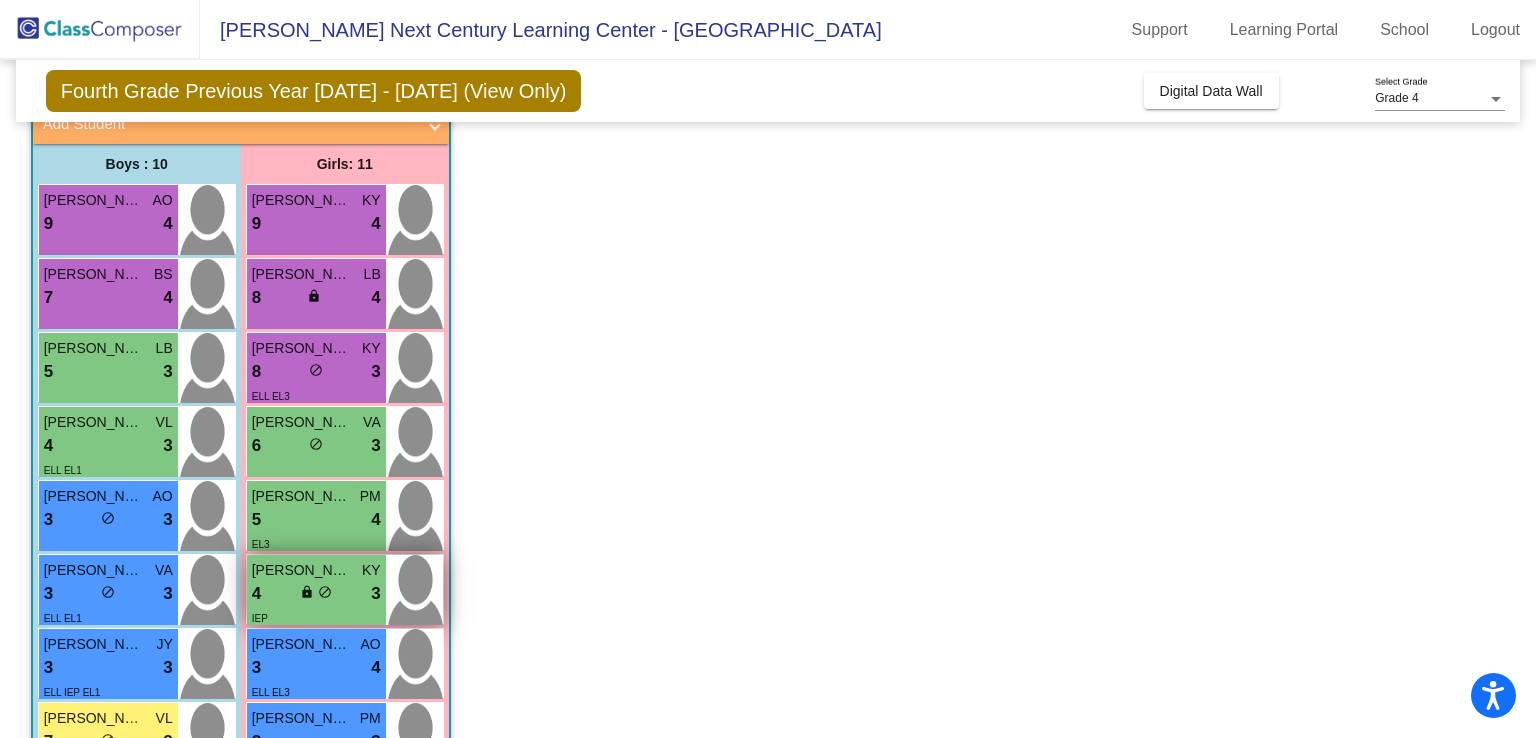 click on "IEP" at bounding box center (316, 617) 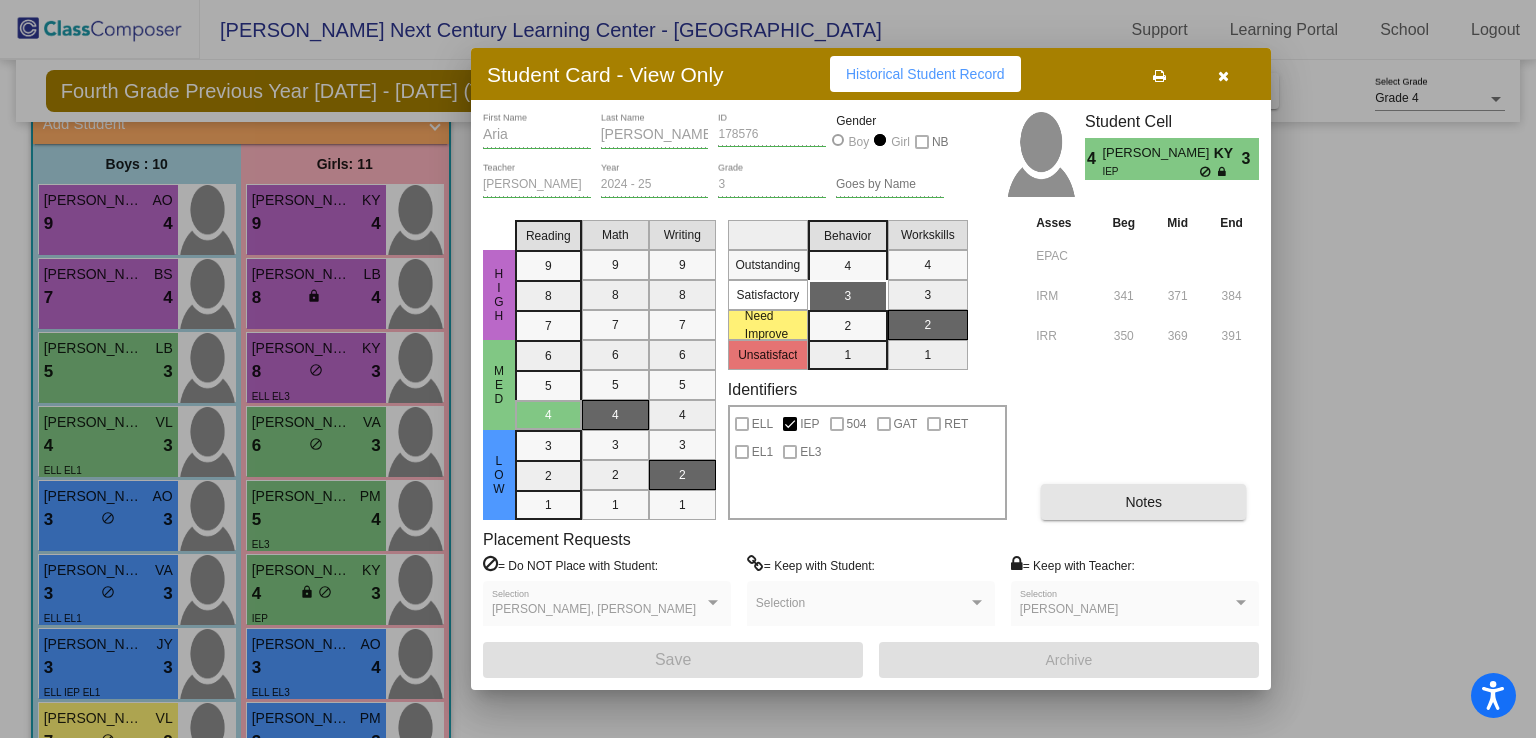 click on "Notes" at bounding box center [1143, 502] 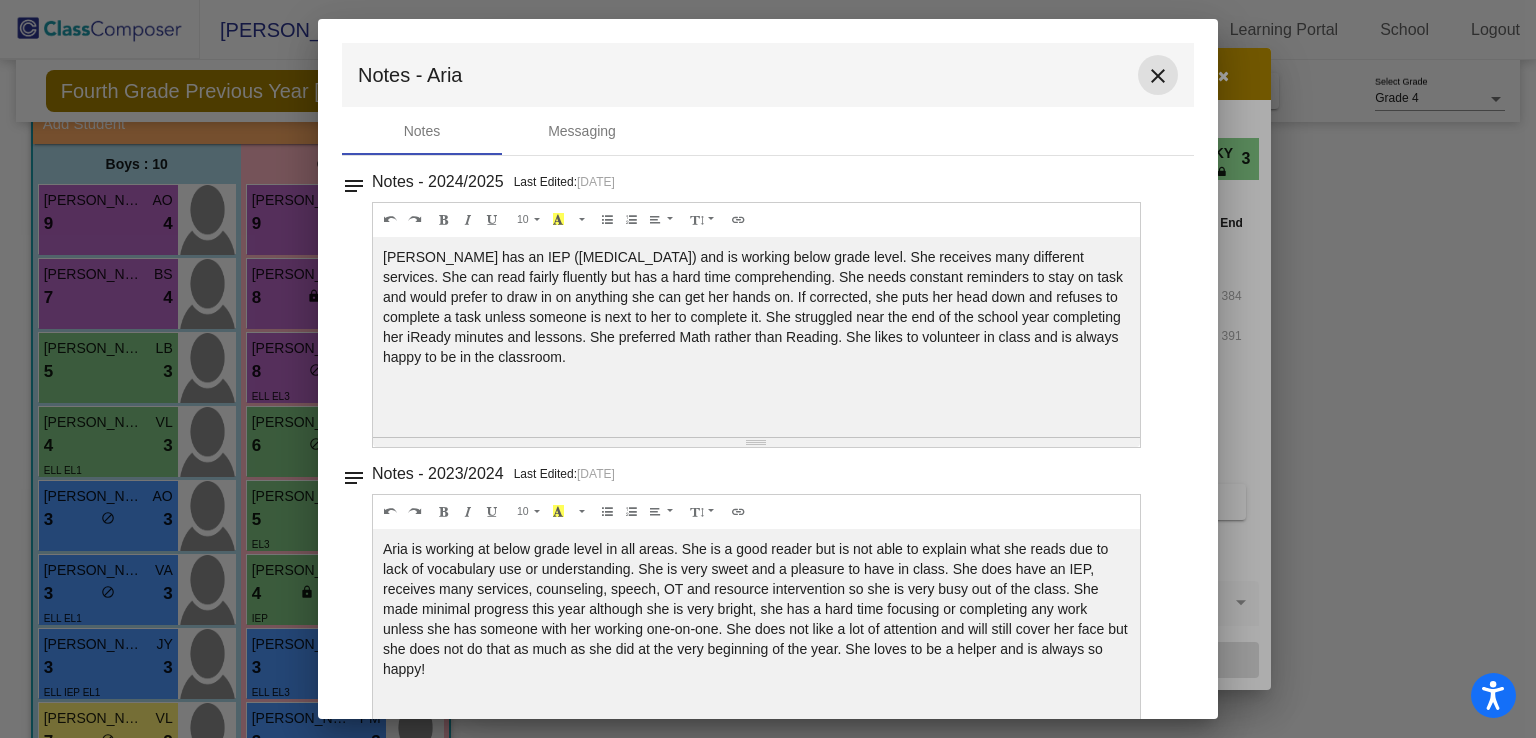 click on "close" at bounding box center [1158, 76] 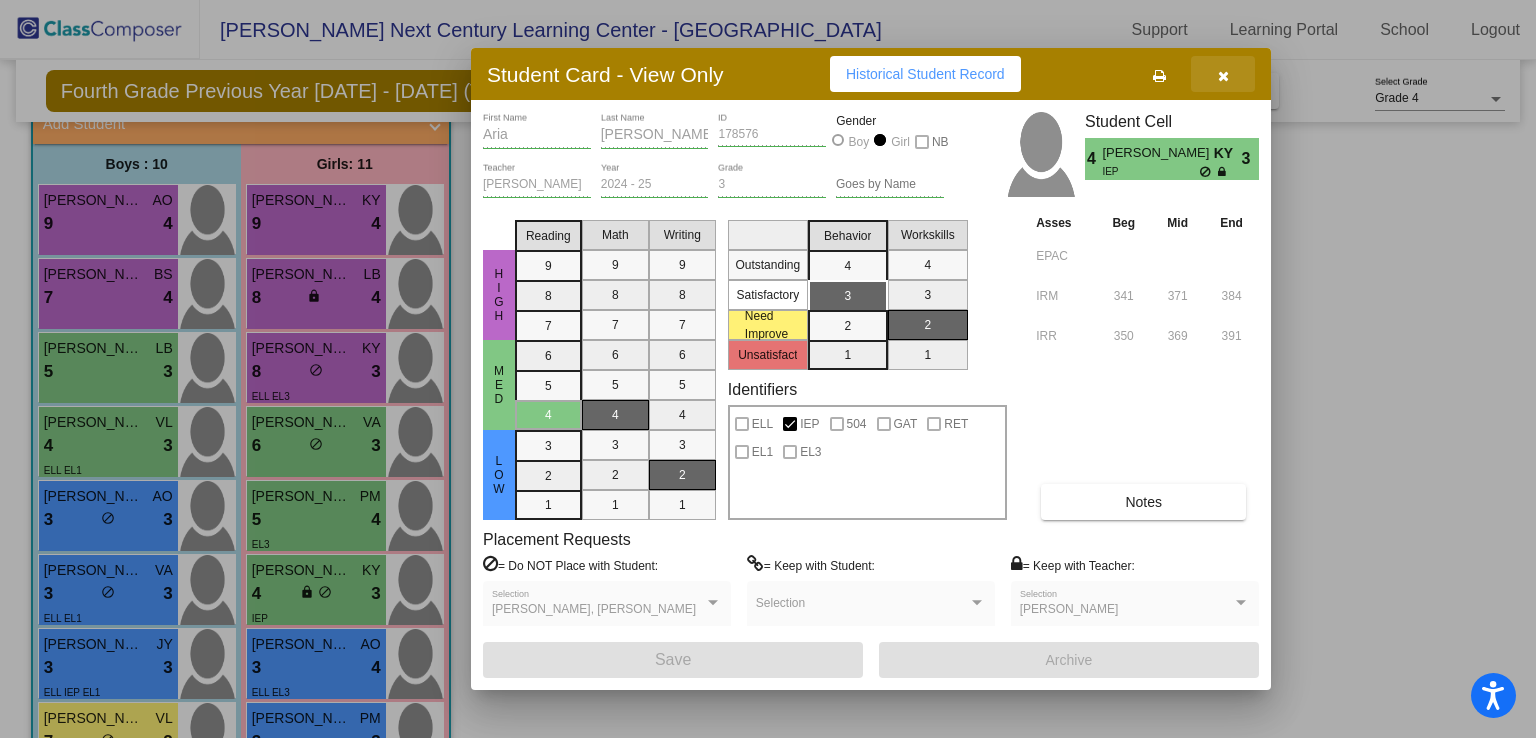 click at bounding box center (1223, 76) 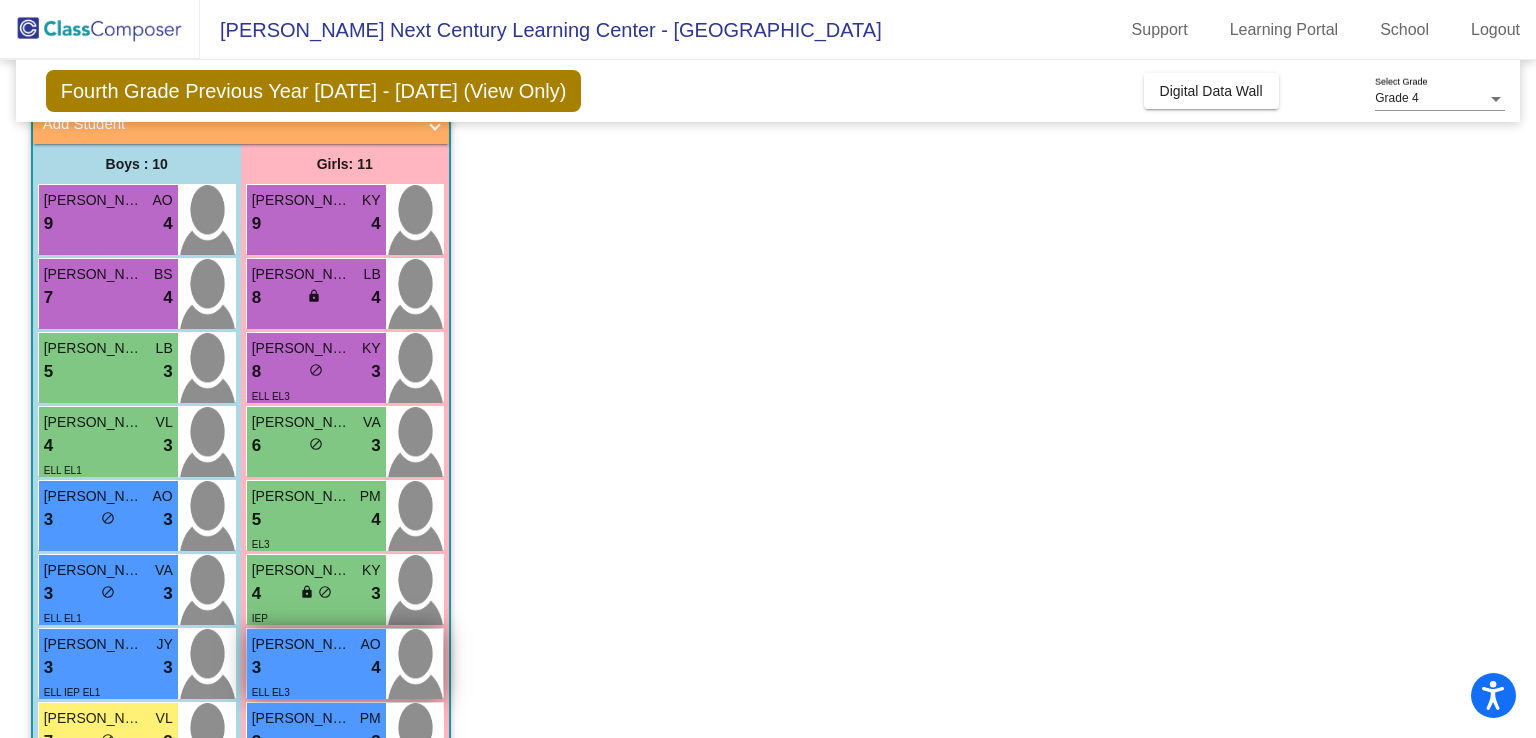 click on "3 lock do_not_disturb_alt 4" at bounding box center [316, 668] 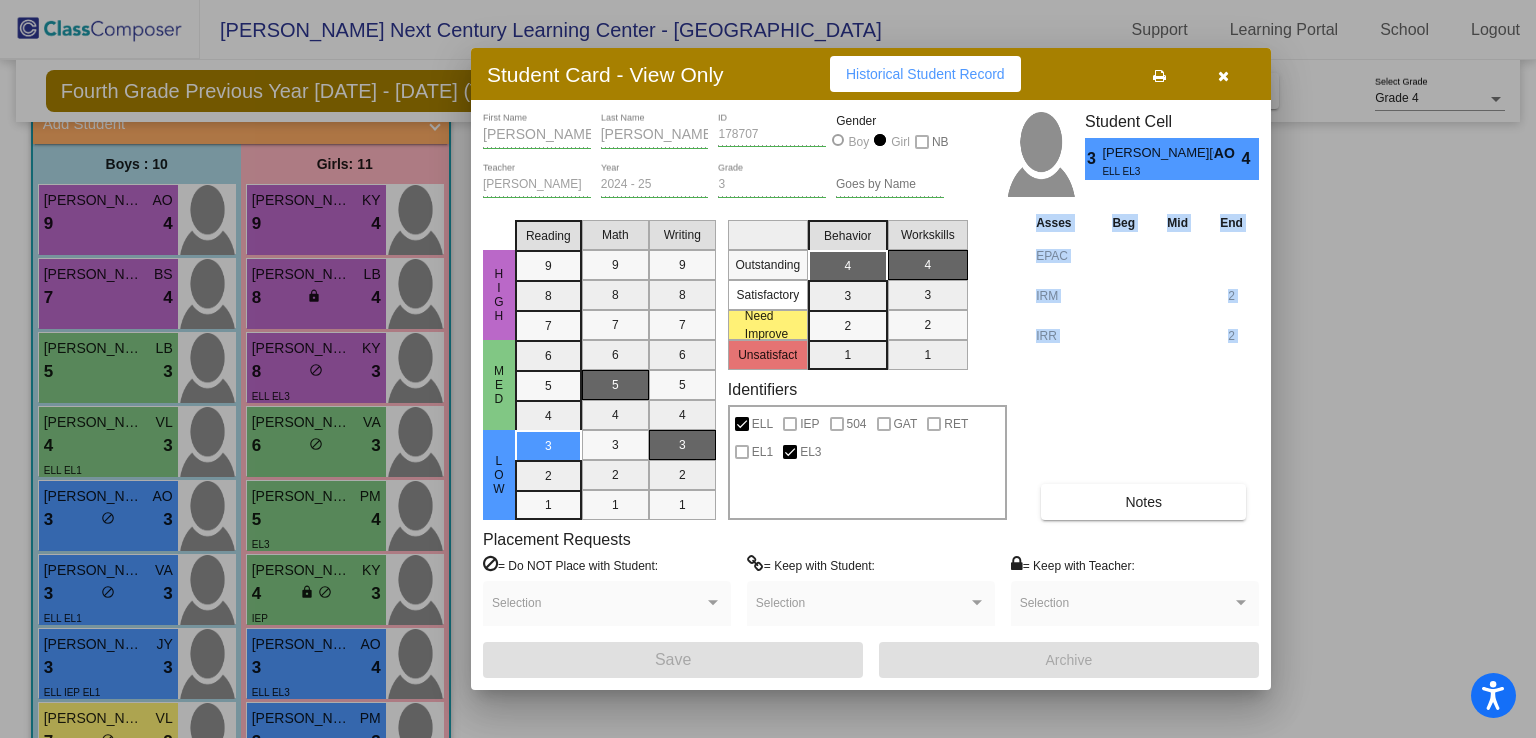 drag, startPoint x: 1020, startPoint y: 485, endPoint x: 1115, endPoint y: 513, distance: 99.0404 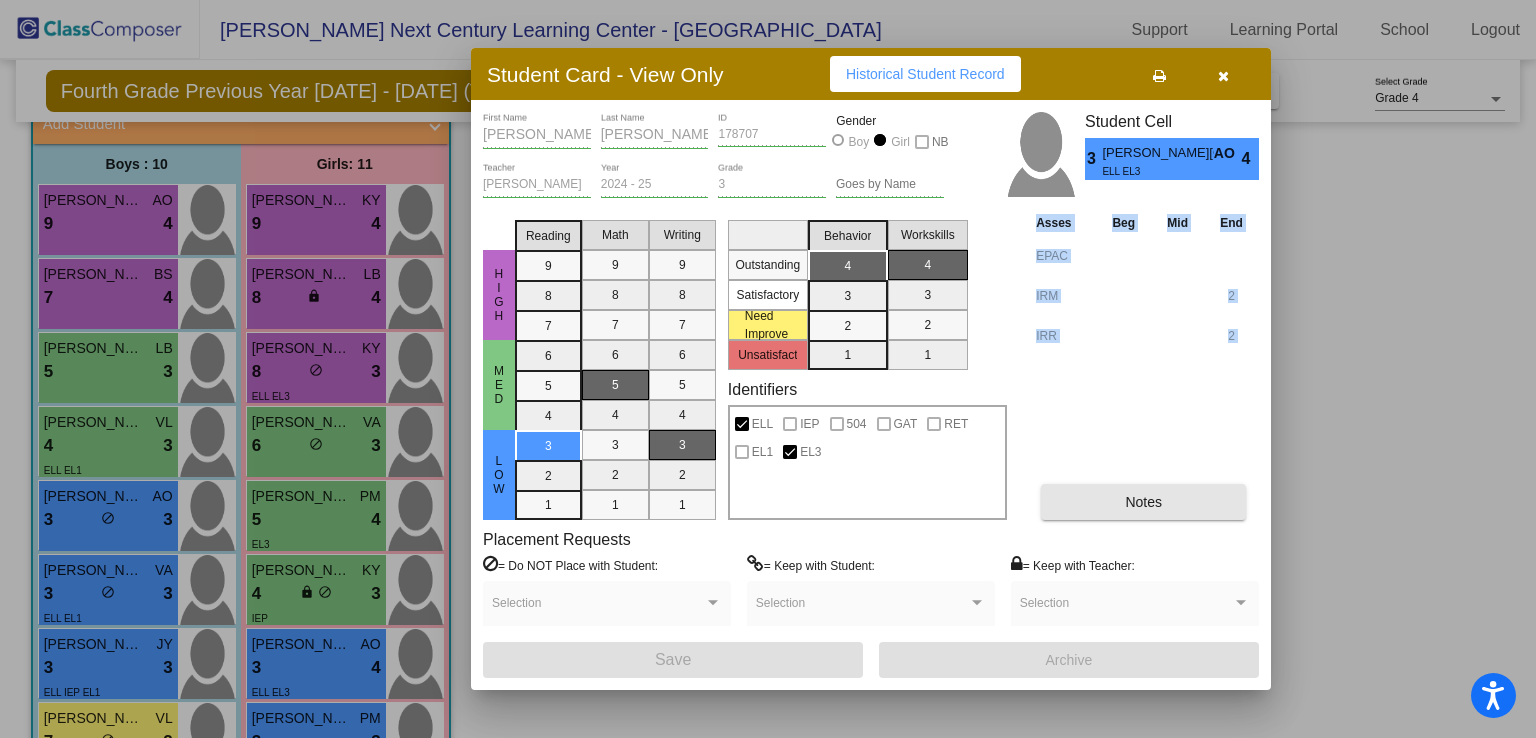 click on "Notes" at bounding box center (1143, 502) 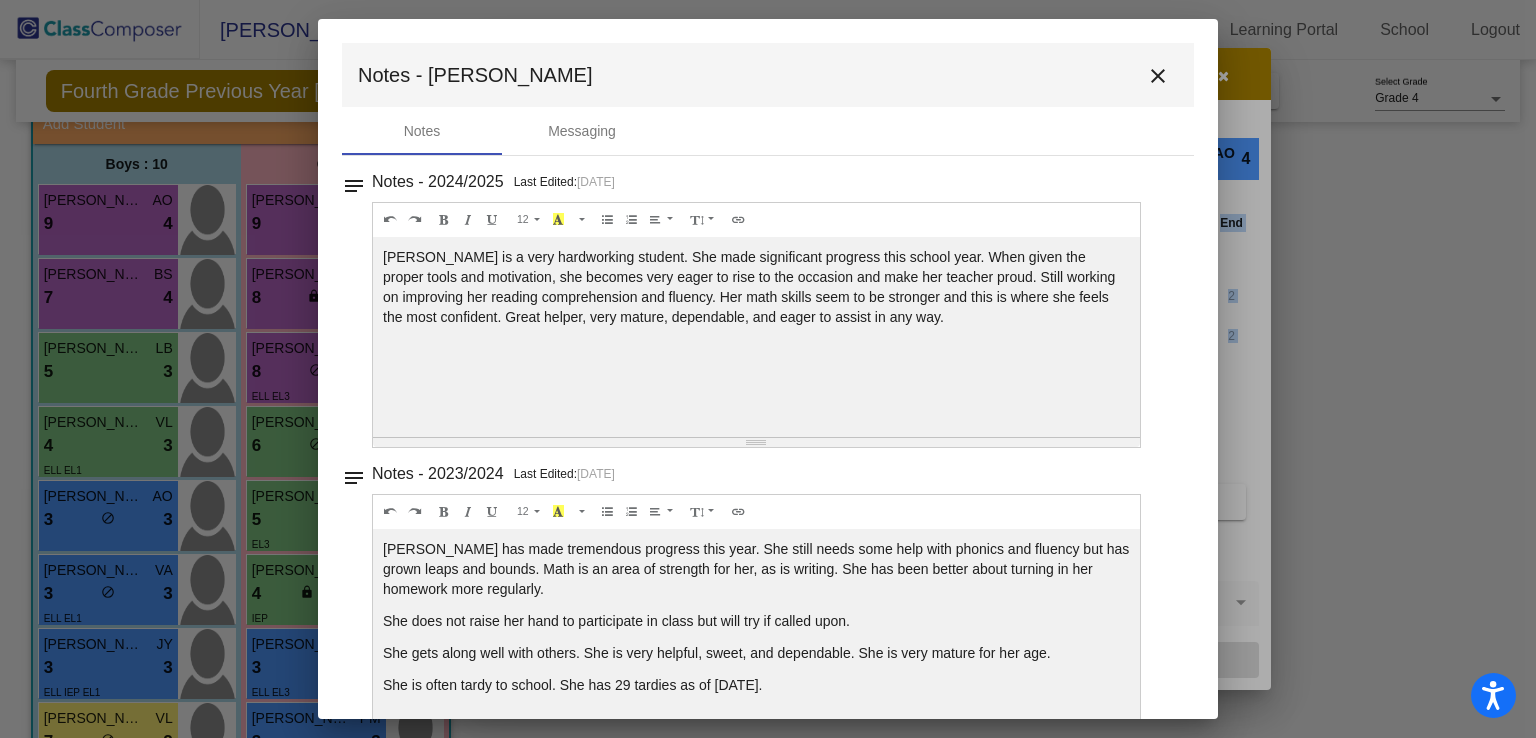click on "close" at bounding box center (1158, 76) 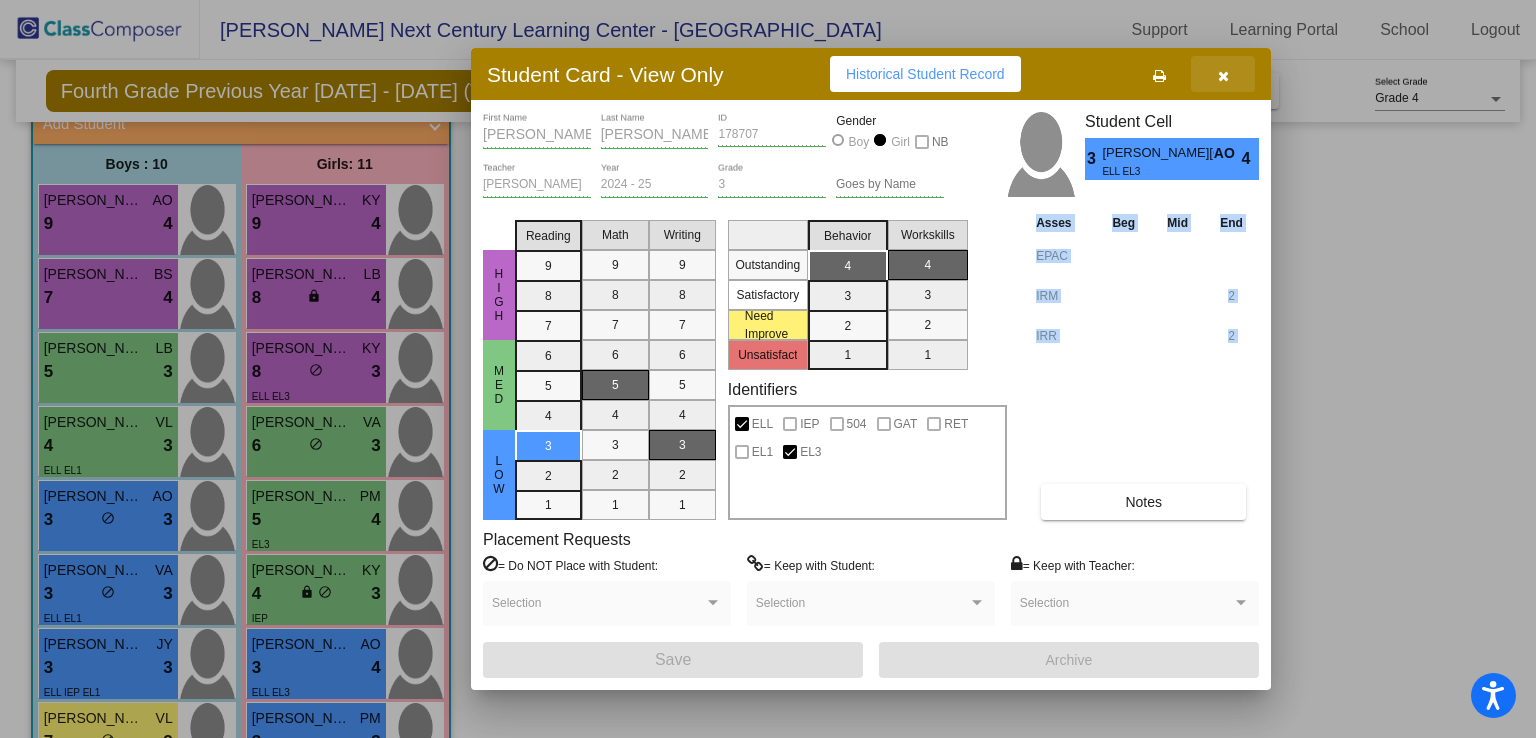 click at bounding box center [1223, 76] 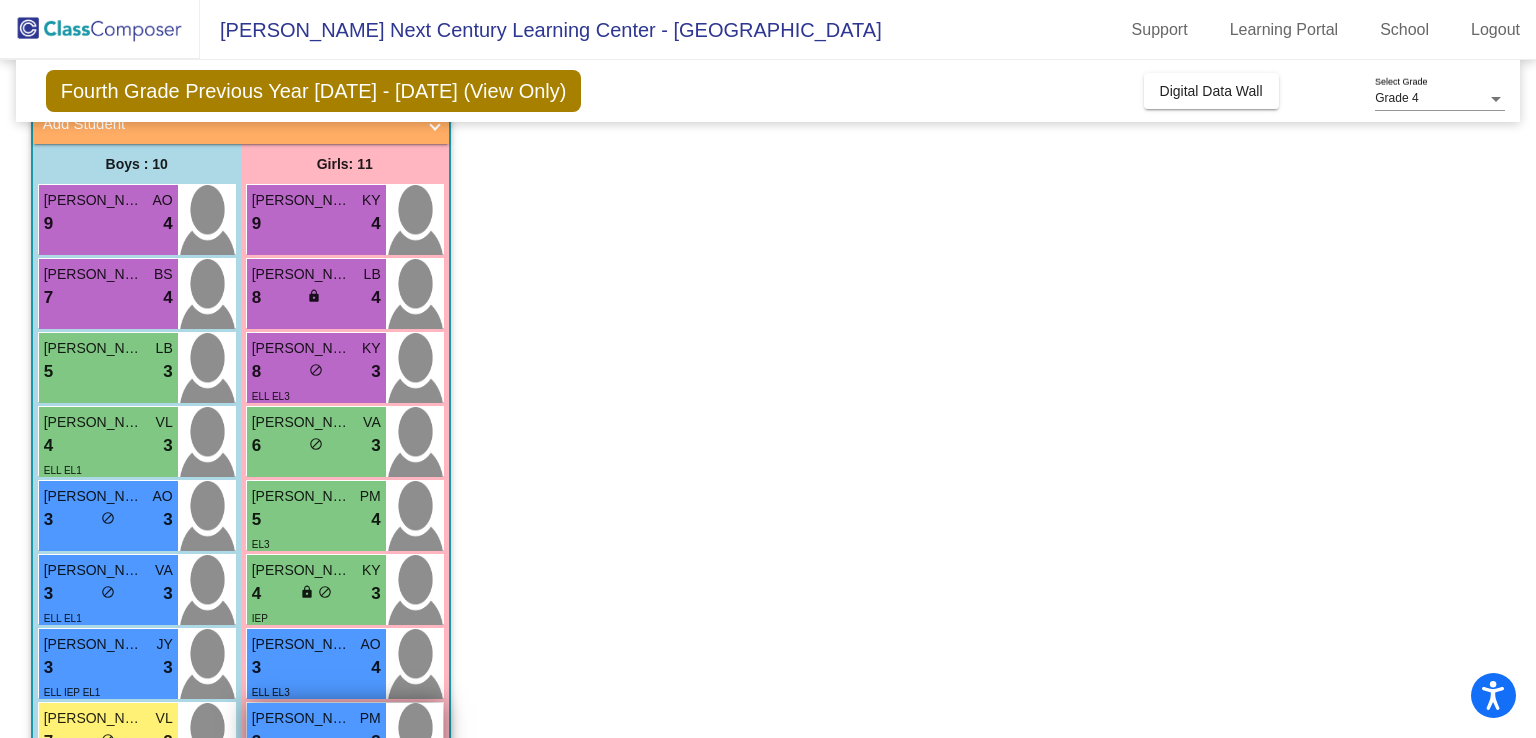 click on "[PERSON_NAME]" at bounding box center (302, 718) 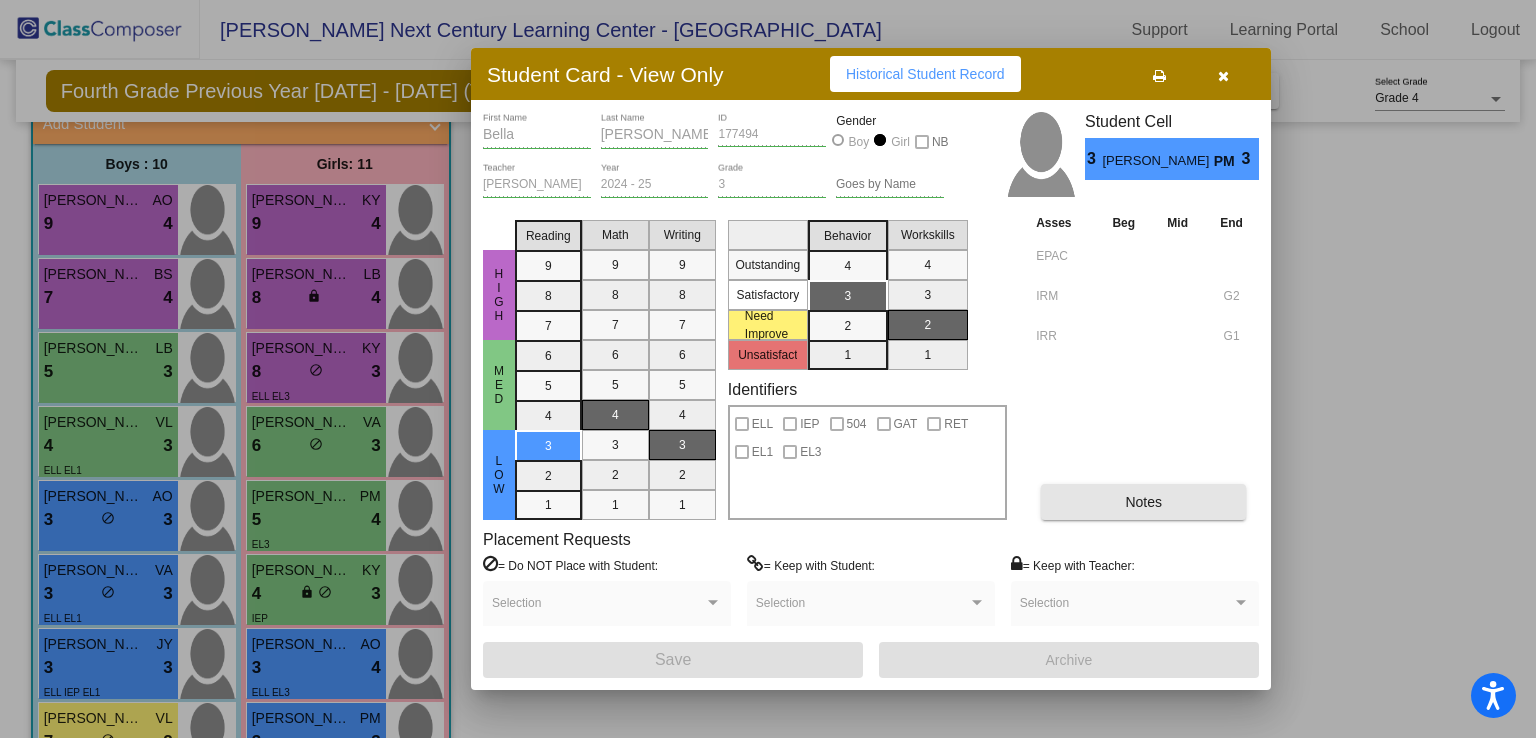 click on "Notes" at bounding box center [1143, 502] 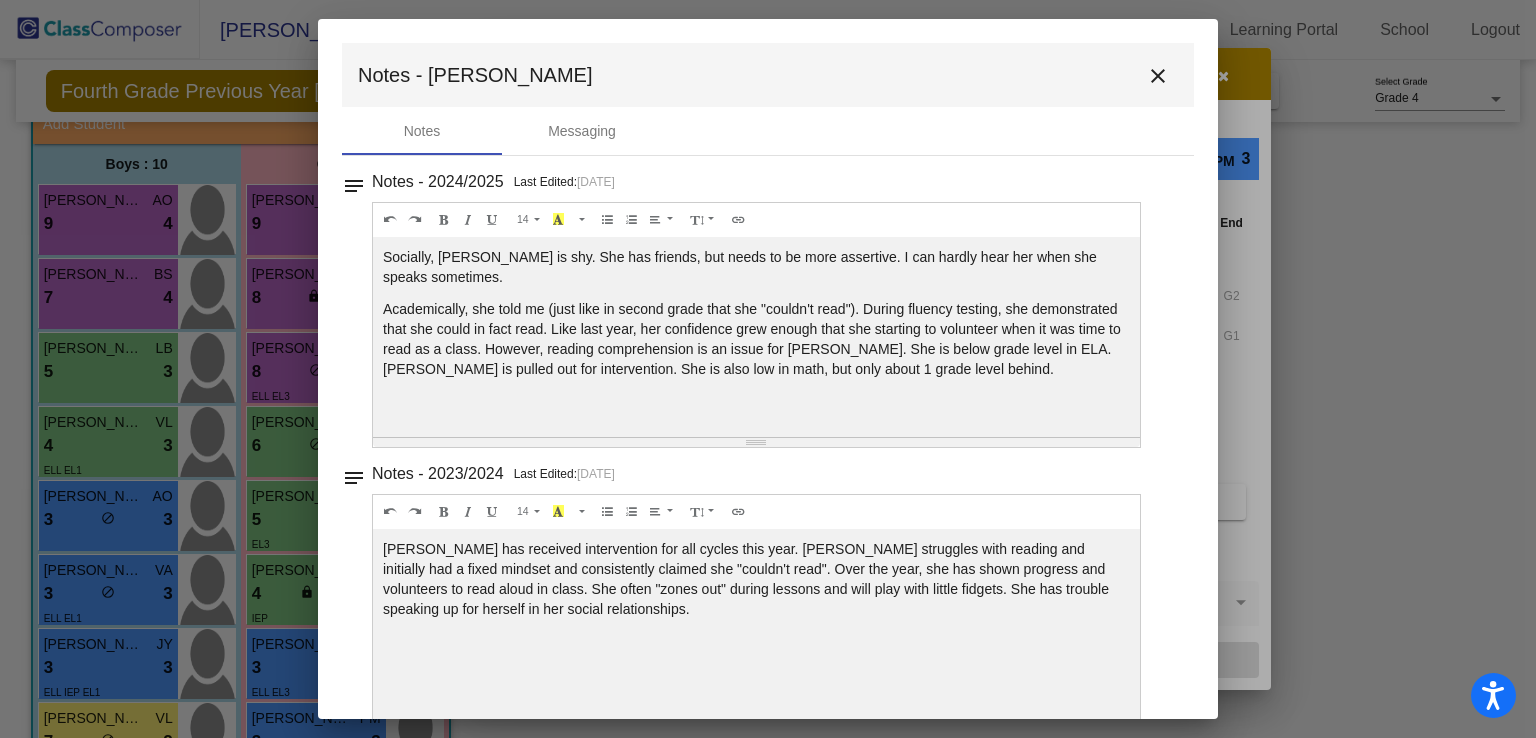 click on "Notes - Bella close" at bounding box center (768, 75) 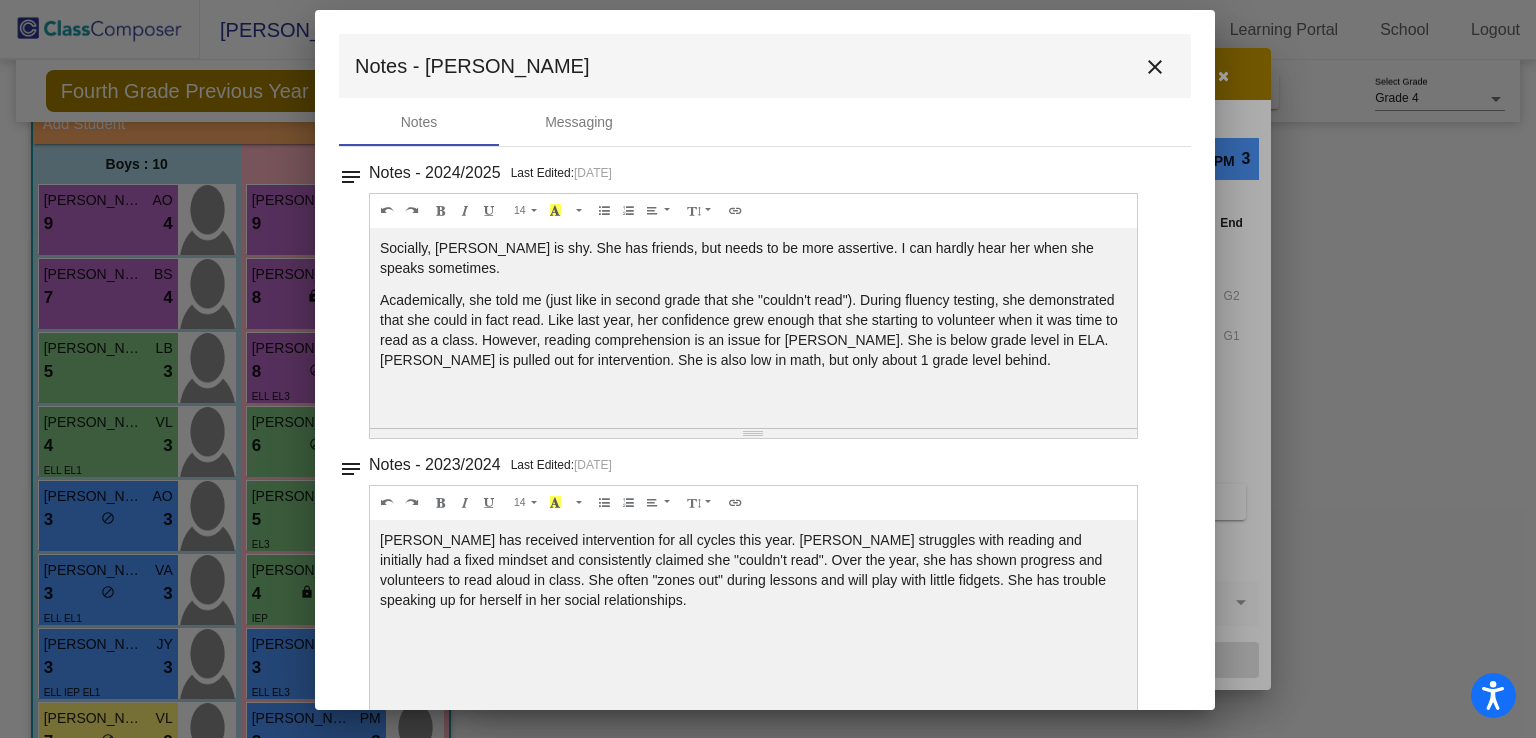 click on "Notes - Bella close" at bounding box center (765, 66) 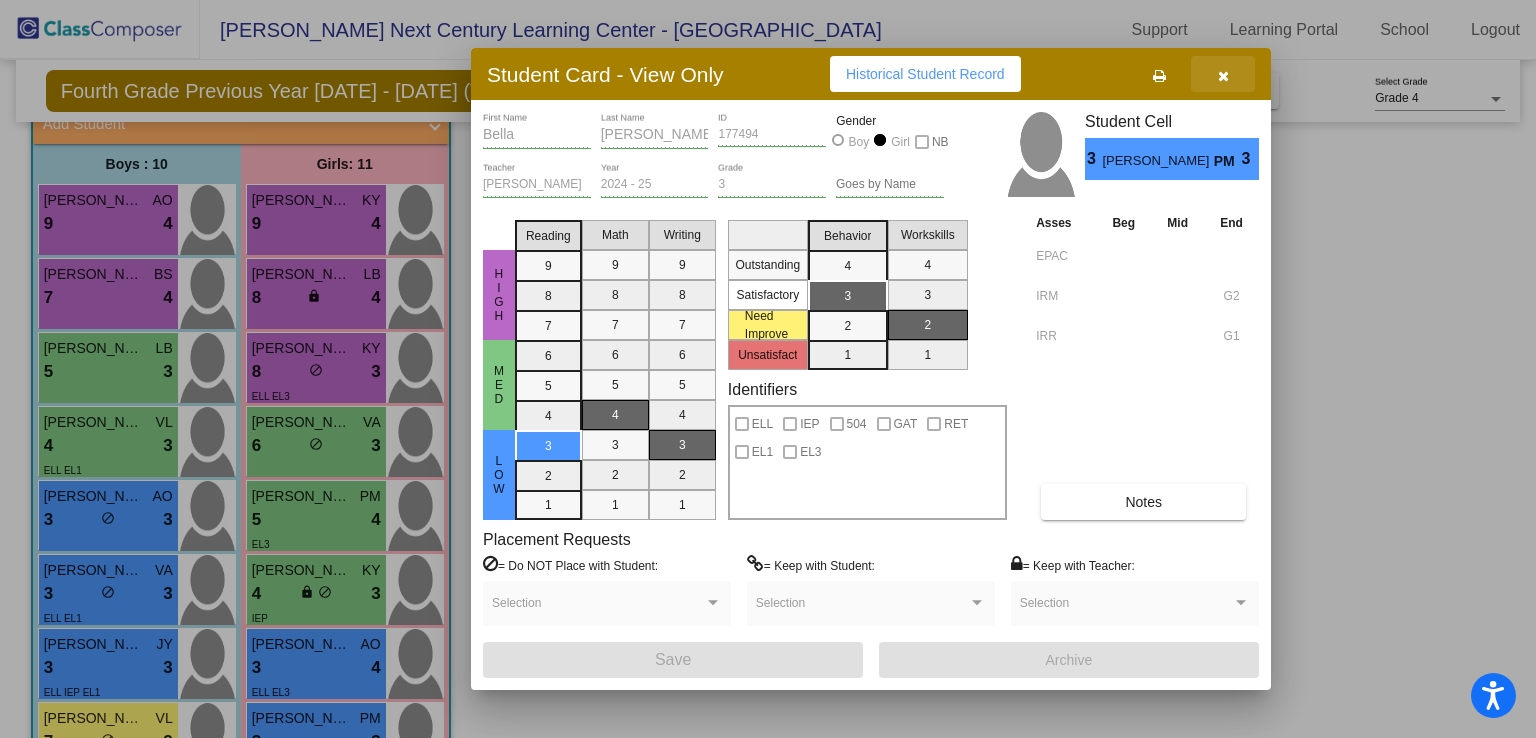 click at bounding box center (1223, 74) 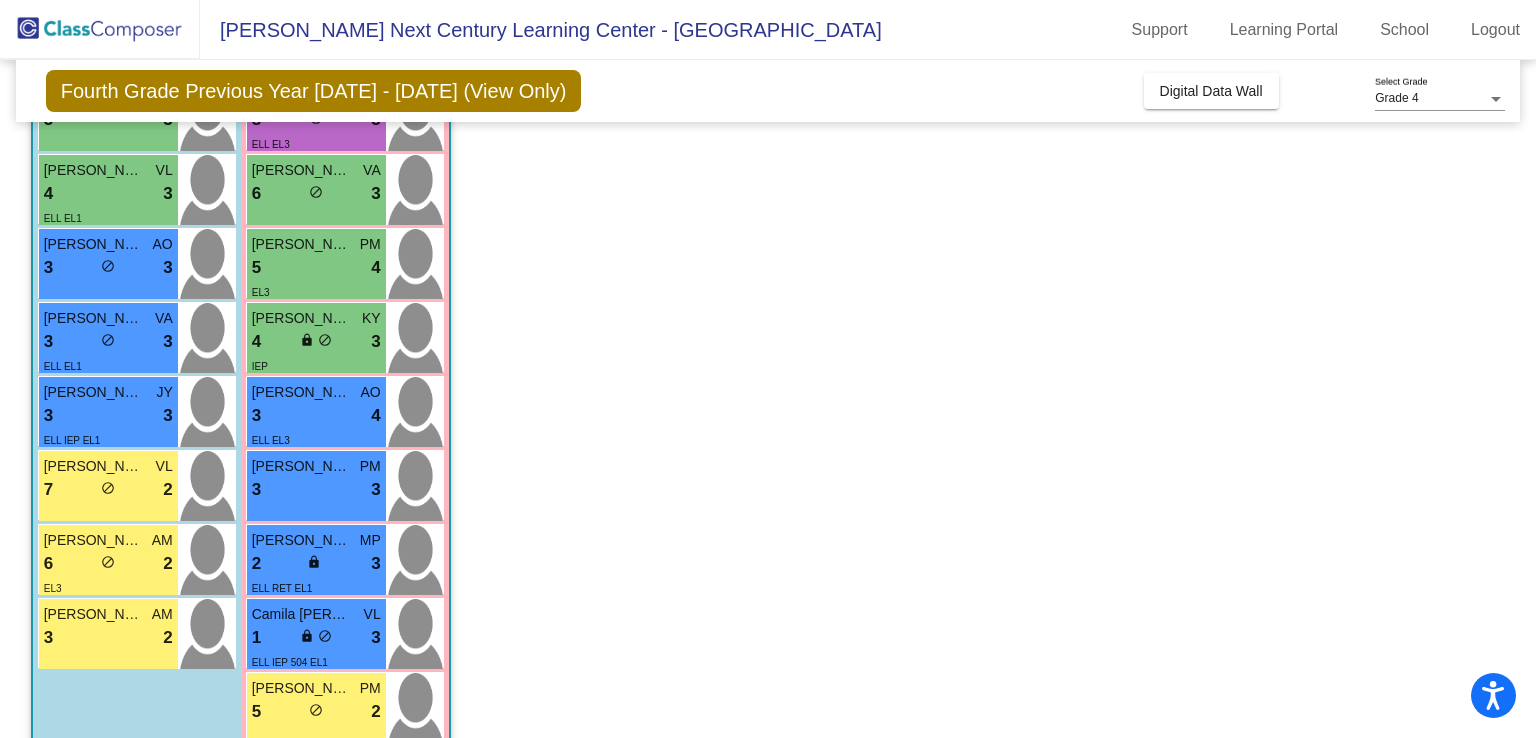 scroll, scrollTop: 396, scrollLeft: 0, axis: vertical 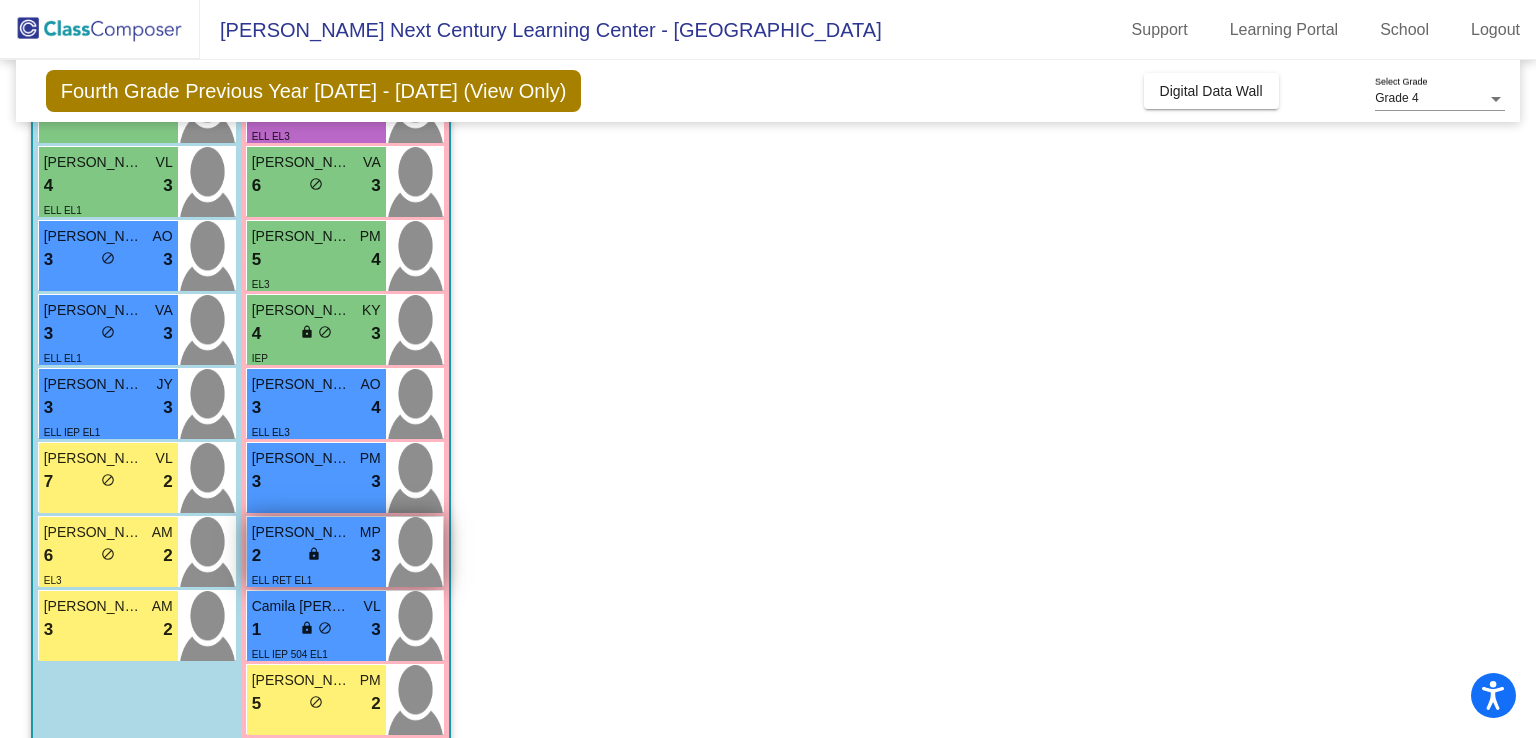click on "[PERSON_NAME]" at bounding box center (302, 532) 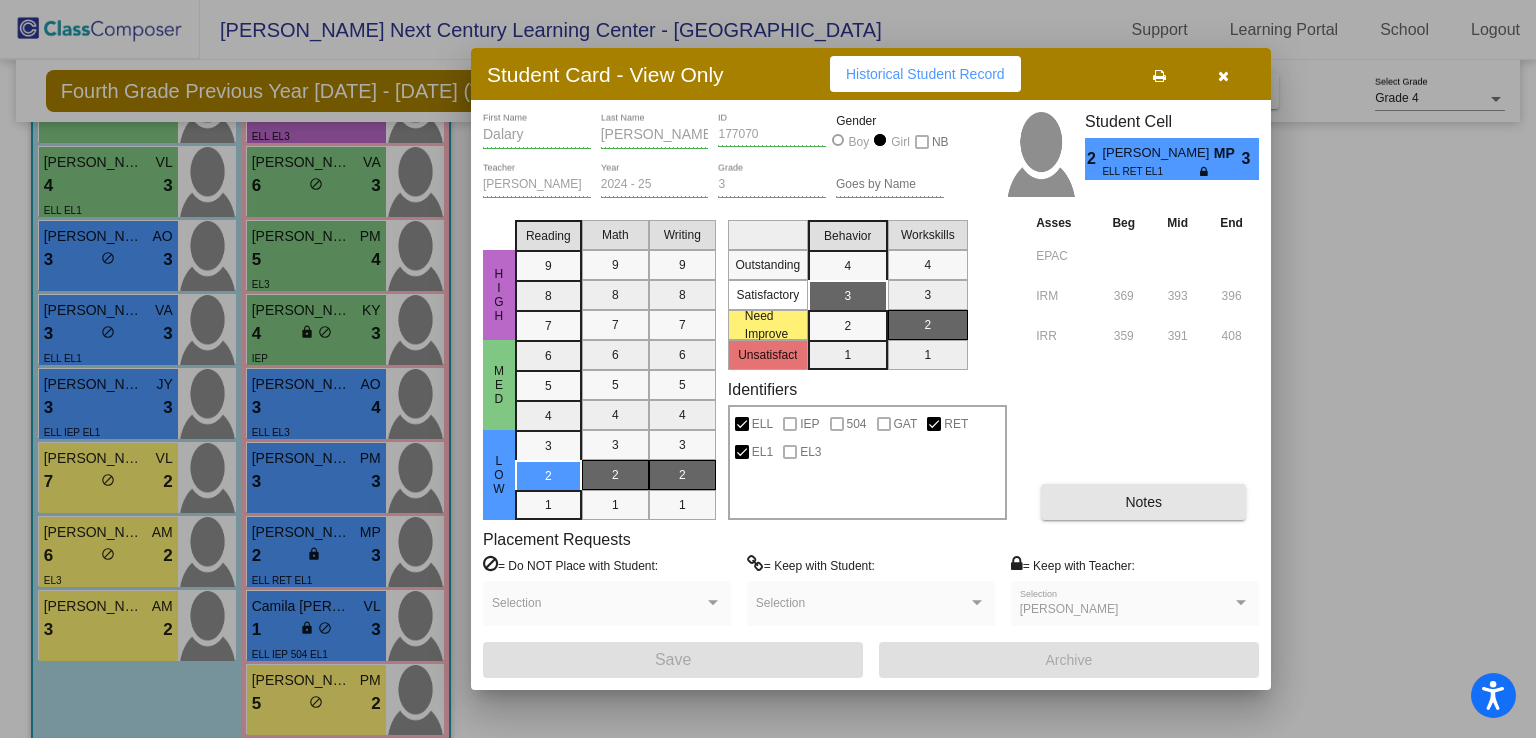 click on "Notes" at bounding box center [1143, 502] 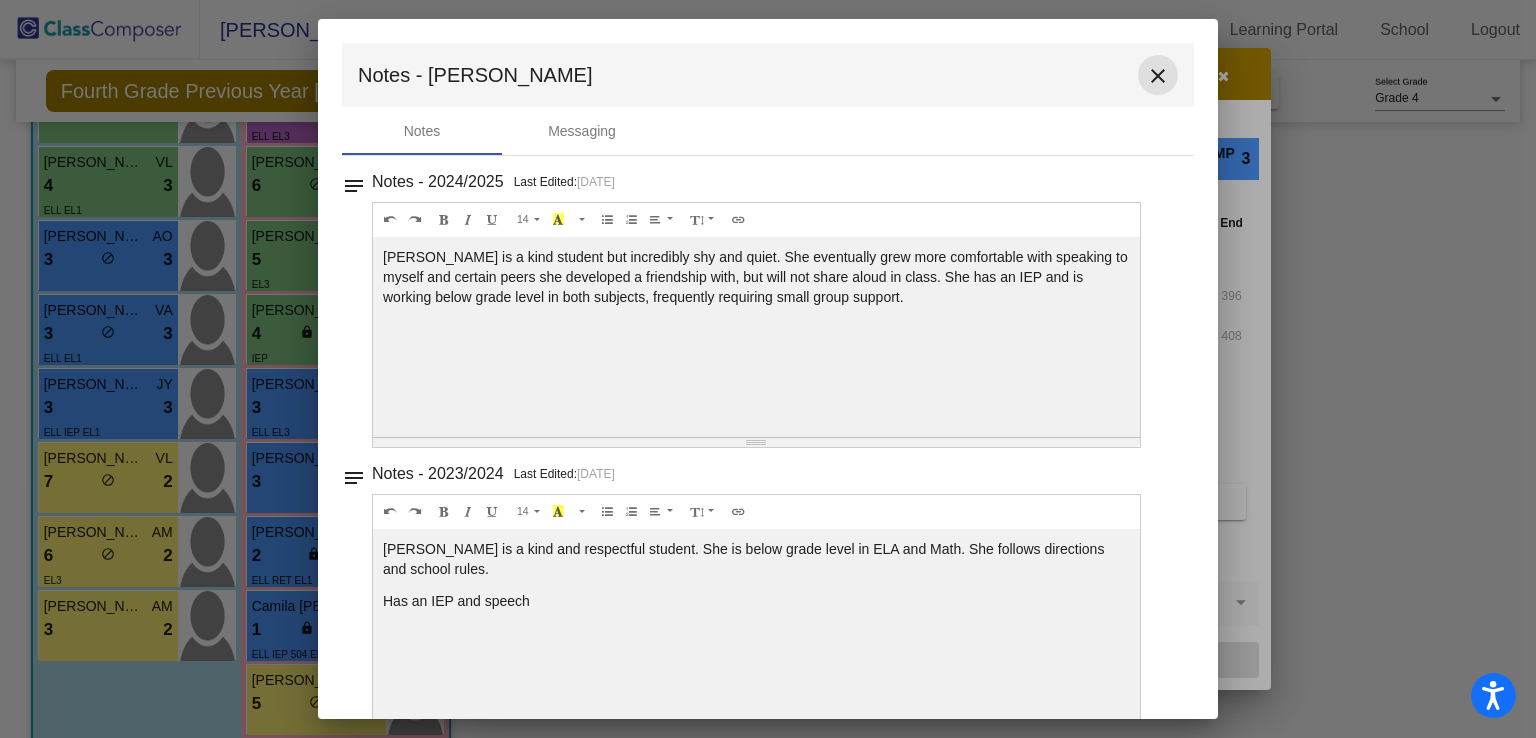 click on "close" at bounding box center [1158, 76] 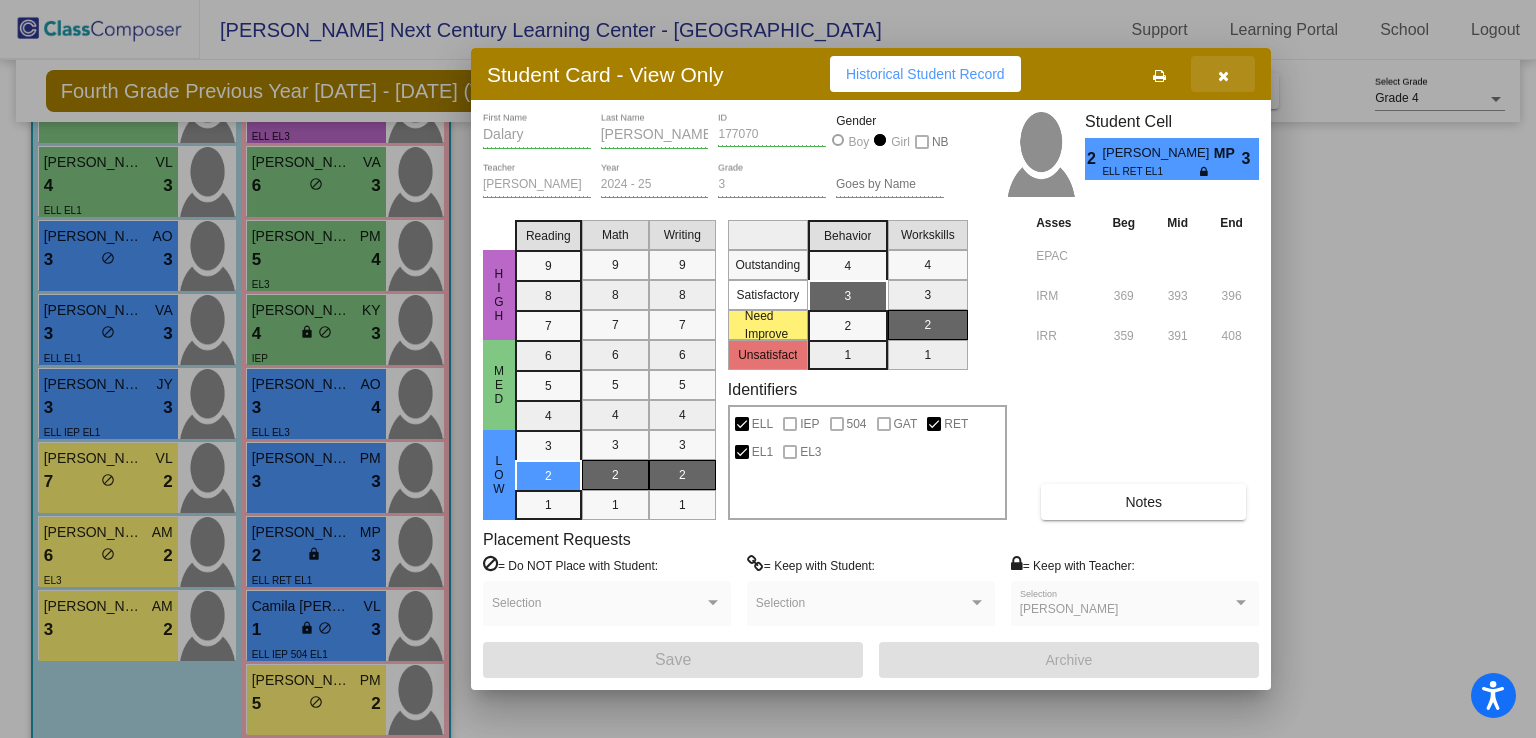 click at bounding box center [1223, 74] 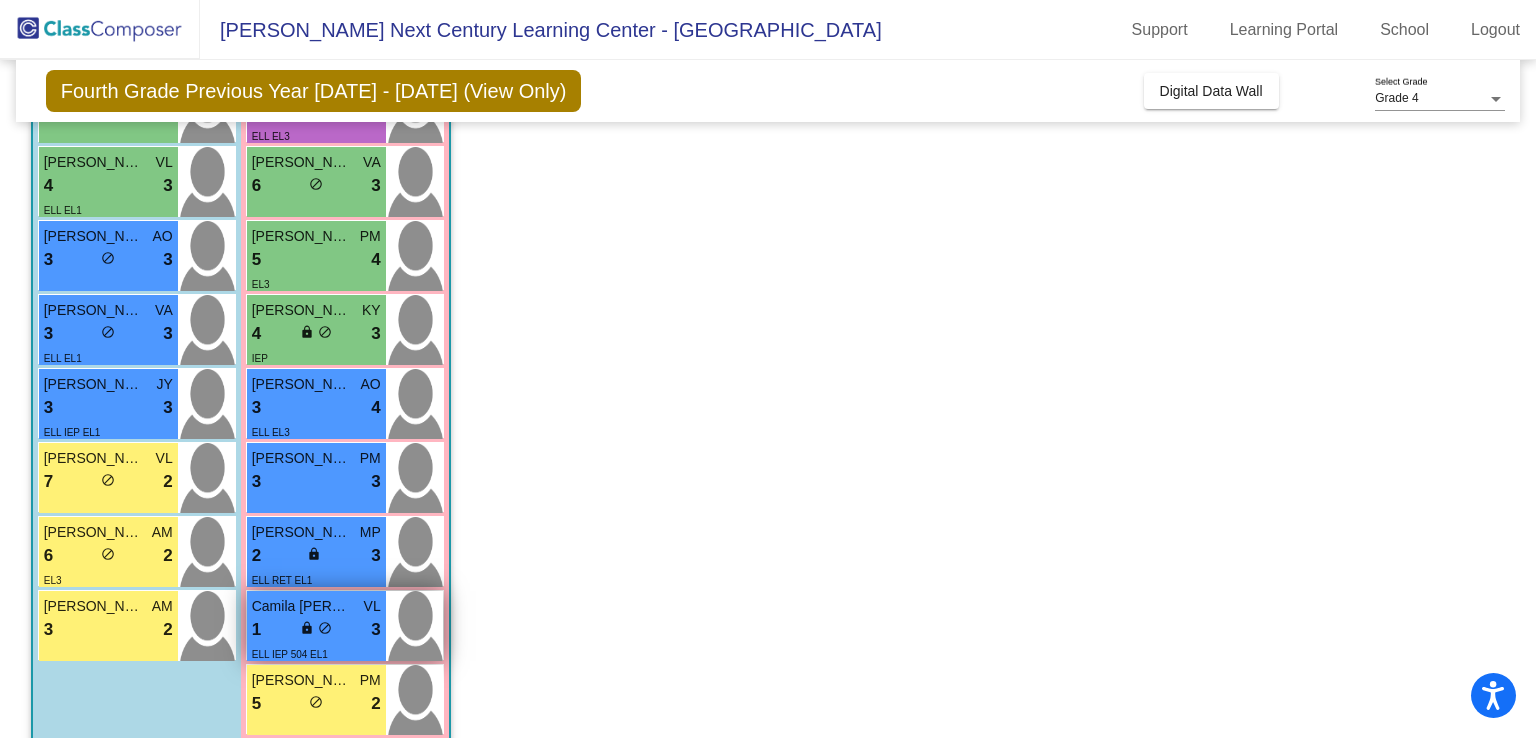 click on "lock" at bounding box center (307, 628) 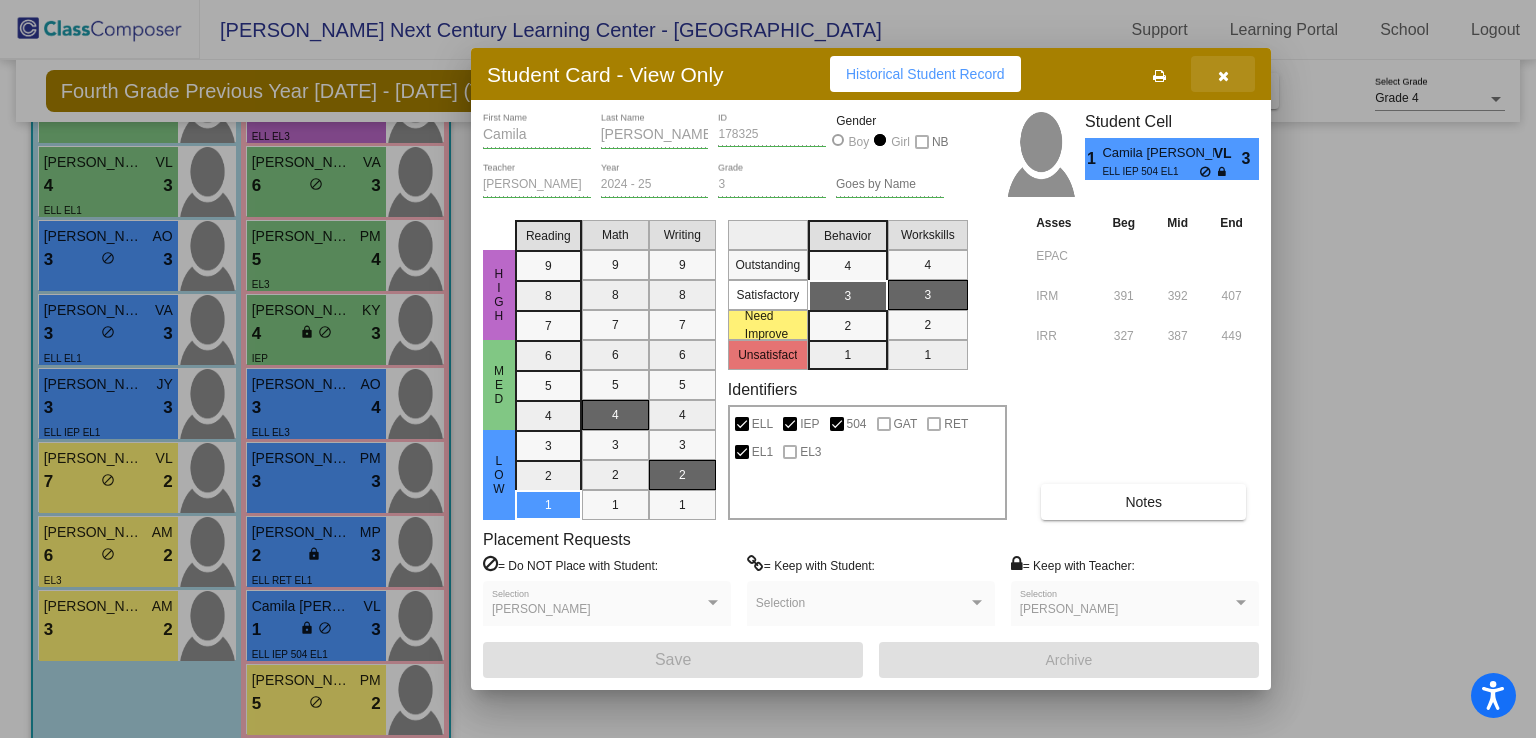 click at bounding box center (1223, 76) 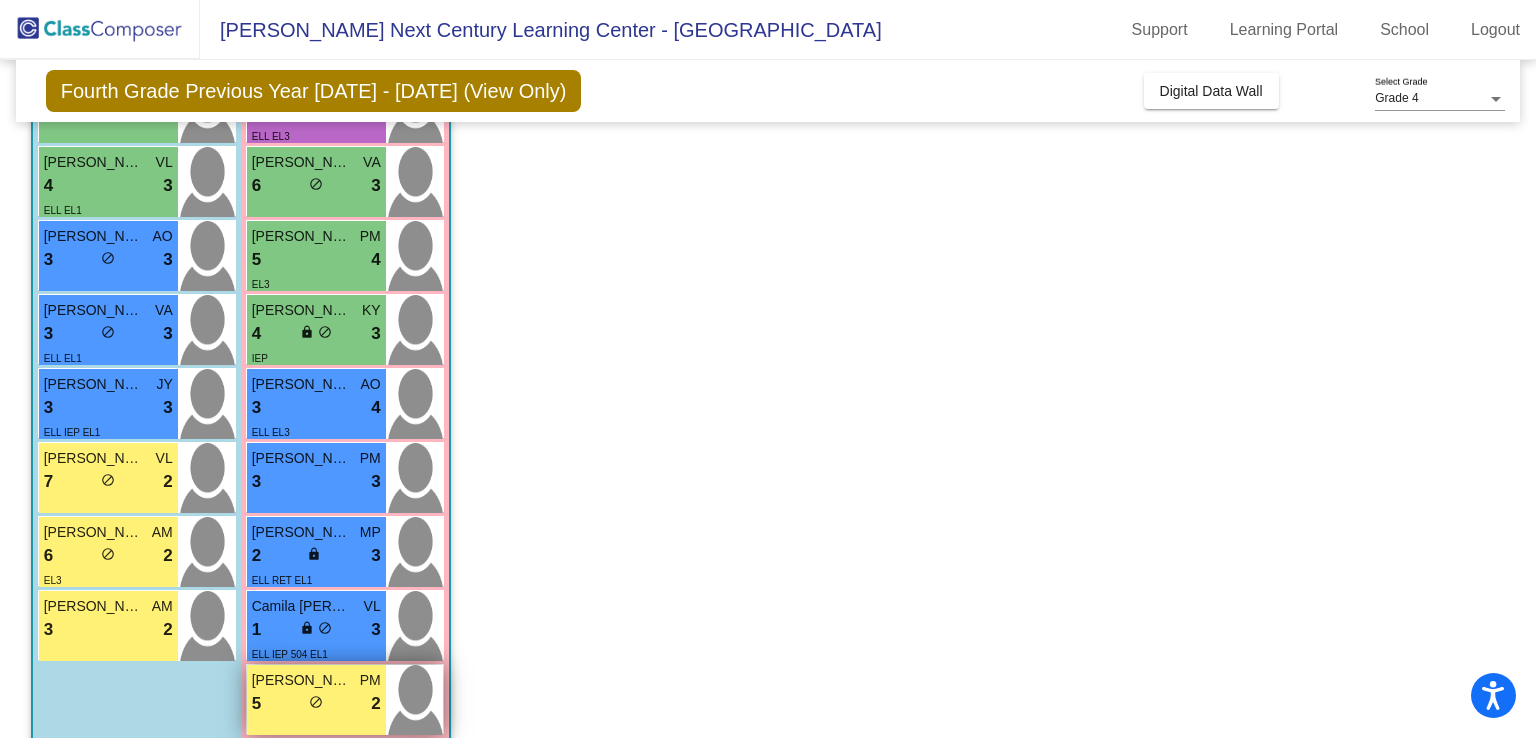 click on "do_not_disturb_alt" at bounding box center [316, 702] 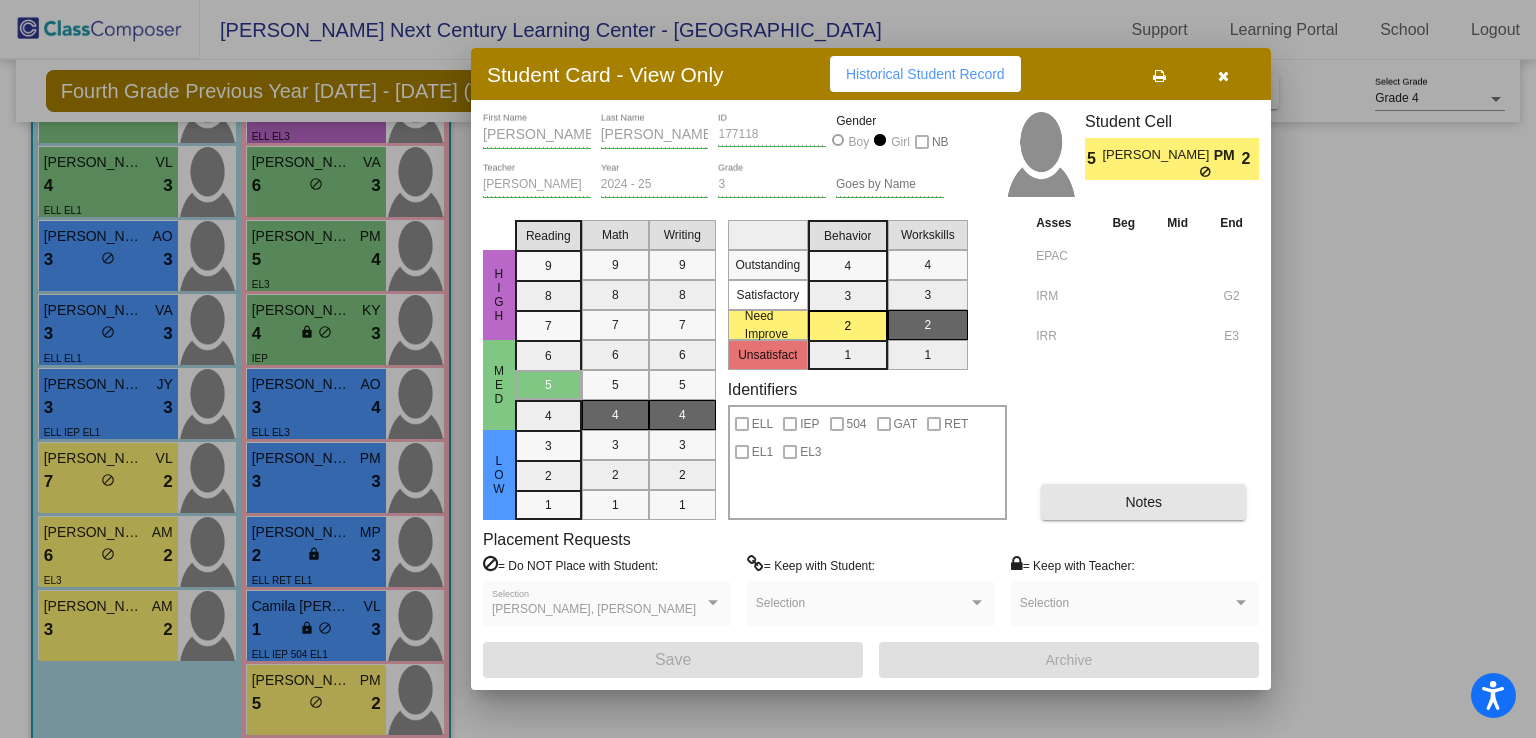 click on "Notes" at bounding box center [1143, 502] 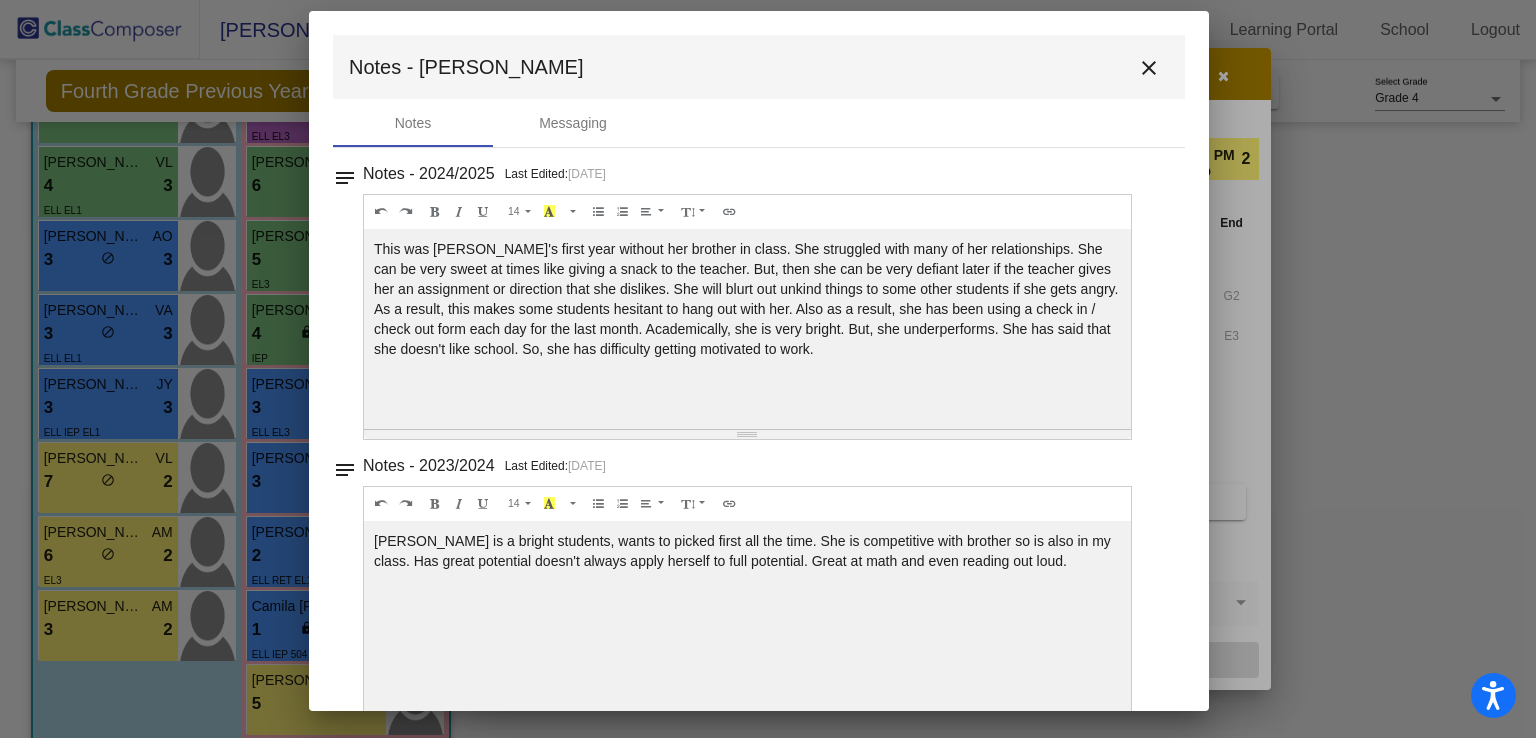 drag, startPoint x: 1160, startPoint y: 93, endPoint x: 1148, endPoint y: 83, distance: 15.6205 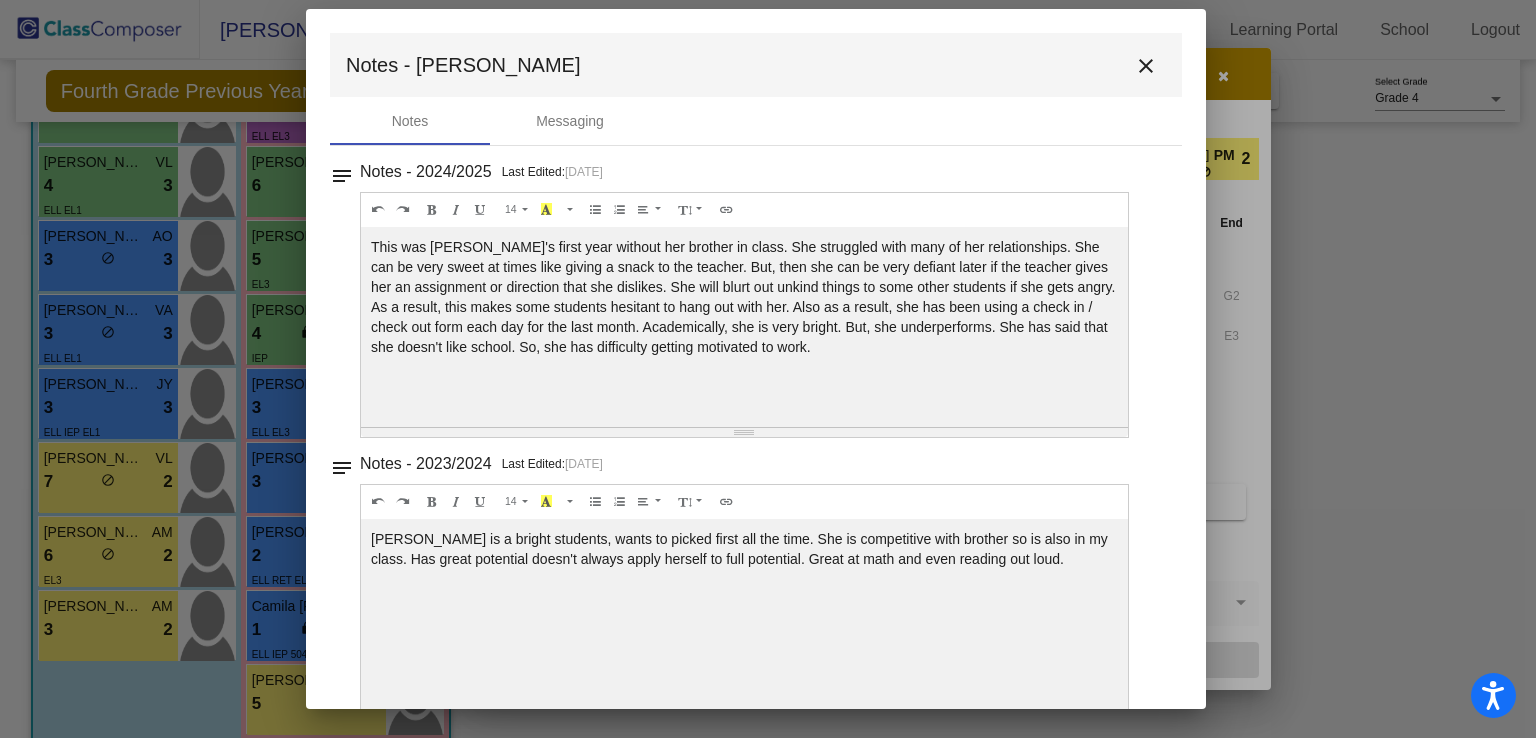 click on "Notes - [PERSON_NAME]" at bounding box center [756, 65] 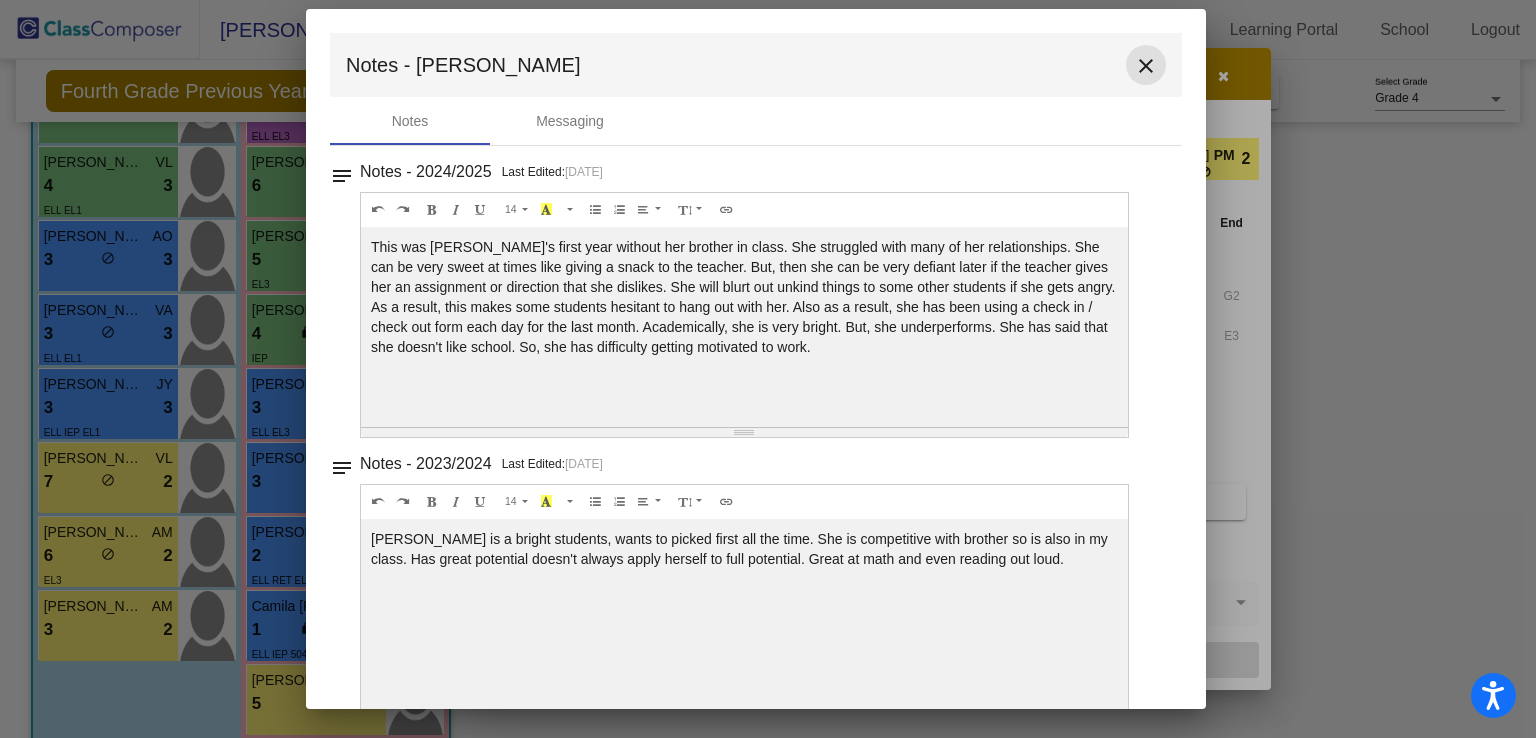 click on "close" at bounding box center [1146, 66] 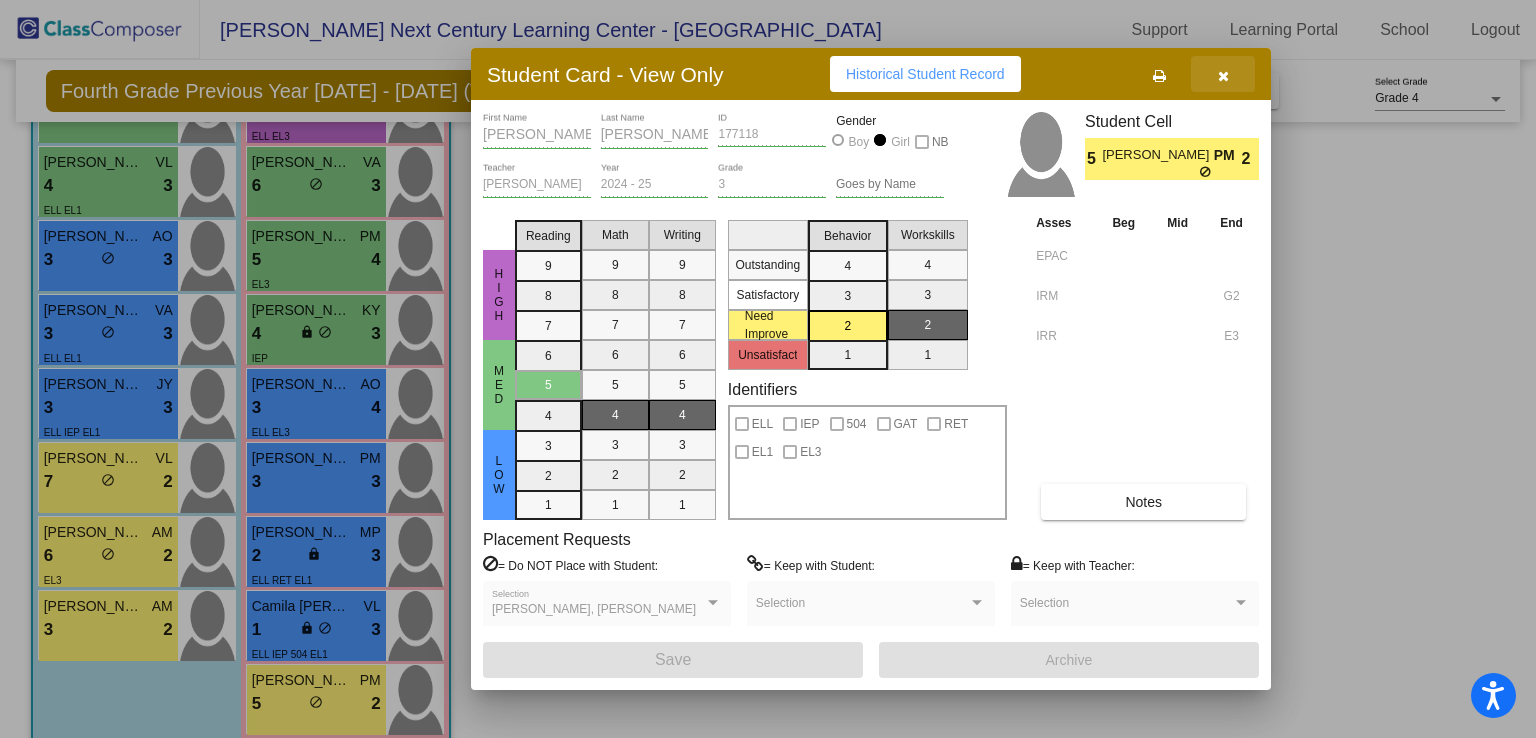 click at bounding box center [1223, 76] 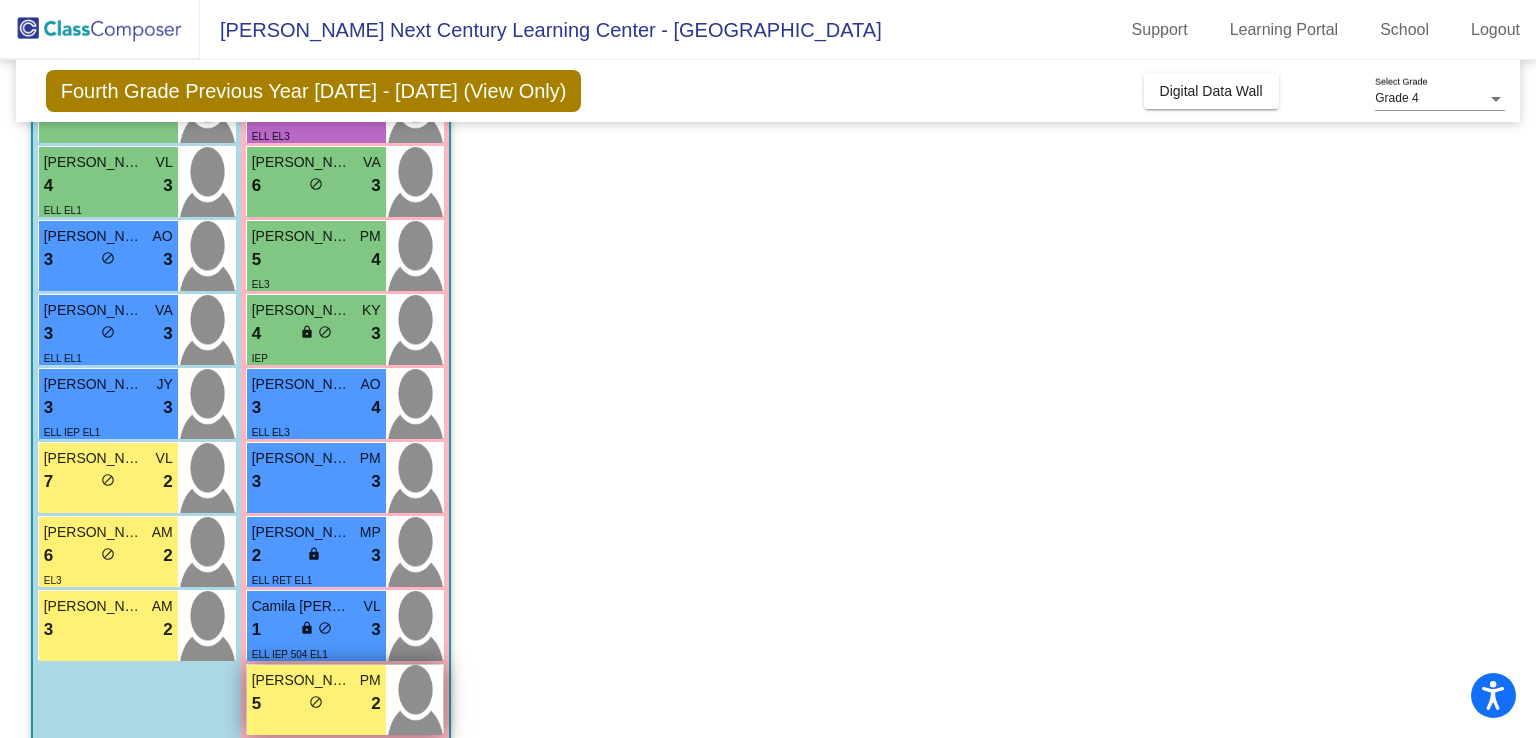 click on "5 lock do_not_disturb_alt 2" at bounding box center [316, 704] 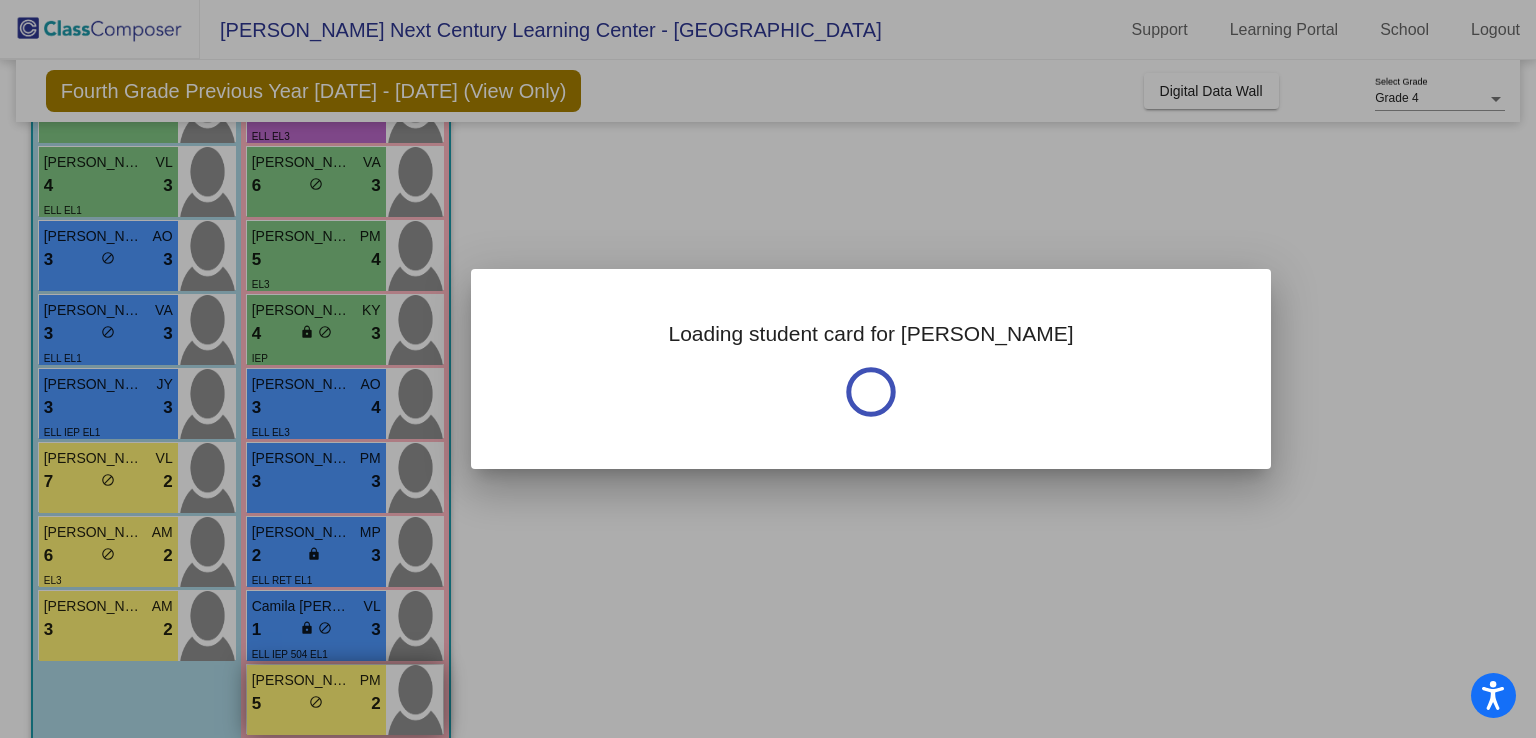 click at bounding box center (768, 369) 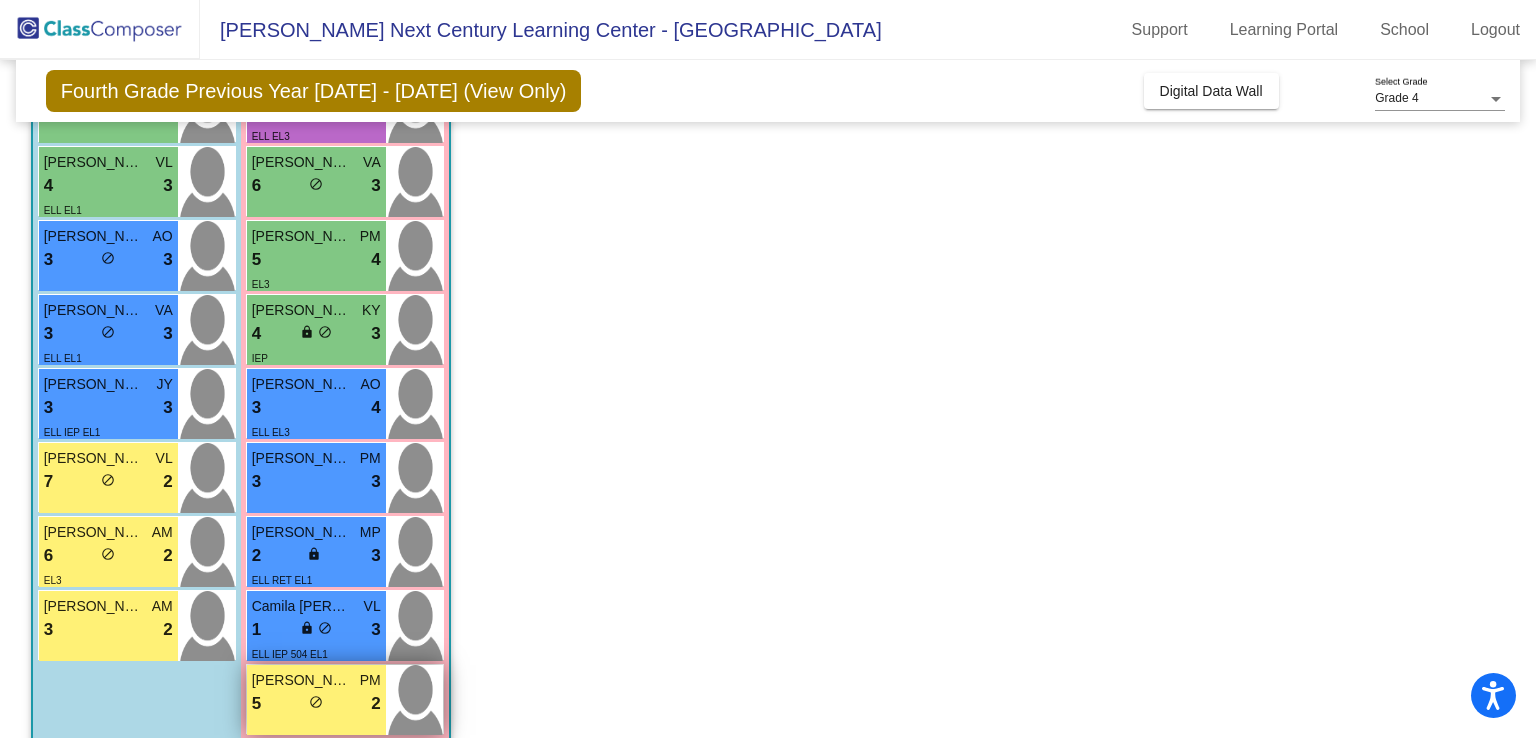click on "do_not_disturb_alt" at bounding box center (316, 702) 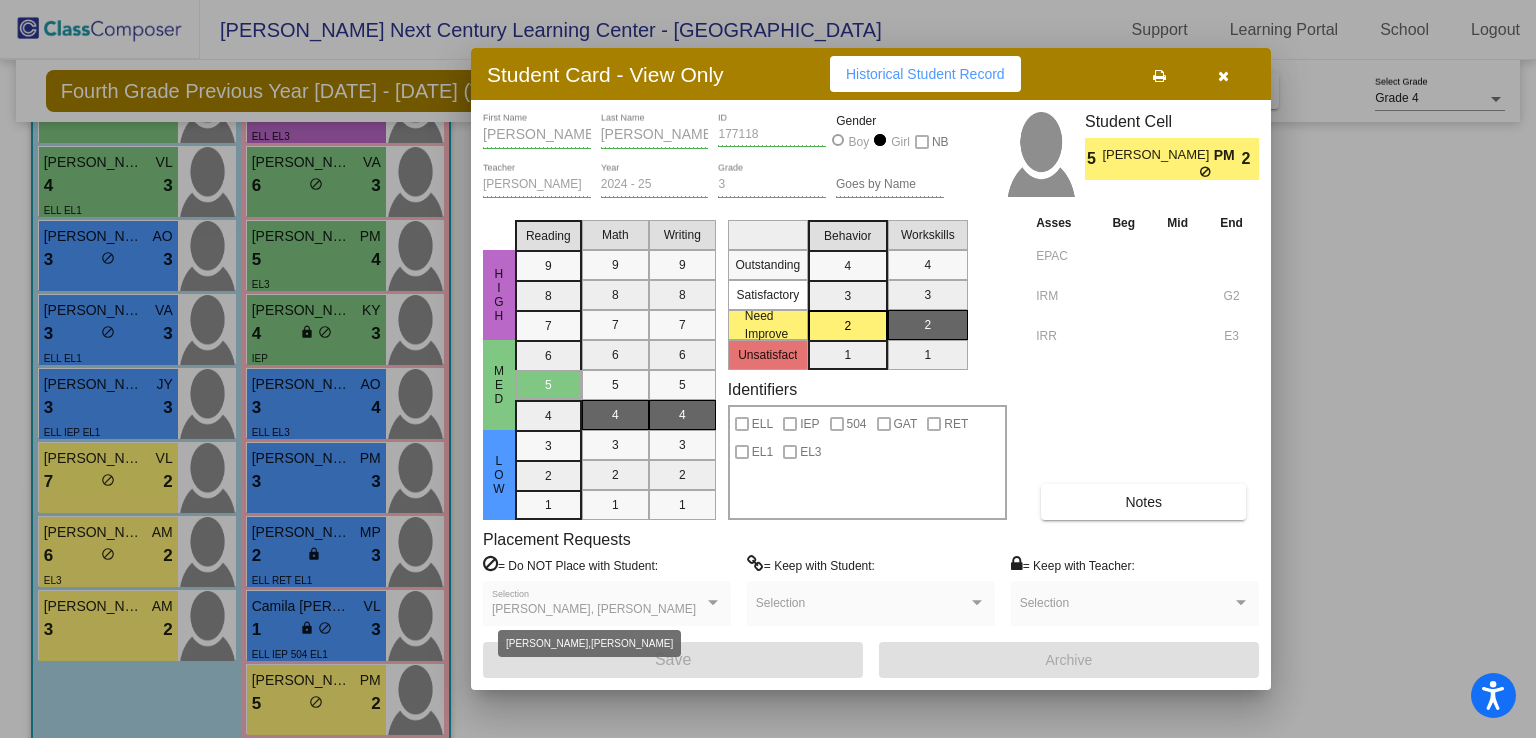 click on "[PERSON_NAME], [PERSON_NAME]" at bounding box center [594, 609] 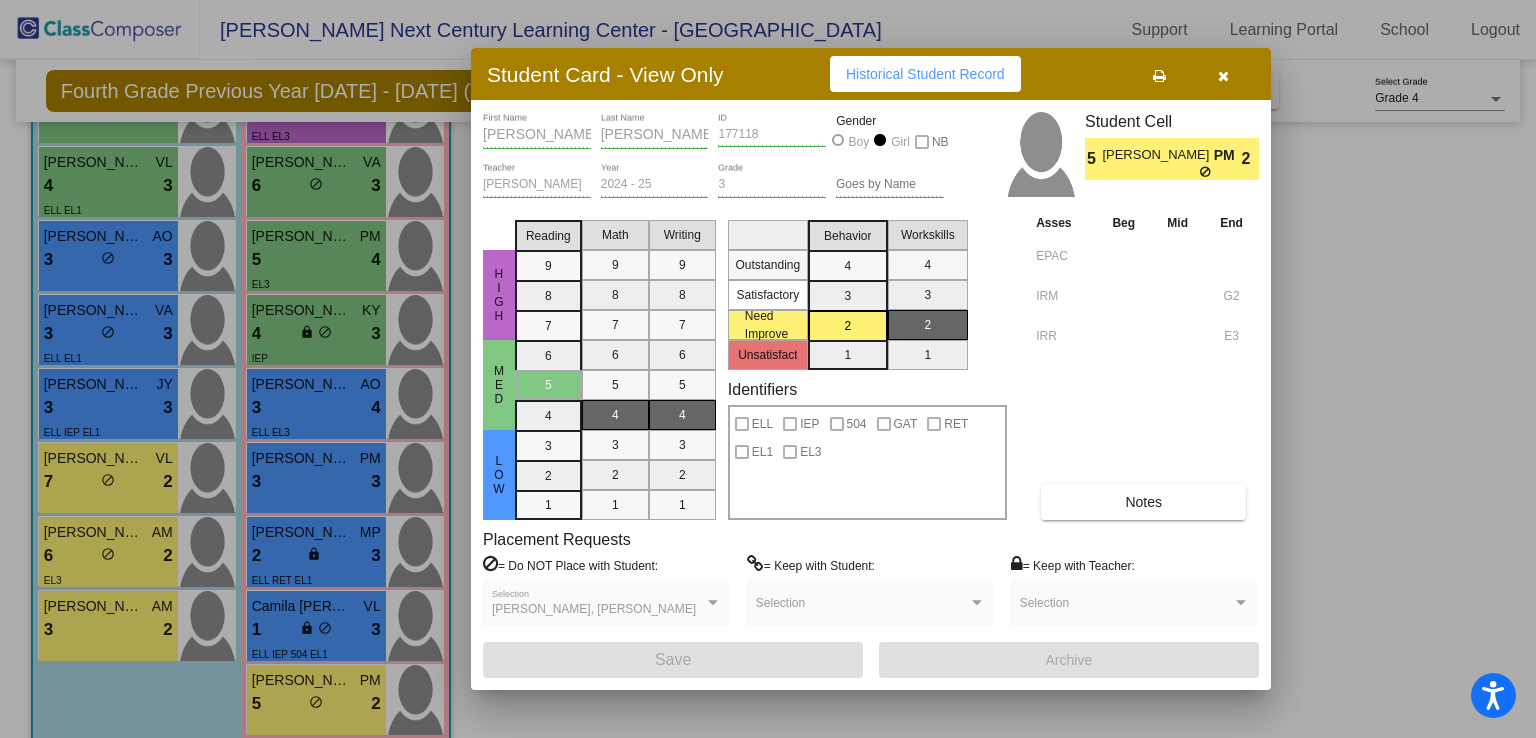 click at bounding box center (713, 603) 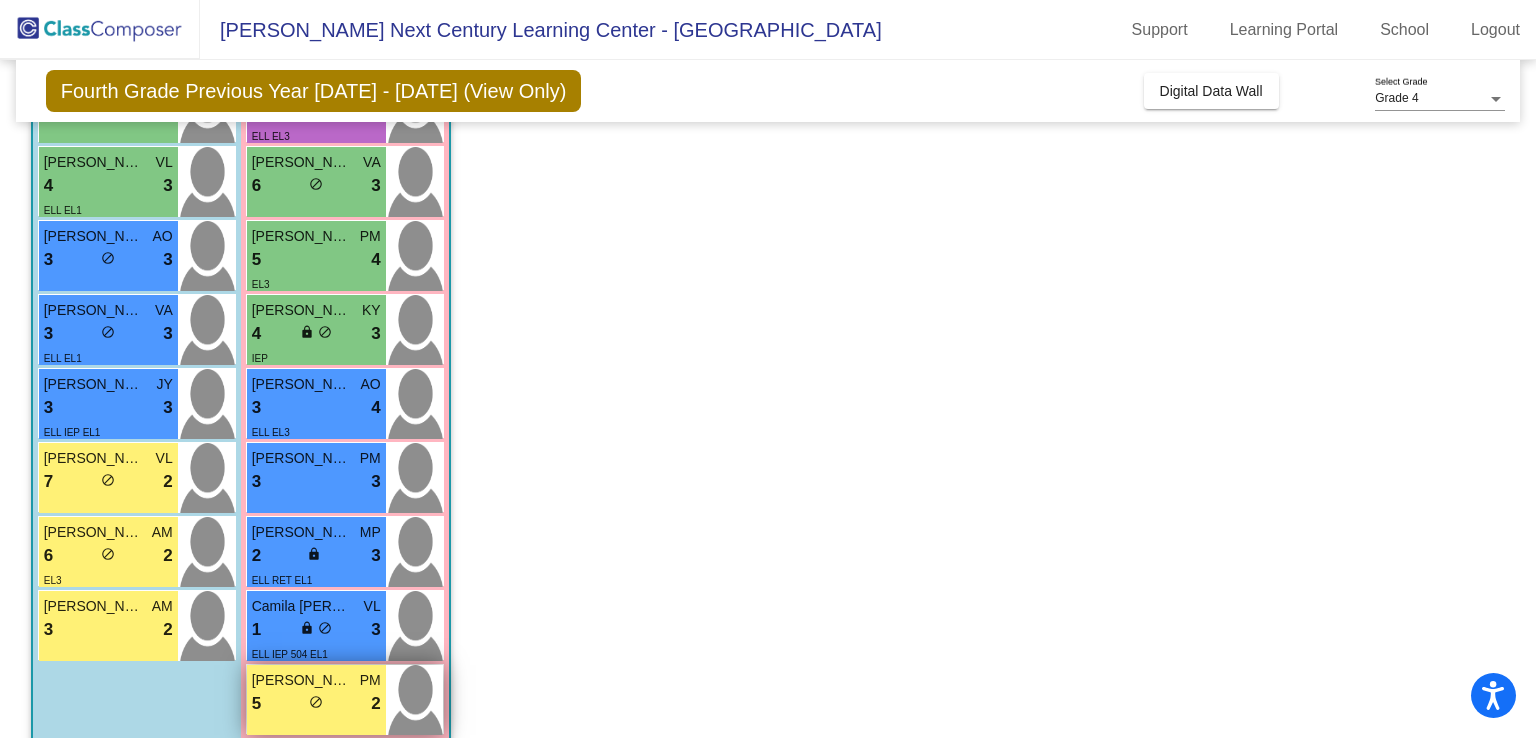 click on "do_not_disturb_alt" at bounding box center (316, 702) 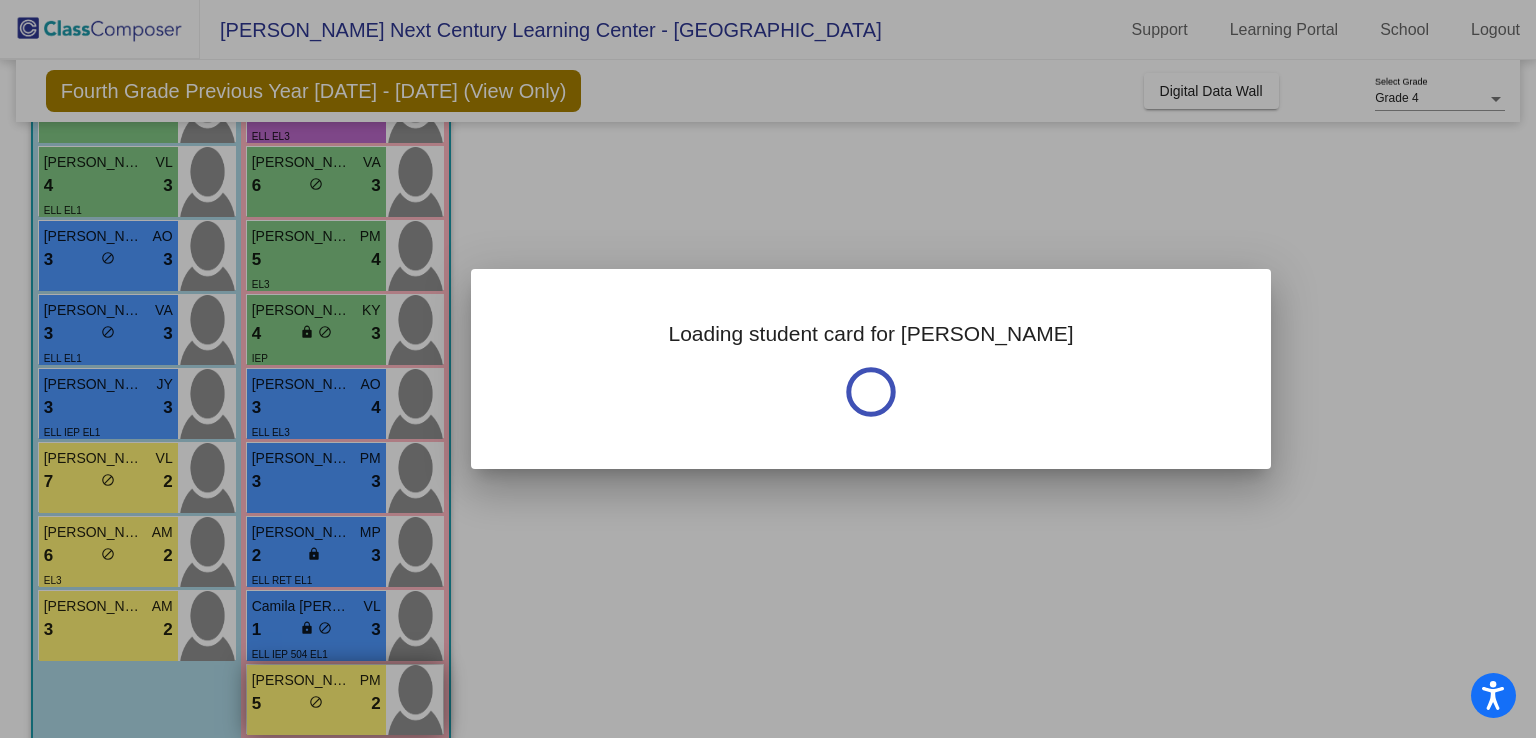 click at bounding box center (768, 369) 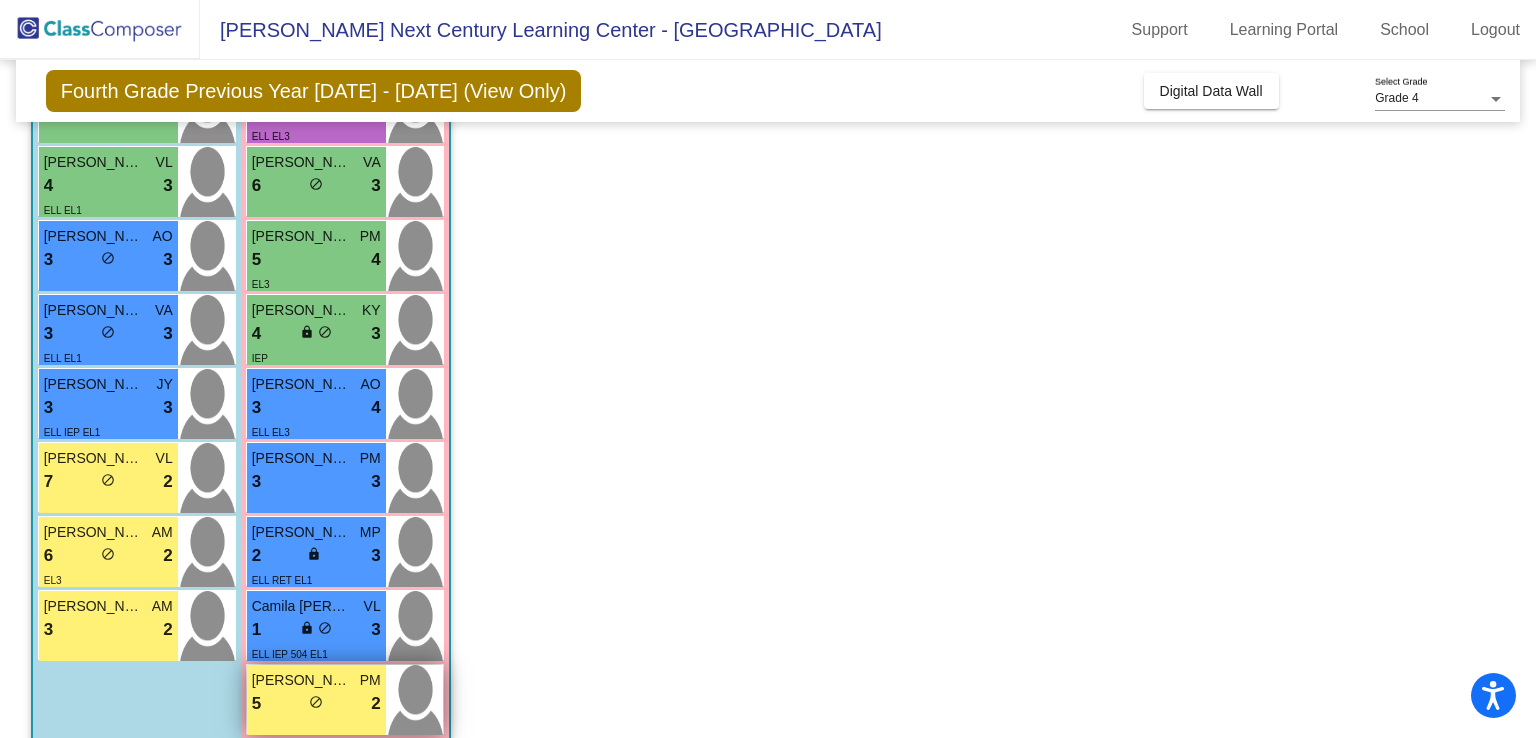 click on "do_not_disturb_alt" at bounding box center (316, 702) 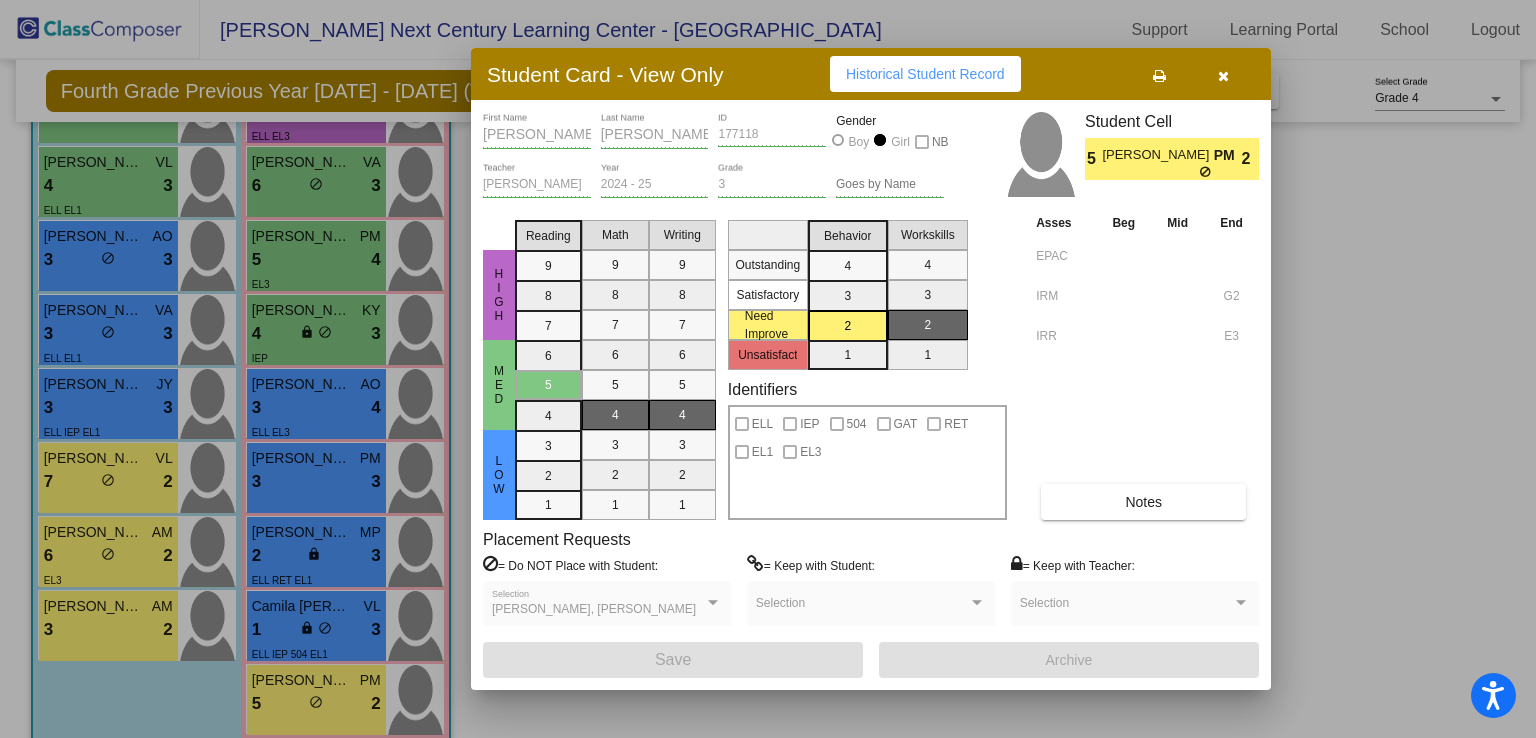 click on "[PERSON_NAME], [PERSON_NAME] Selection" at bounding box center (607, 608) 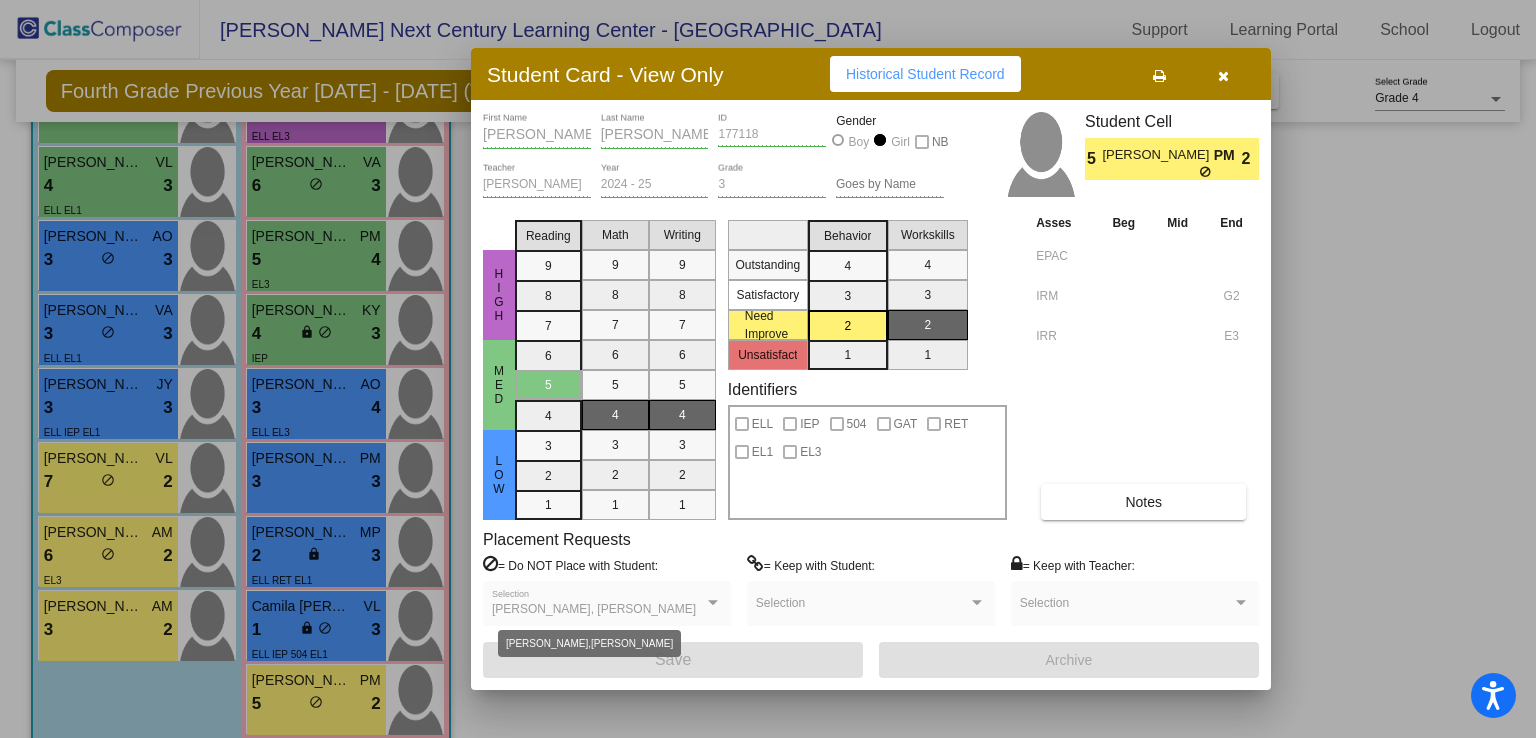 click at bounding box center [713, 603] 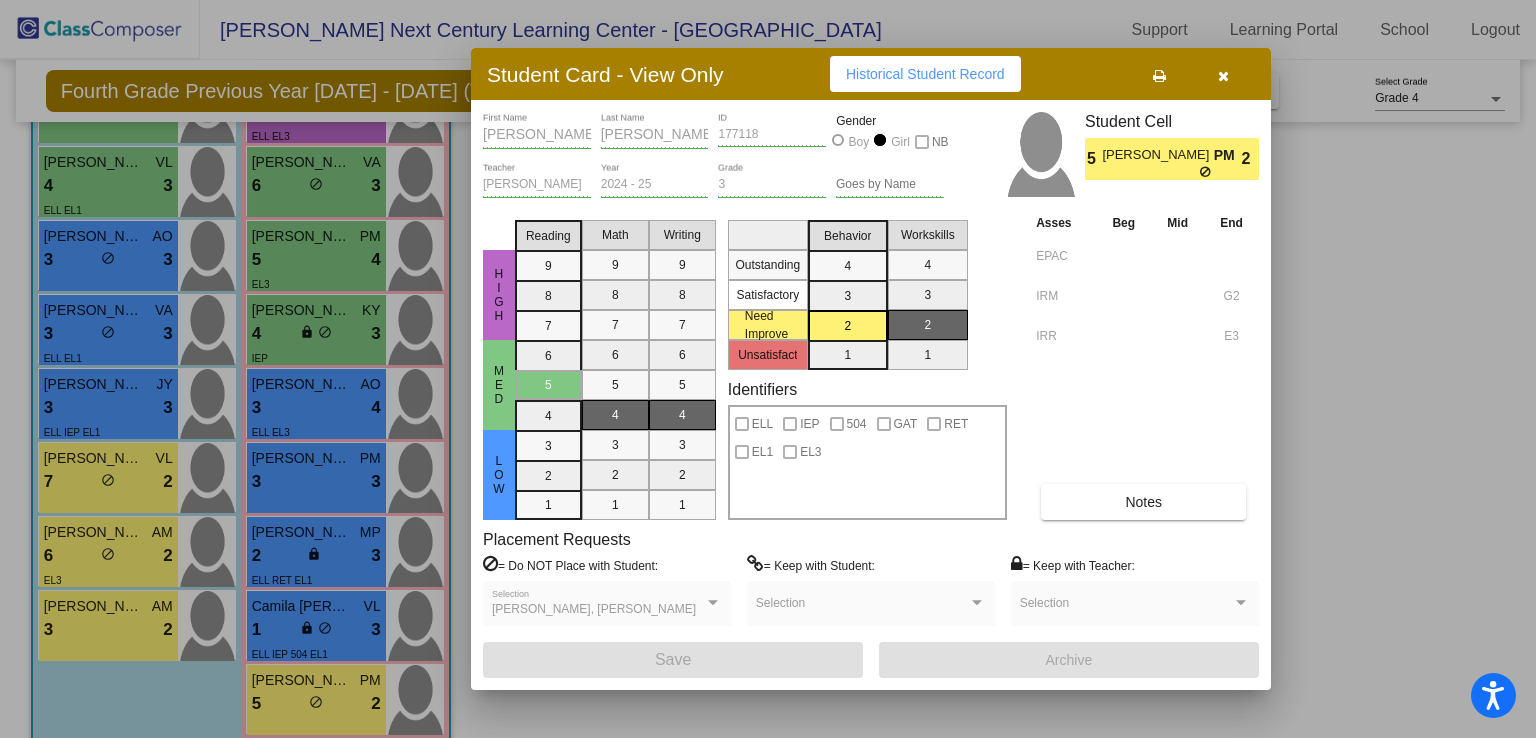 click at bounding box center [713, 603] 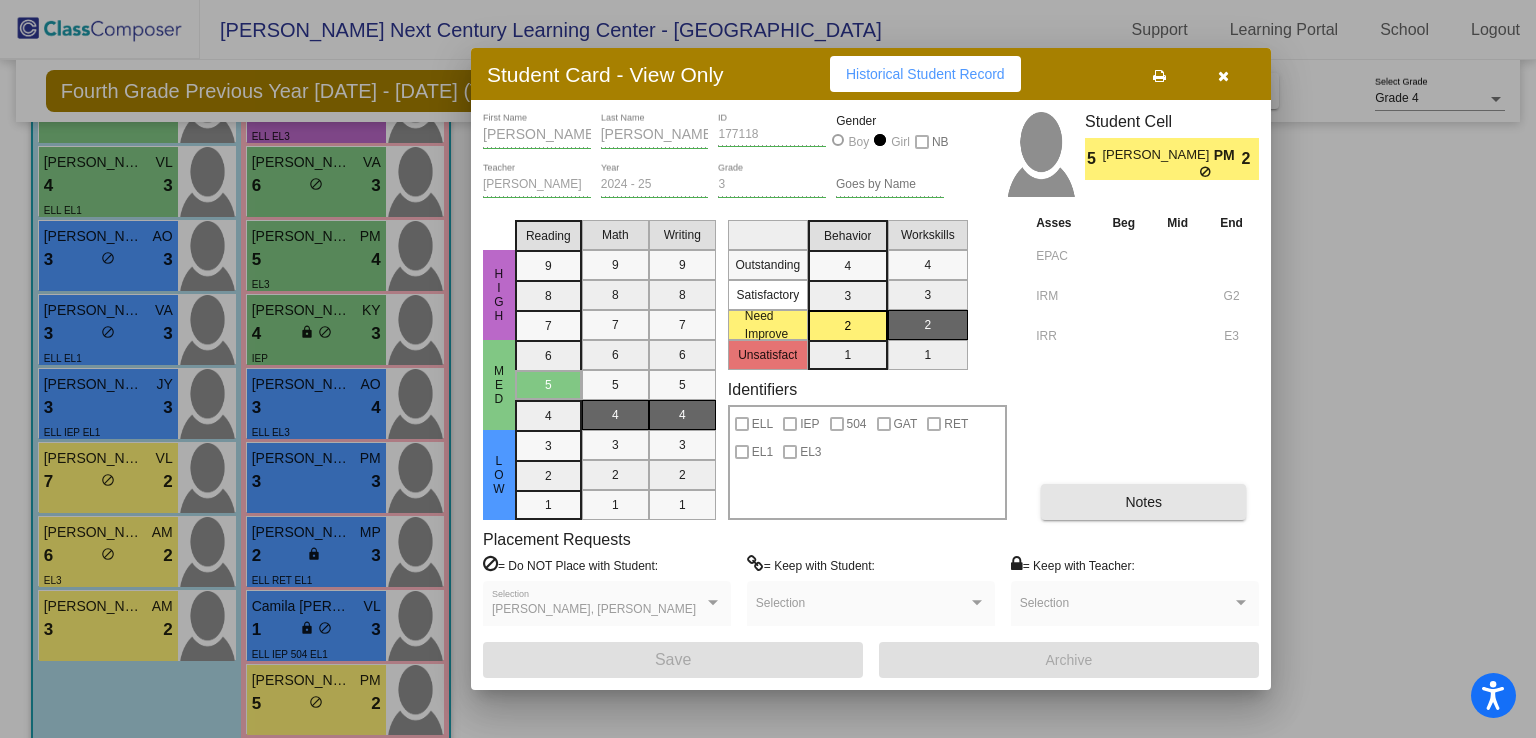 click on "Notes" at bounding box center [1143, 502] 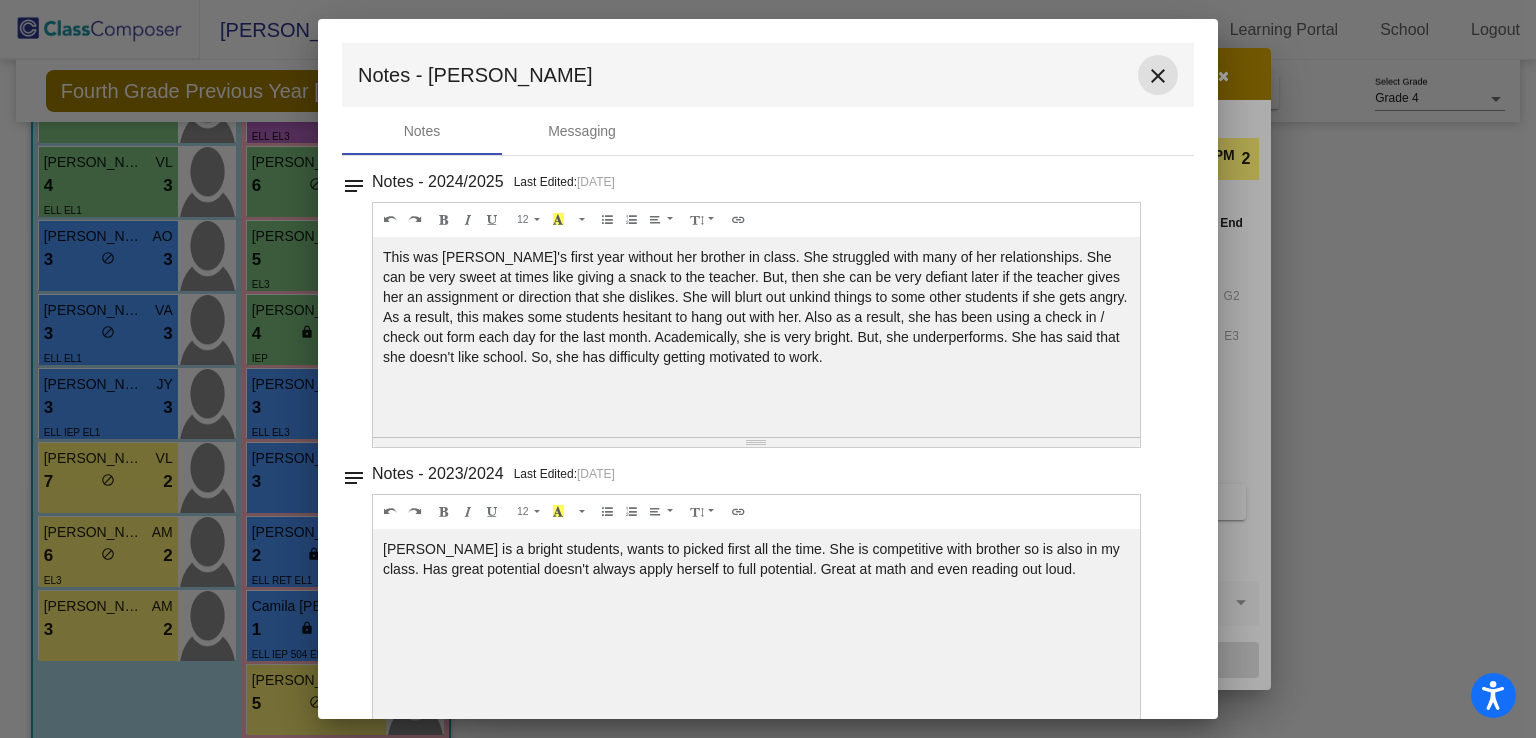 click on "close" at bounding box center [1158, 76] 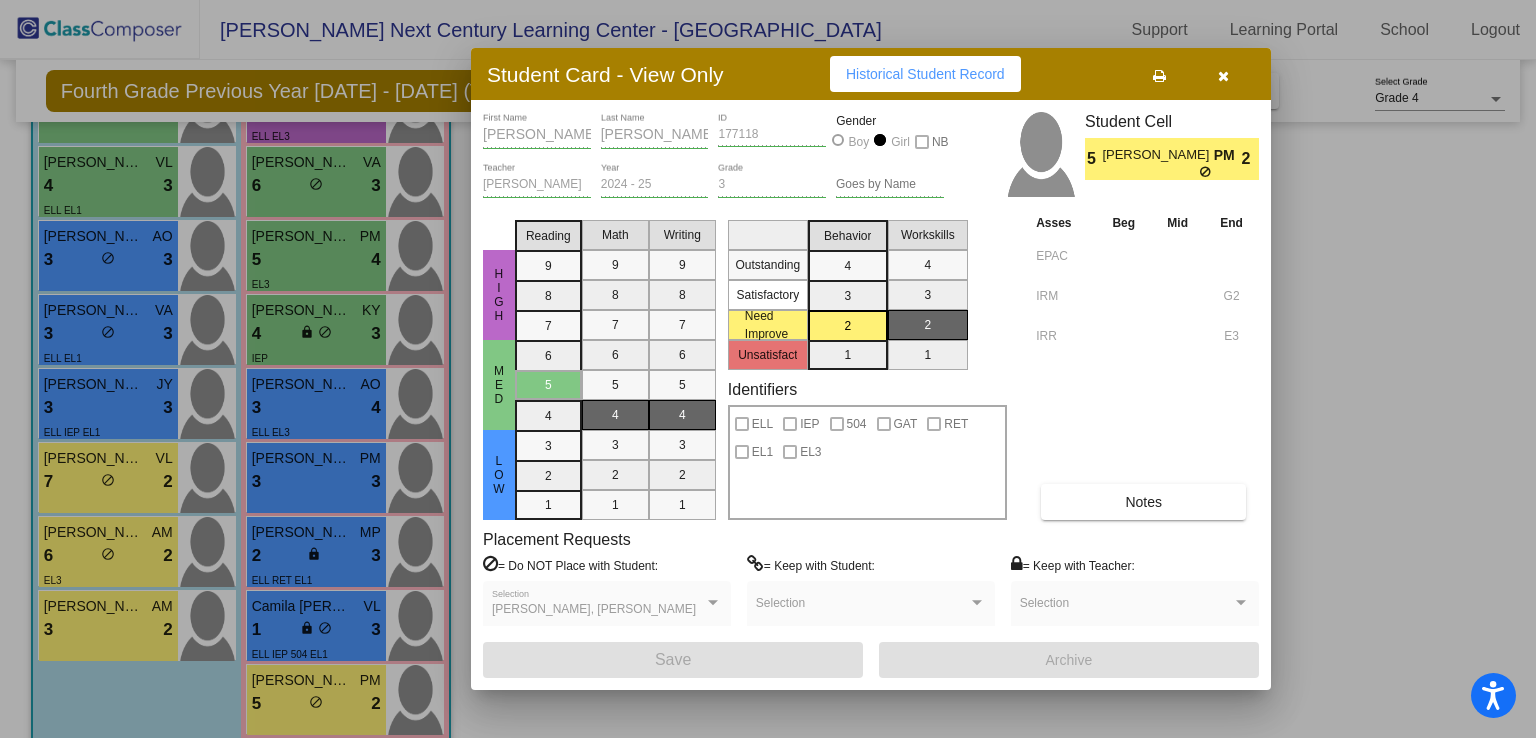 click at bounding box center (768, 369) 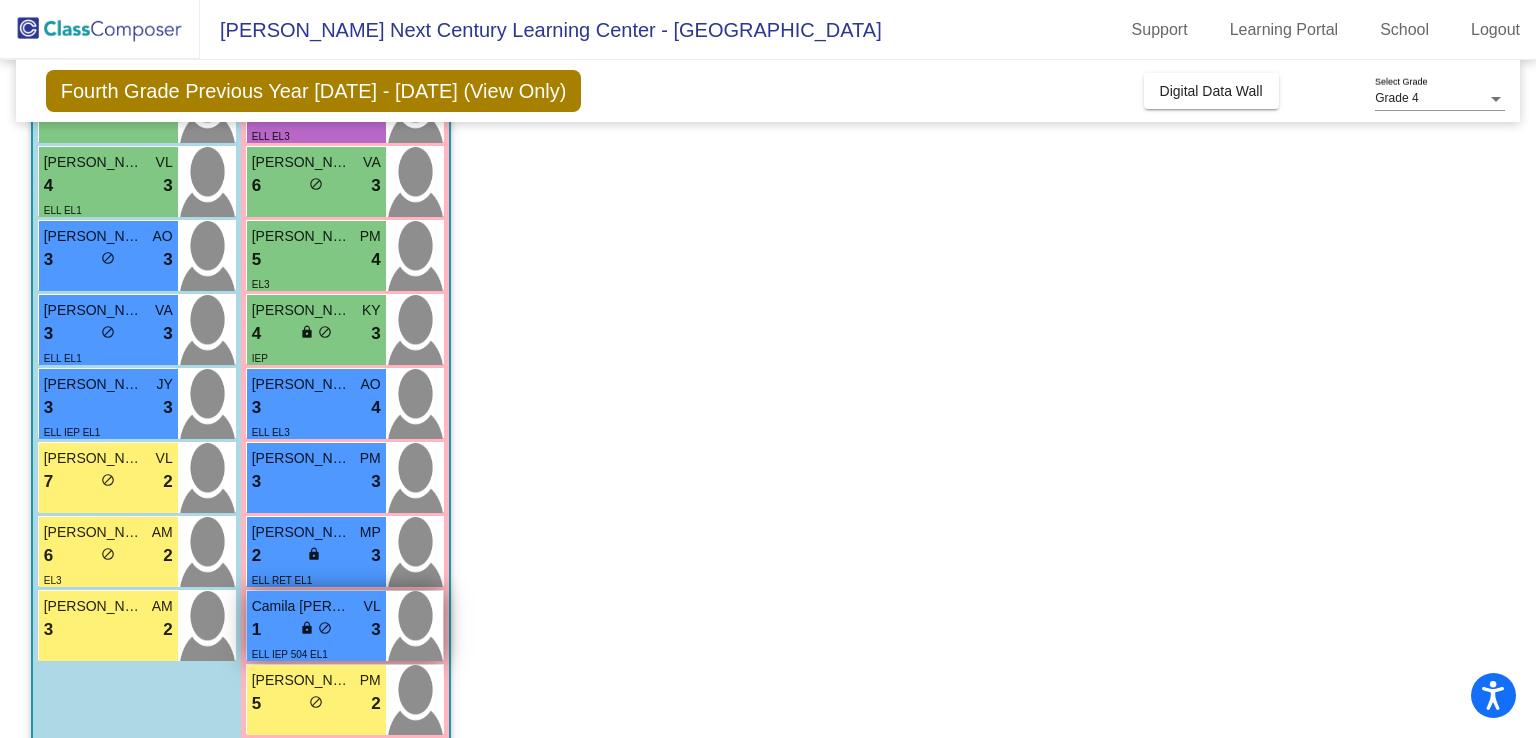 click on "Camila [PERSON_NAME]" at bounding box center (302, 606) 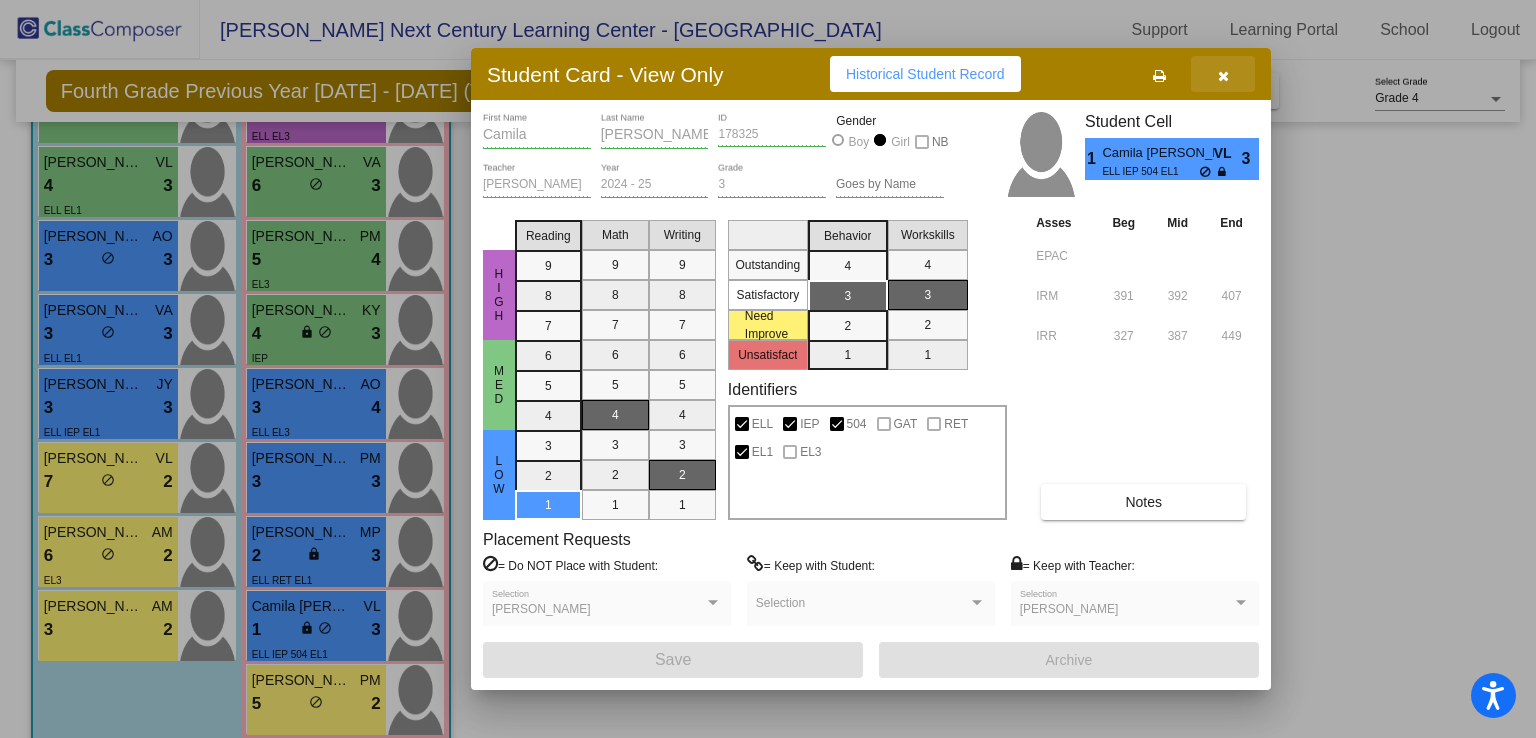 click at bounding box center [1223, 76] 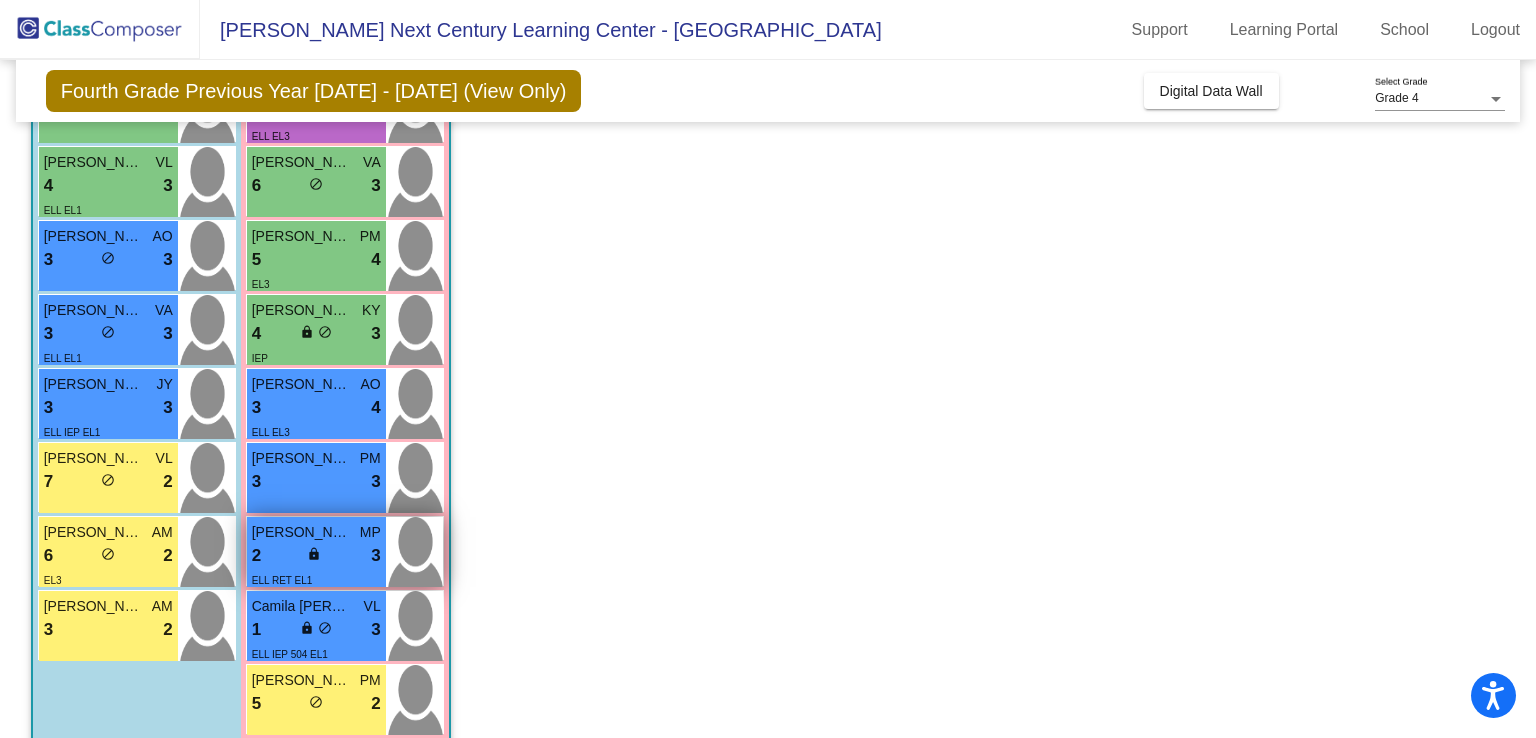 click on "[PERSON_NAME]" at bounding box center [302, 532] 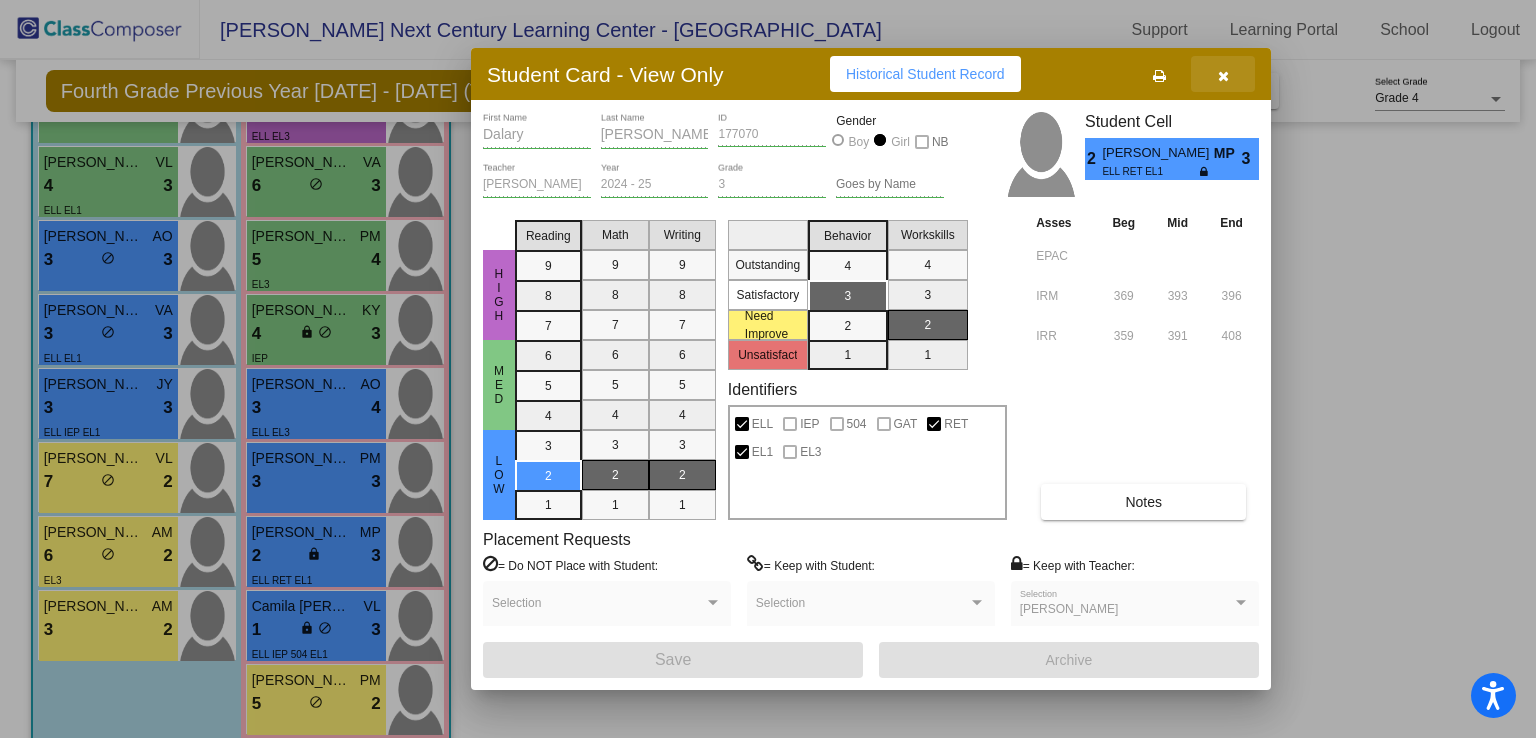 click at bounding box center [1223, 76] 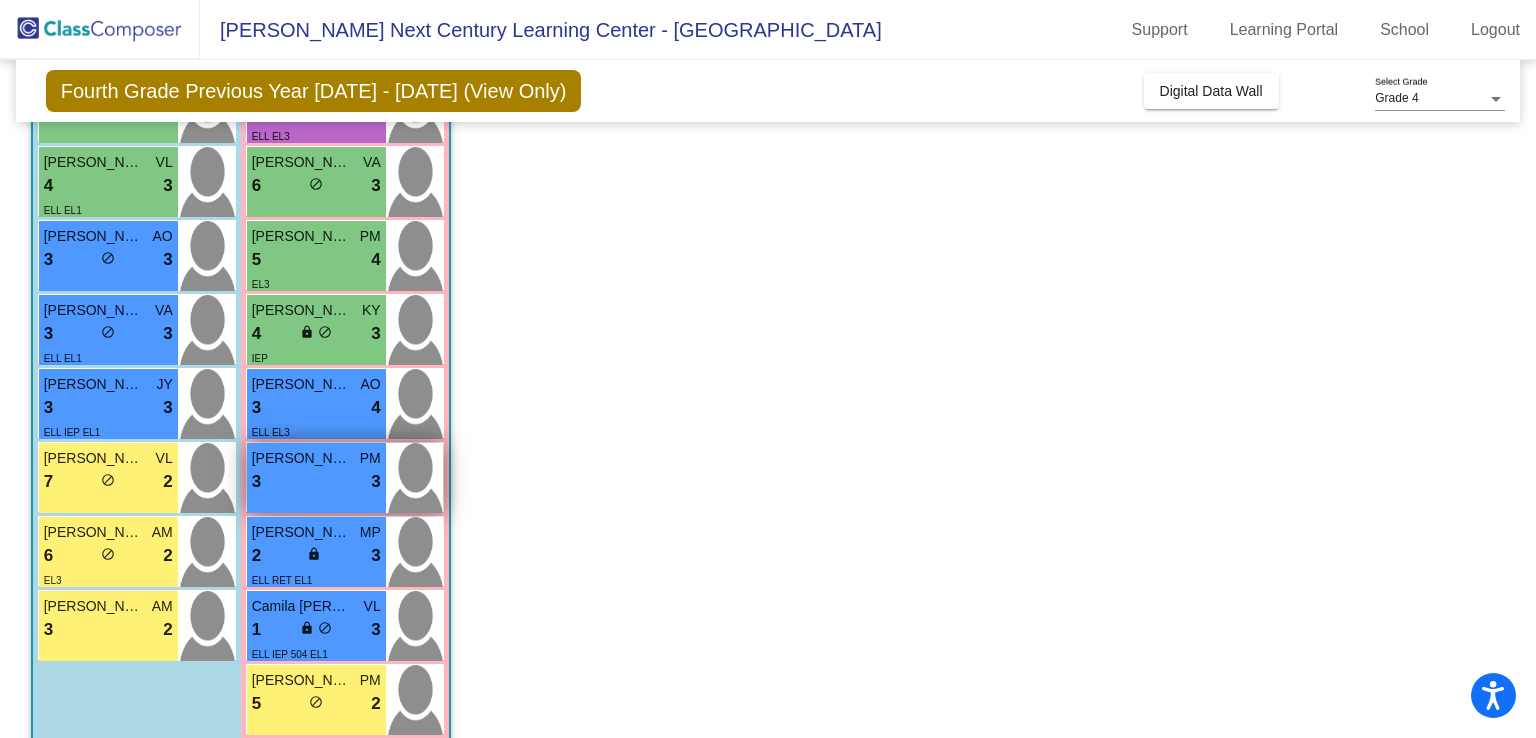 click on "3 lock do_not_disturb_alt 3" at bounding box center [316, 482] 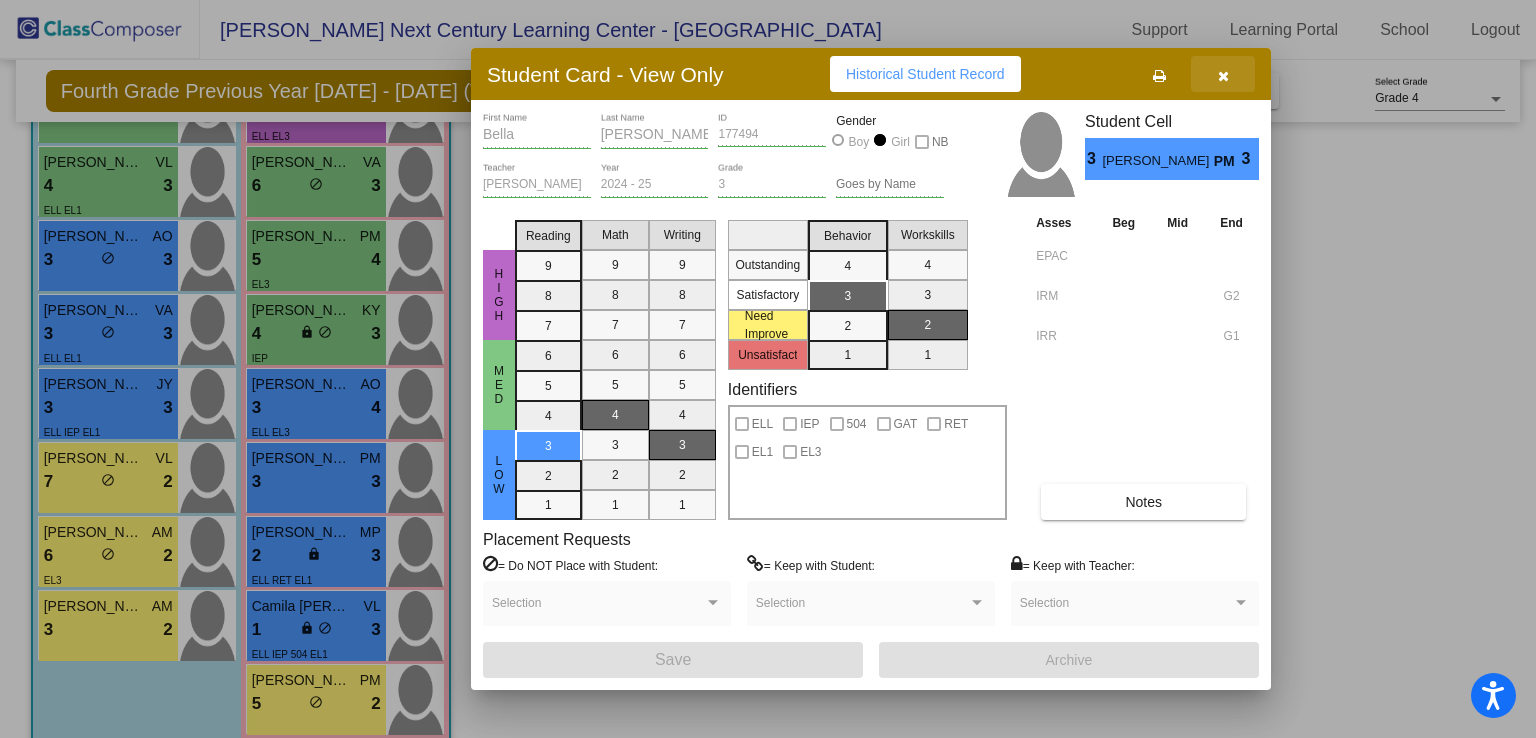click at bounding box center [1223, 76] 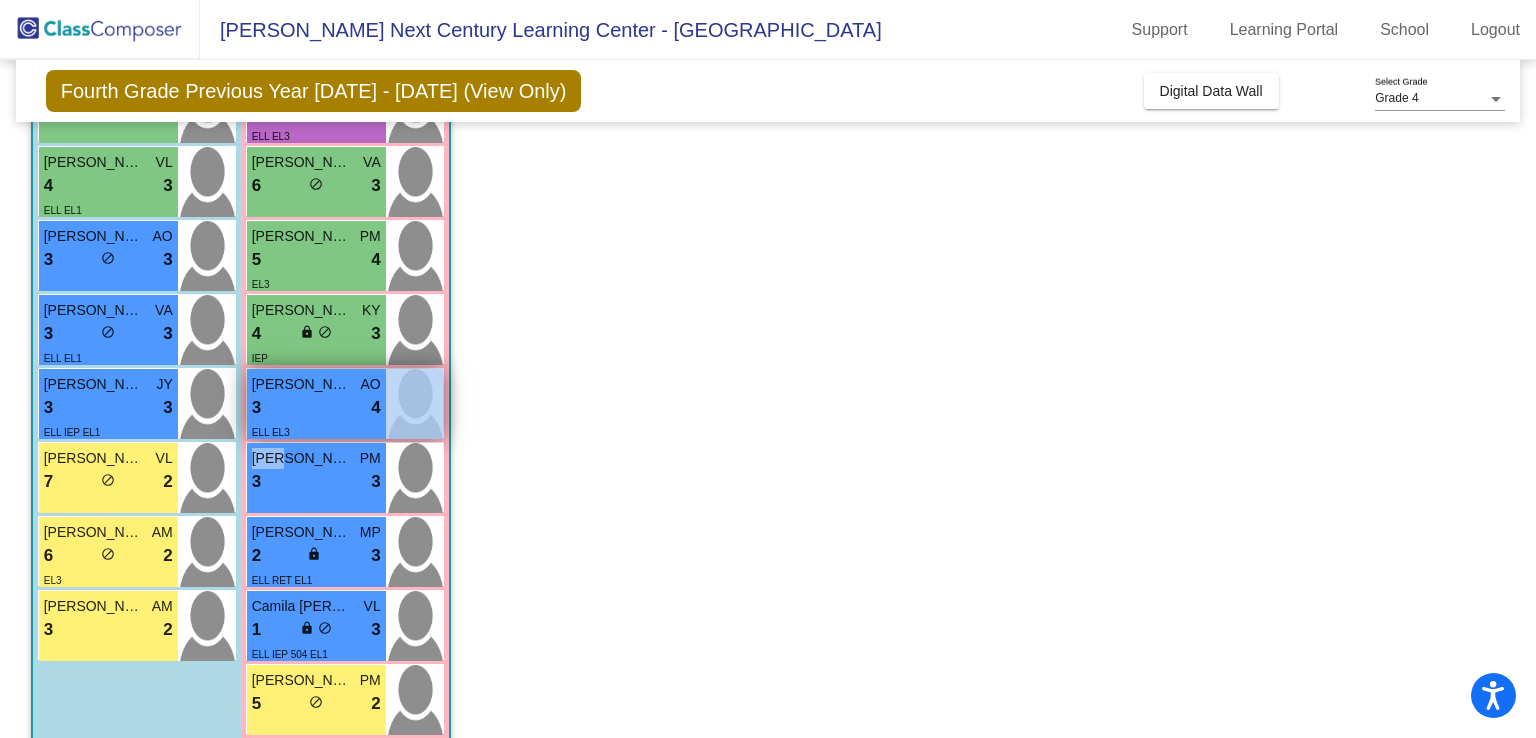 drag, startPoint x: 276, startPoint y: 452, endPoint x: 290, endPoint y: 417, distance: 37.696156 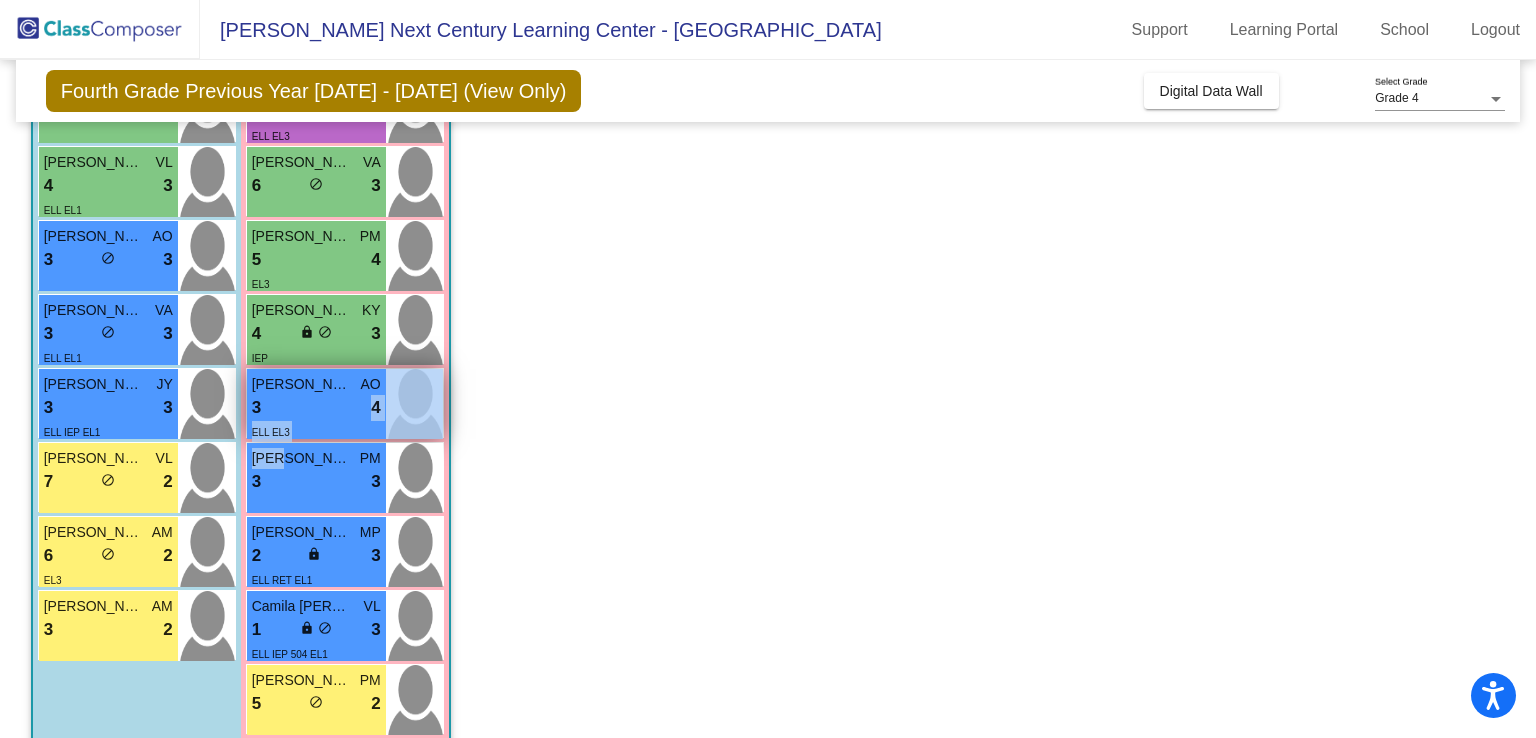 click on "3 lock do_not_disturb_alt 4" at bounding box center (316, 408) 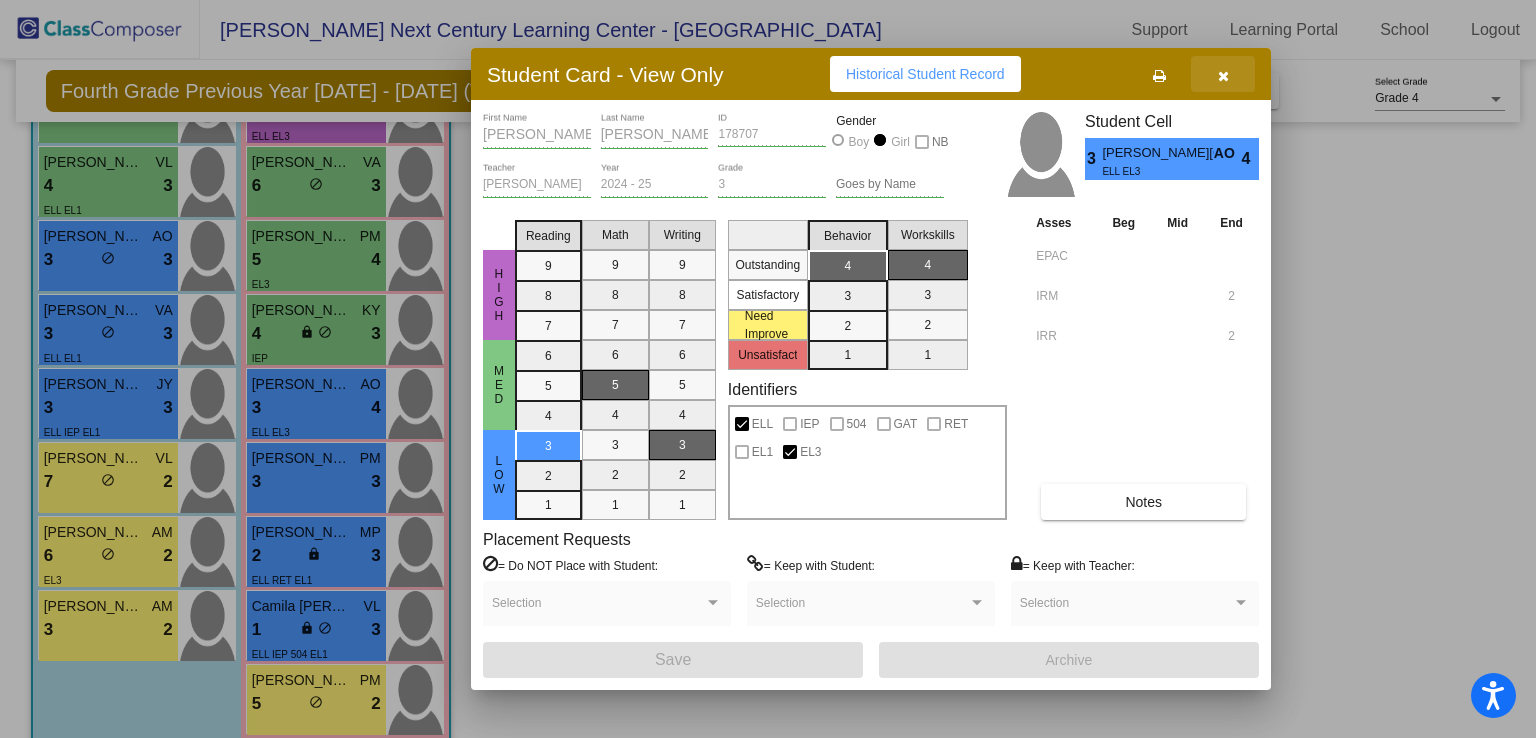 click at bounding box center (1223, 74) 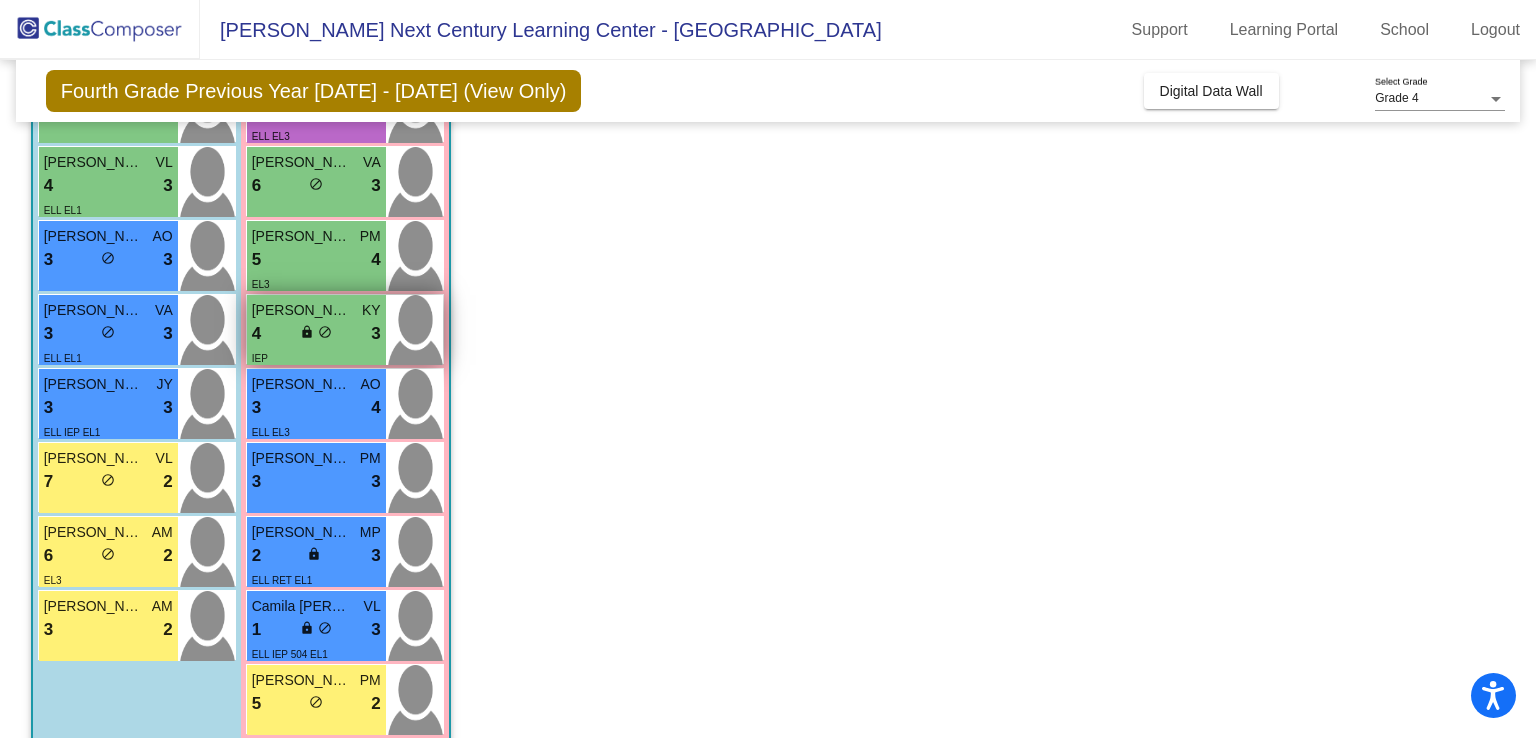 click on "[PERSON_NAME]" at bounding box center (302, 310) 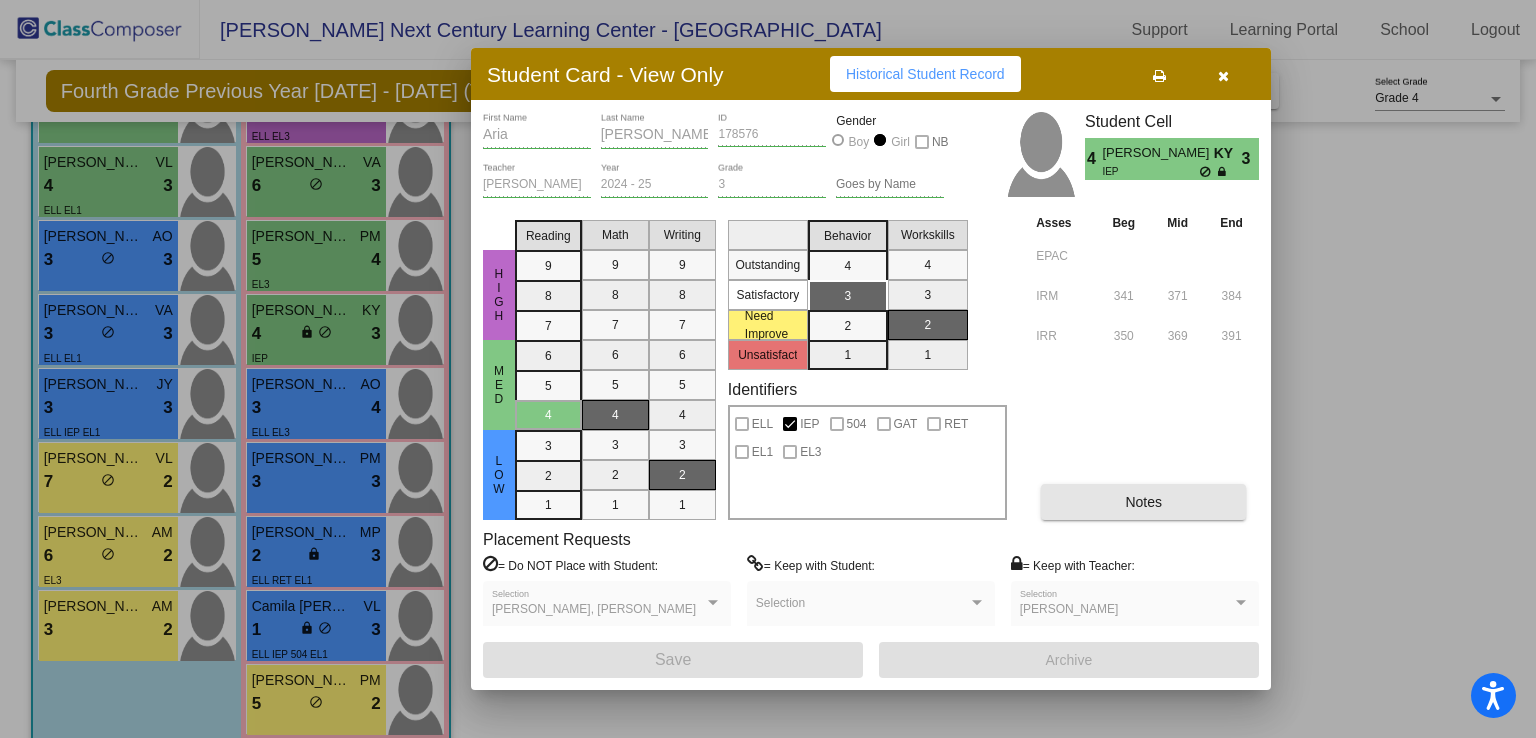 click on "Notes" at bounding box center [1143, 502] 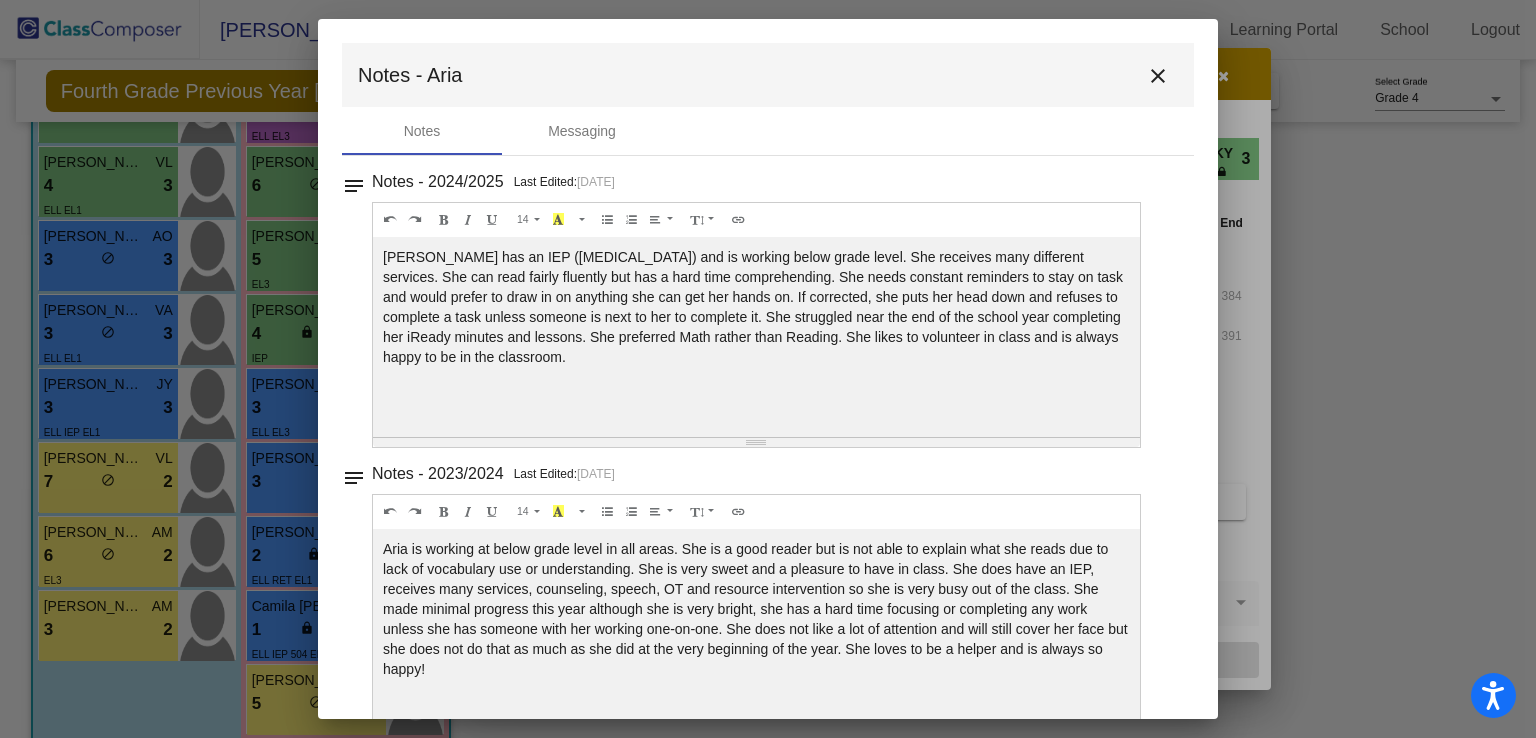 click on "close" at bounding box center (1158, 76) 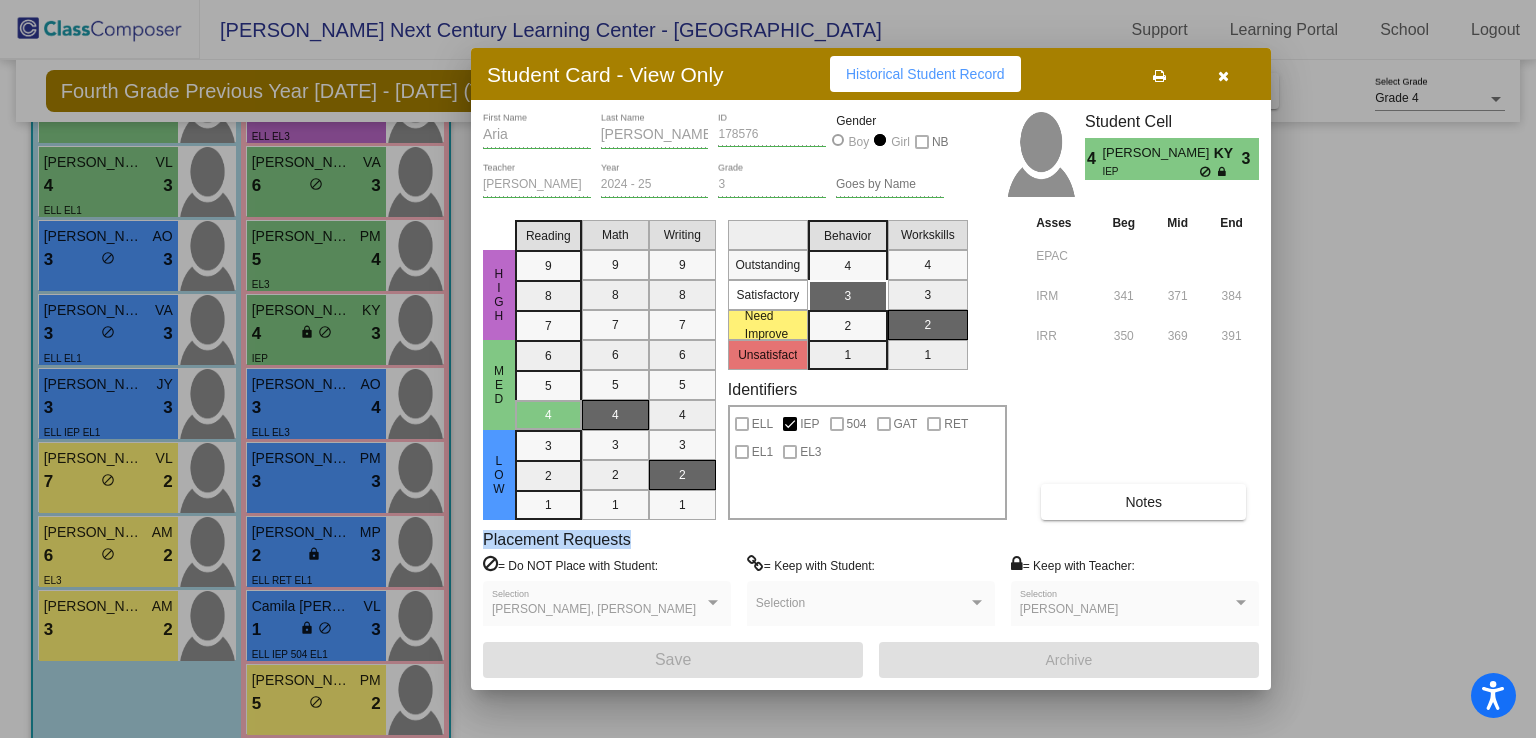 drag, startPoint x: 1165, startPoint y: 520, endPoint x: 1172, endPoint y: 496, distance: 25 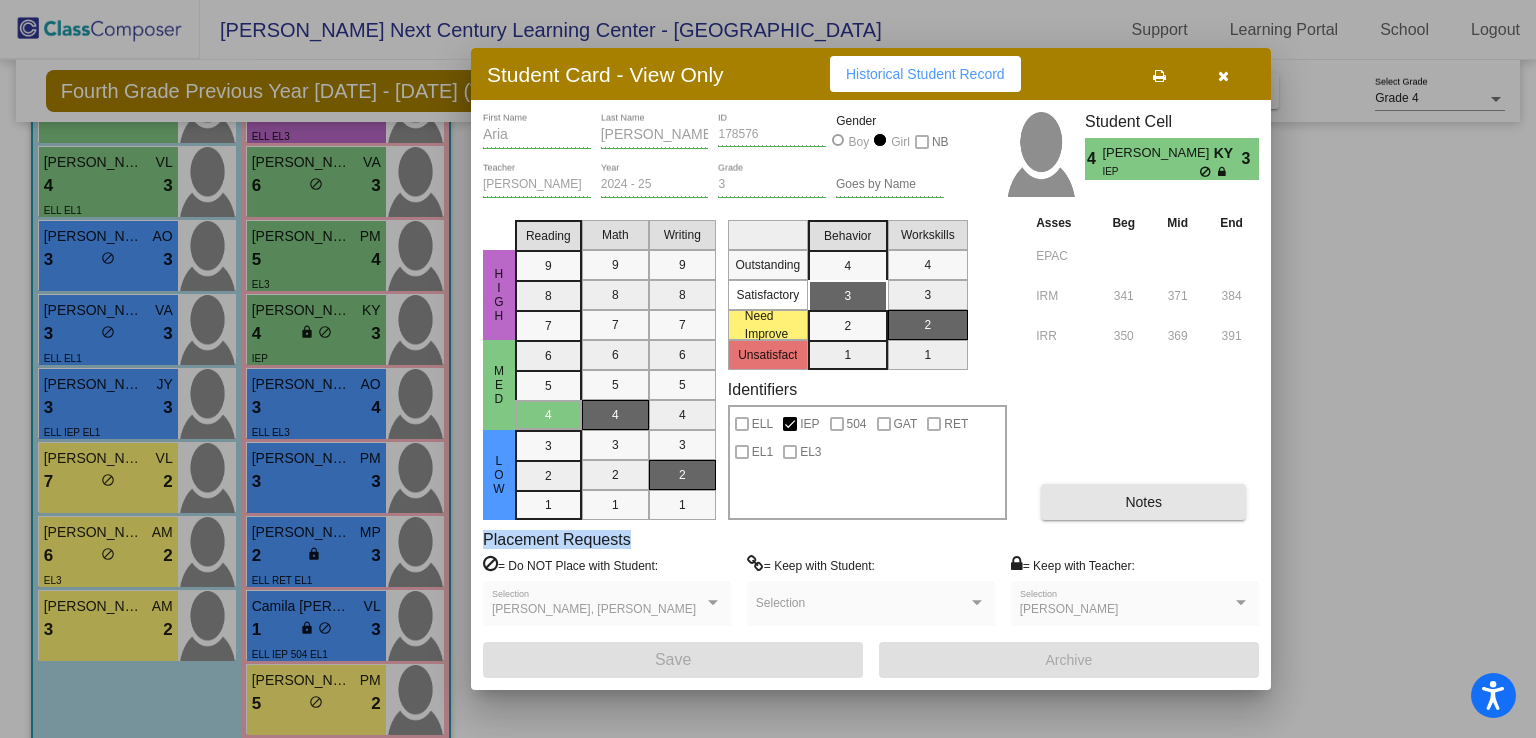 click on "Notes" at bounding box center (1143, 502) 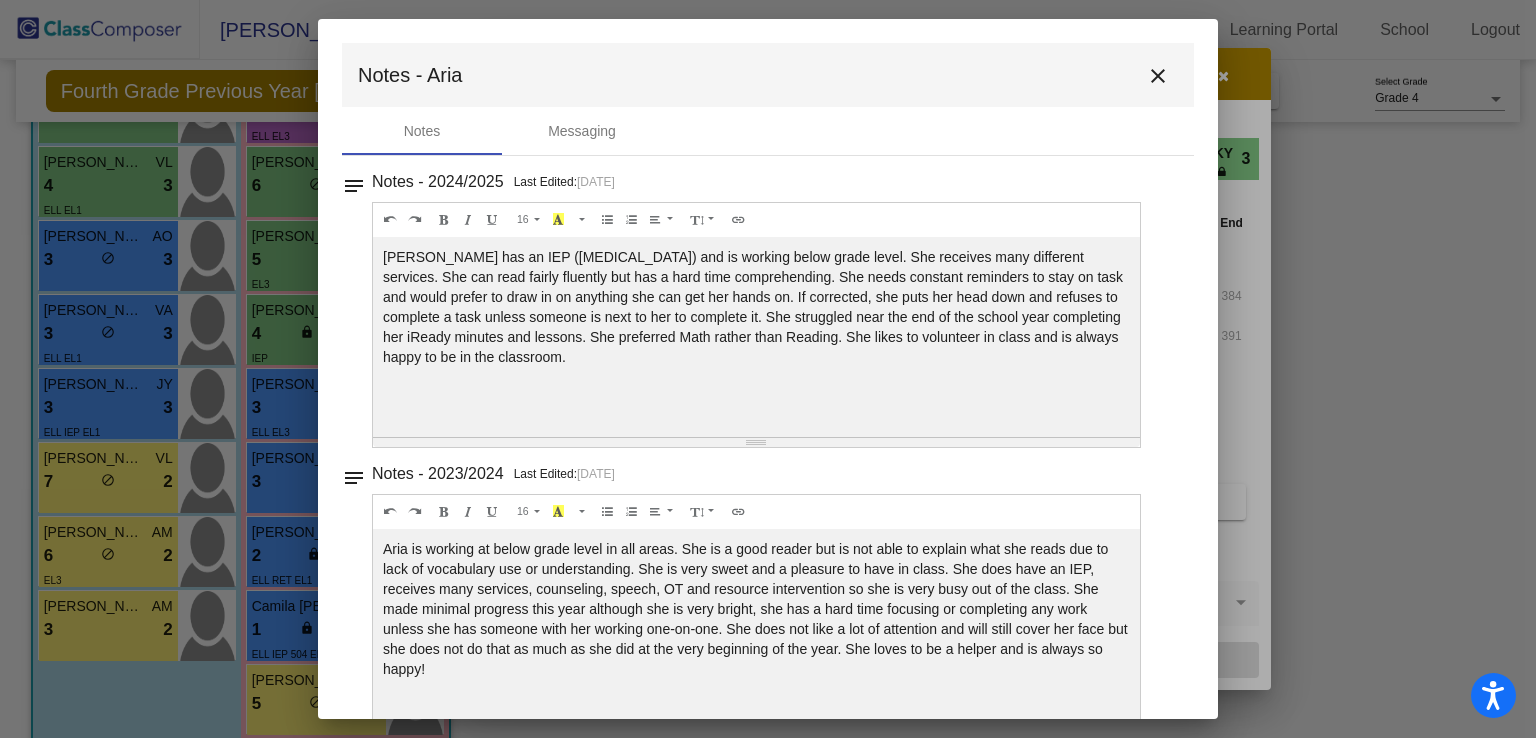 click on "close" at bounding box center [1158, 76] 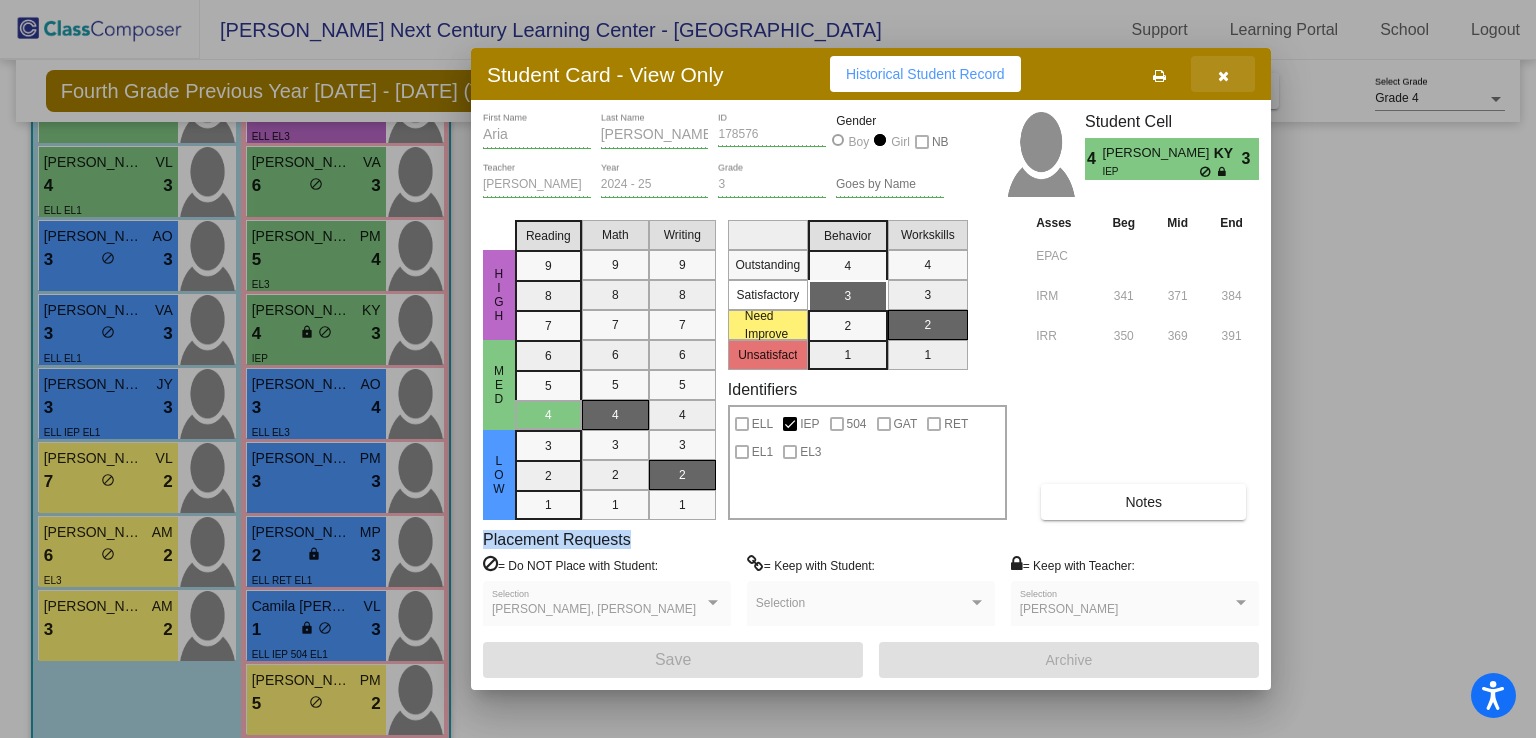 click at bounding box center (1223, 74) 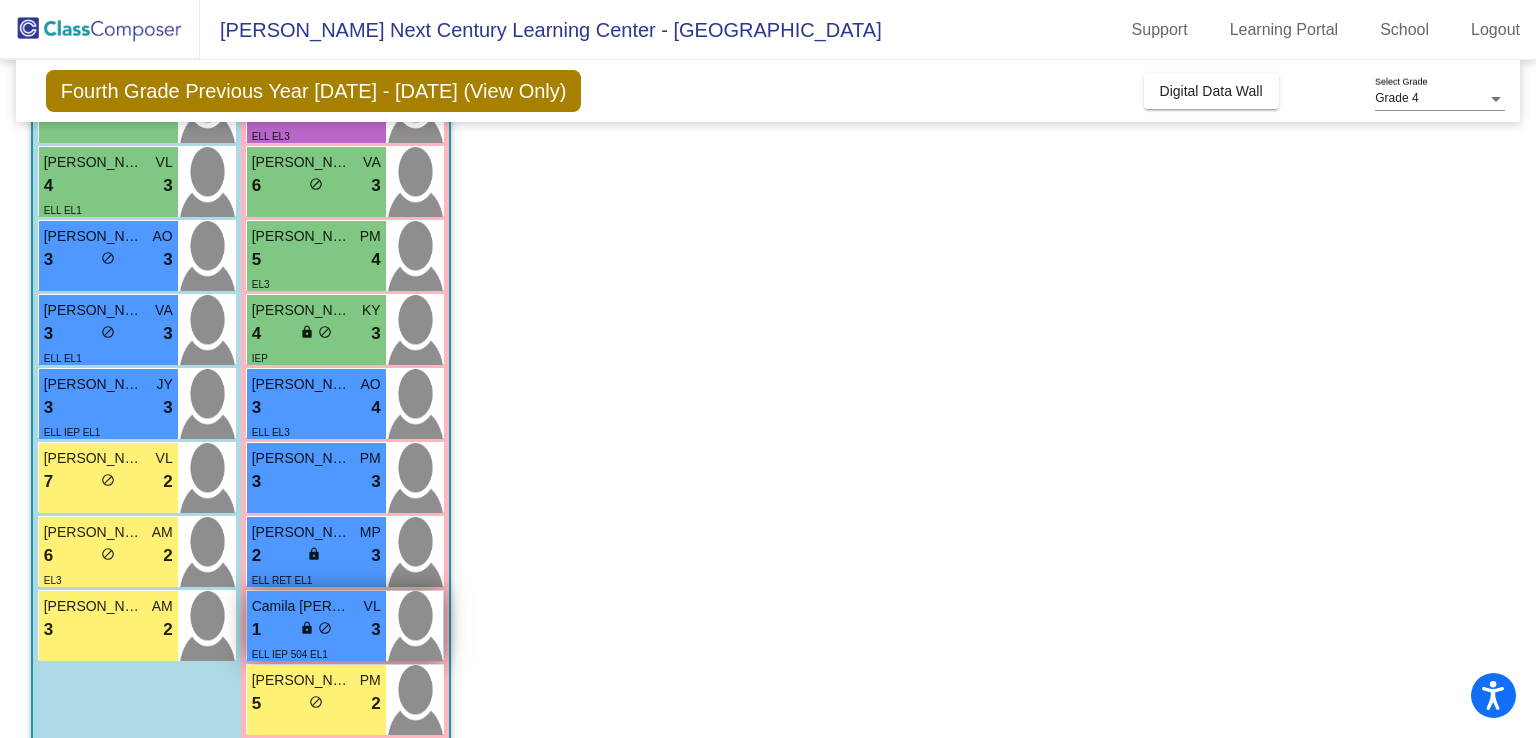 click on "lock" at bounding box center [307, 628] 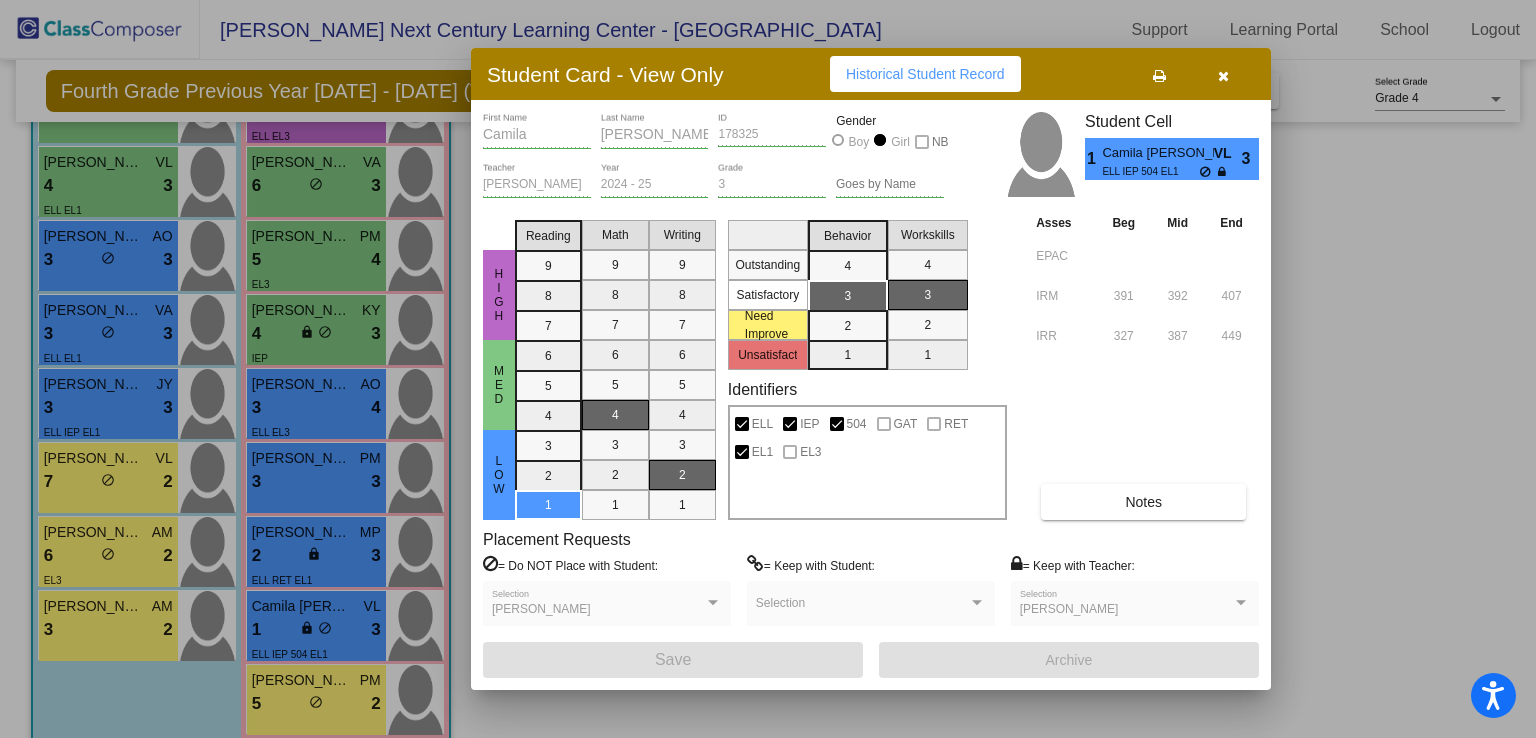 click at bounding box center [1223, 76] 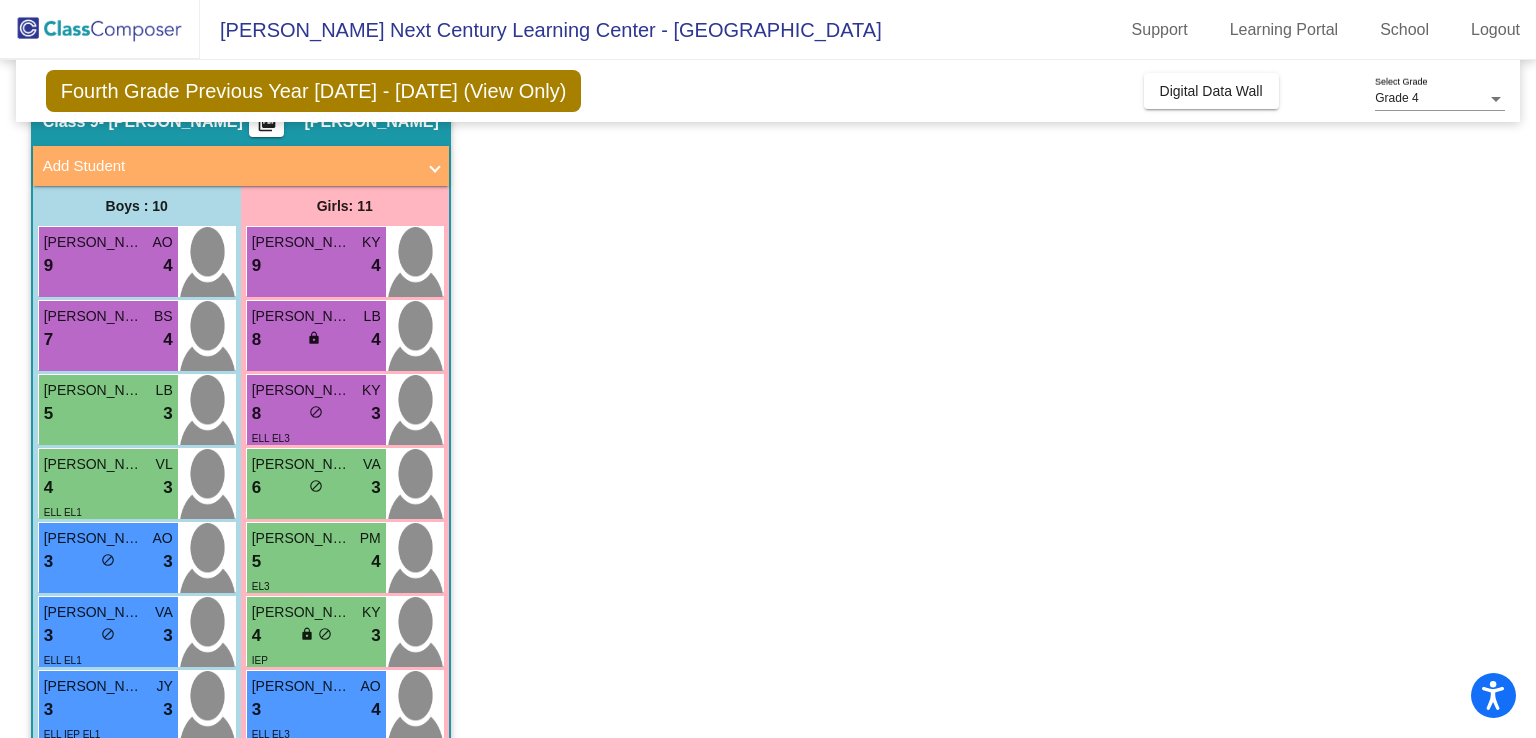 scroll, scrollTop: 0, scrollLeft: 0, axis: both 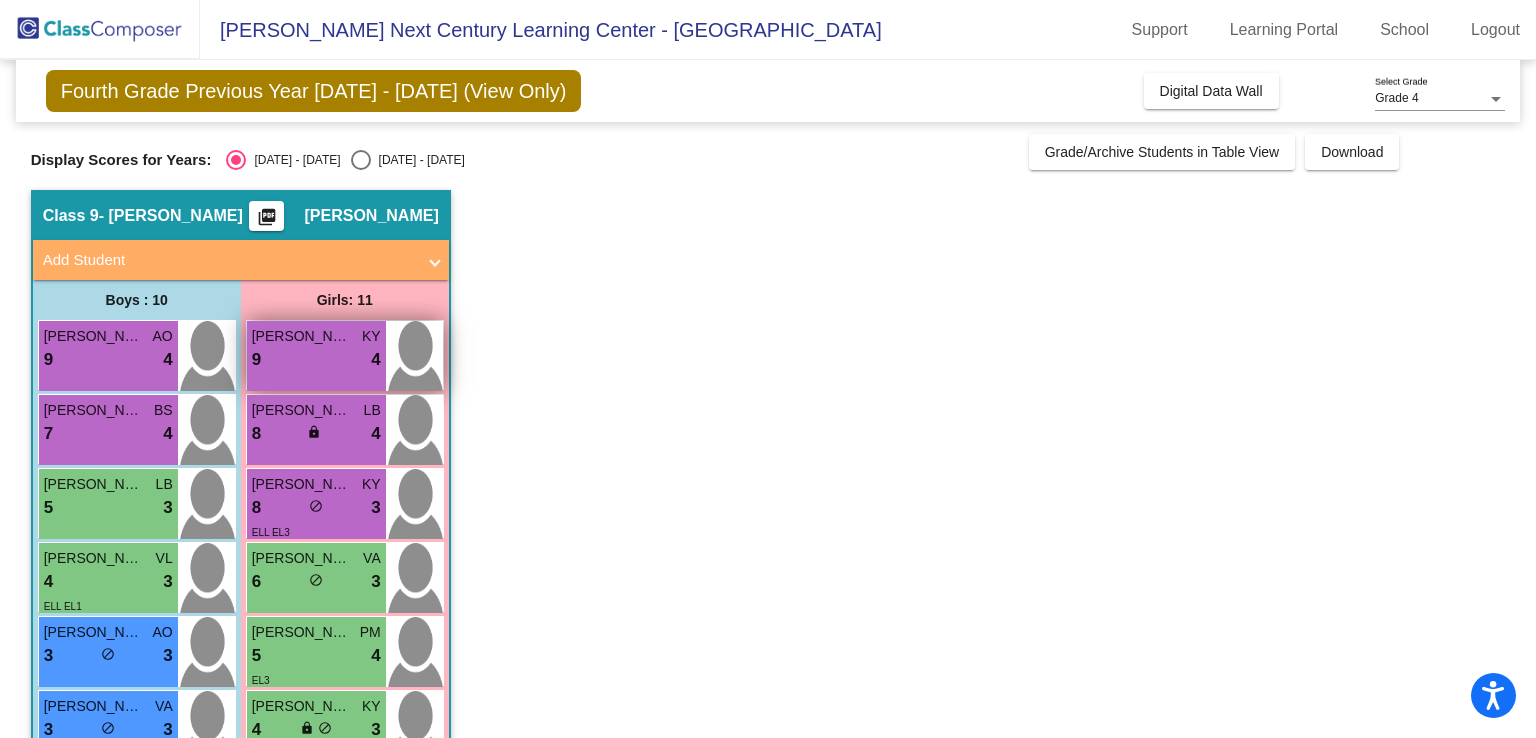 click on "[PERSON_NAME] KY 9 lock do_not_disturb_alt 4" at bounding box center [316, 356] 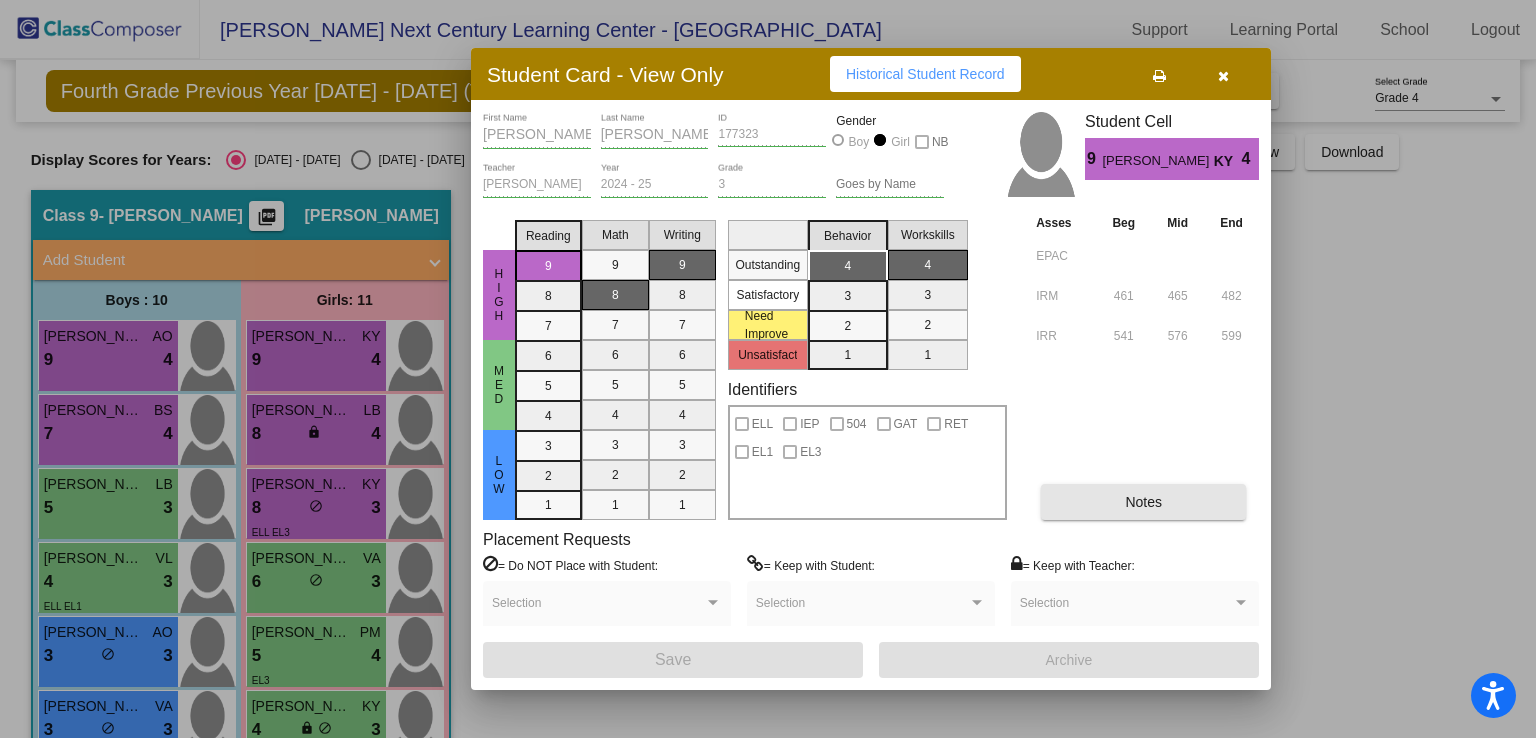 click on "Notes" at bounding box center [1143, 502] 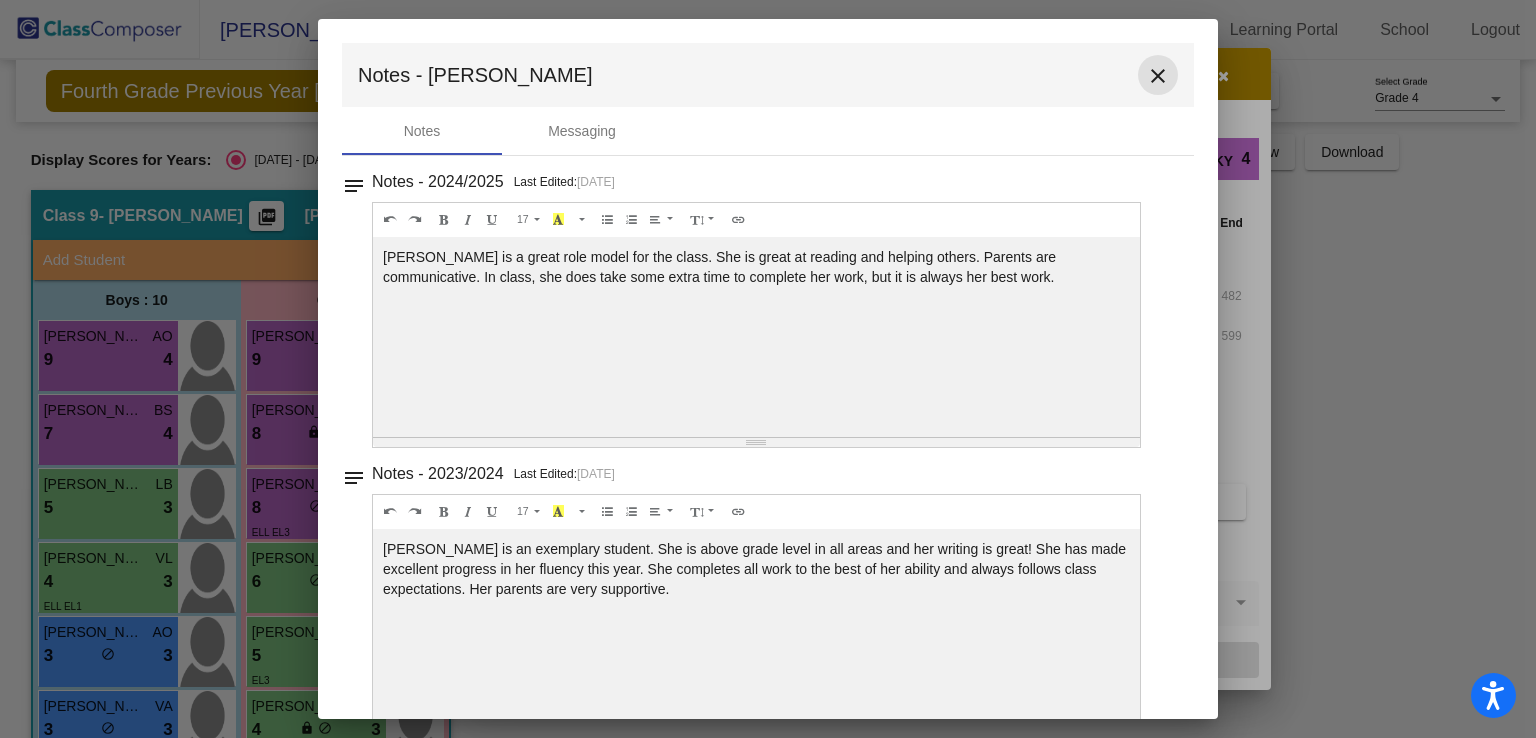 click on "close" at bounding box center [1158, 76] 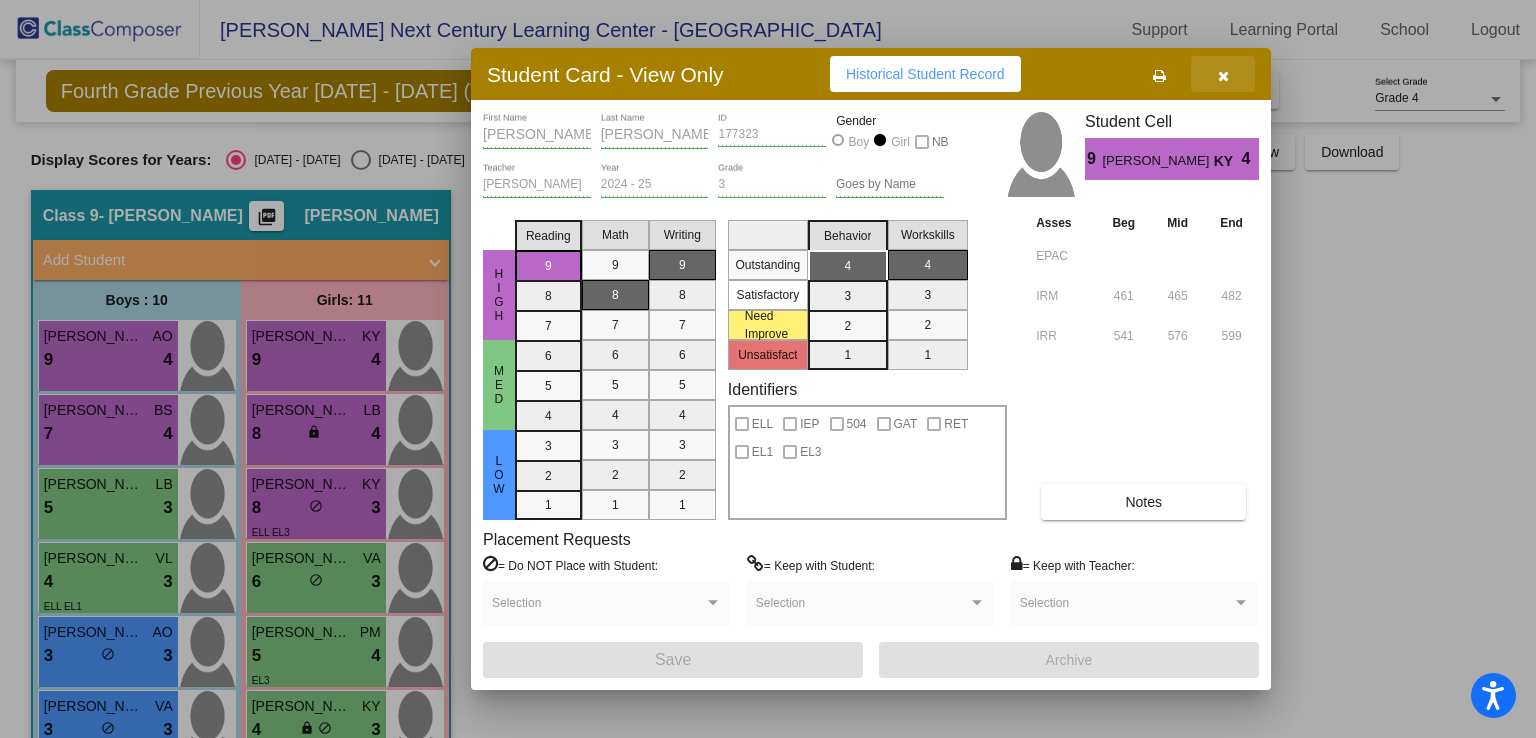 click at bounding box center (1223, 74) 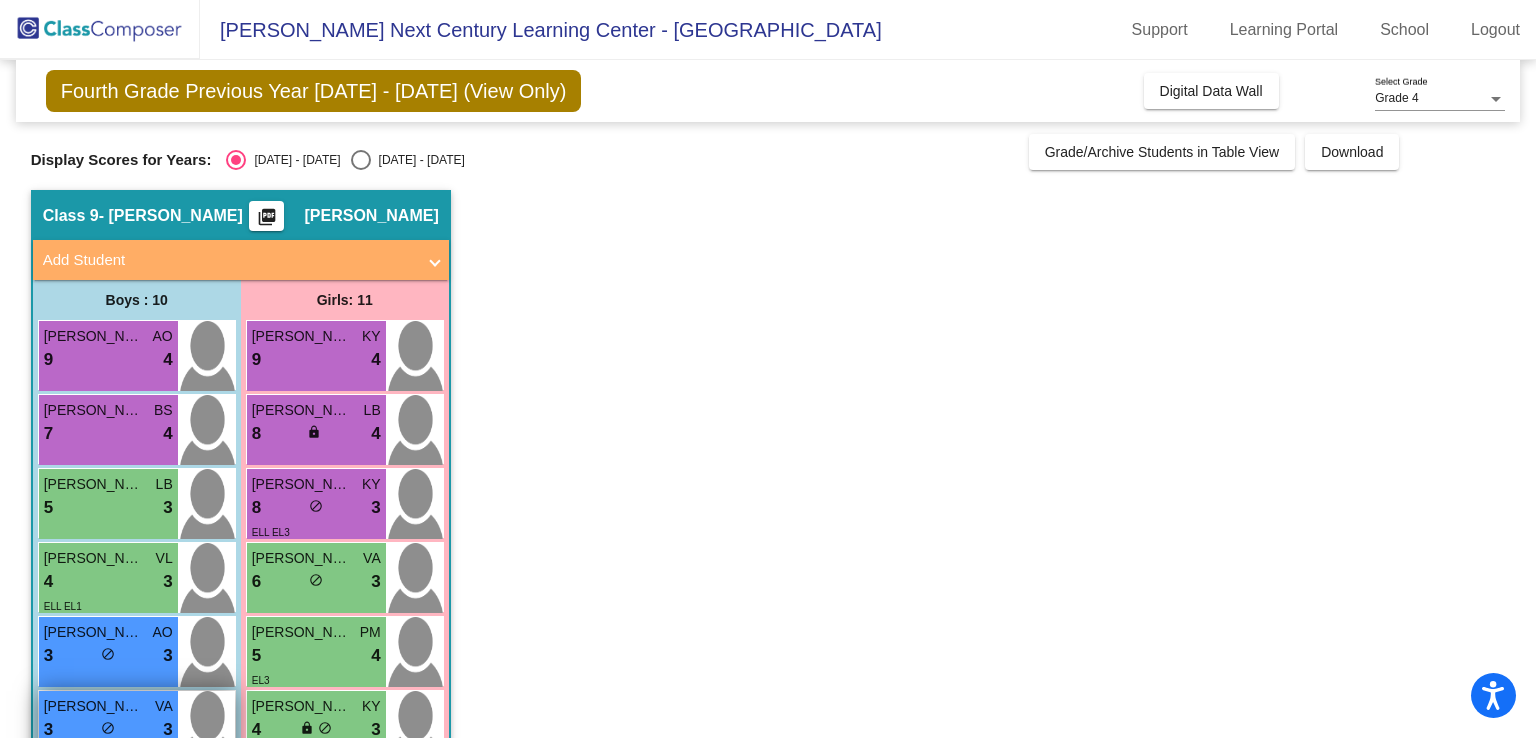 click on "3 lock do_not_disturb_alt 3" at bounding box center [108, 730] 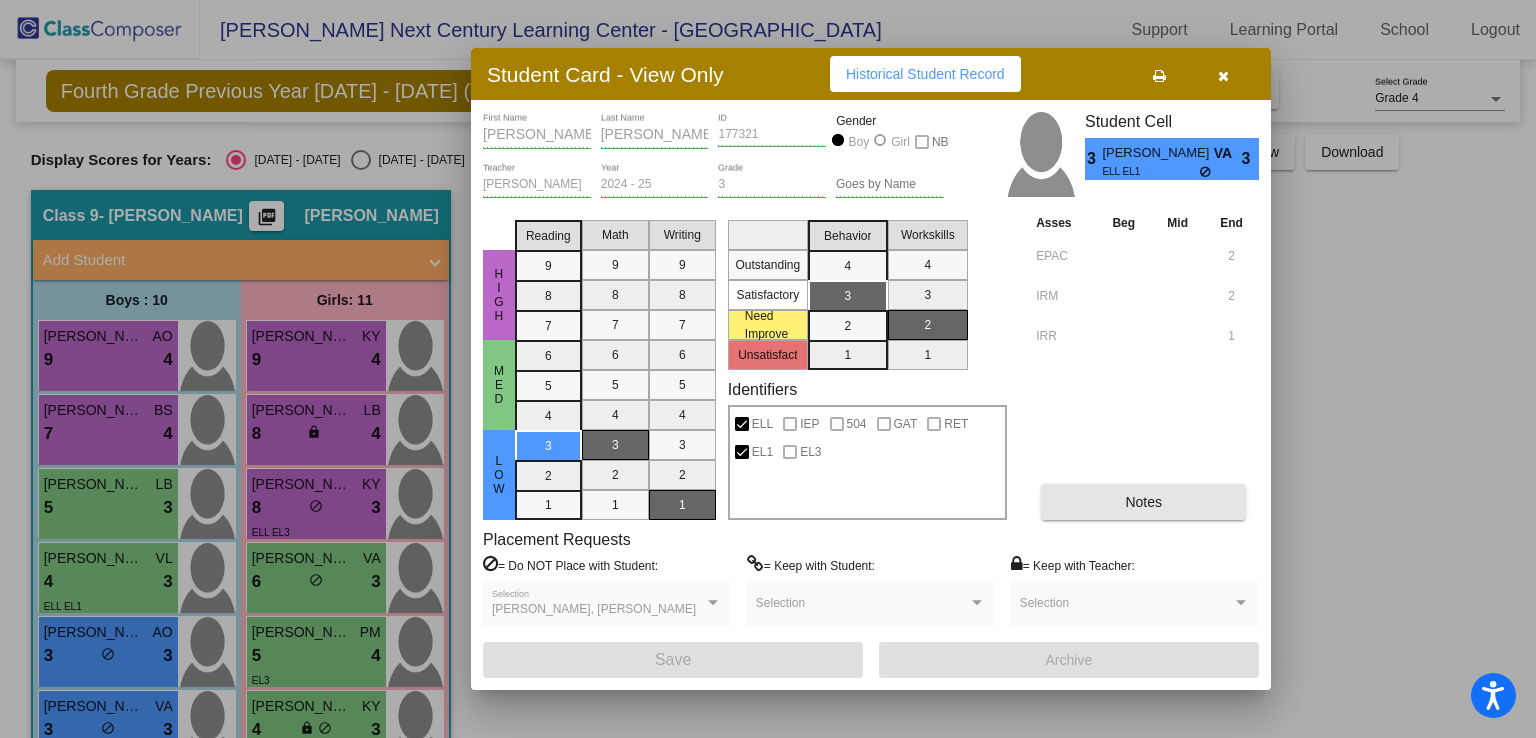 click on "Notes" at bounding box center [1143, 502] 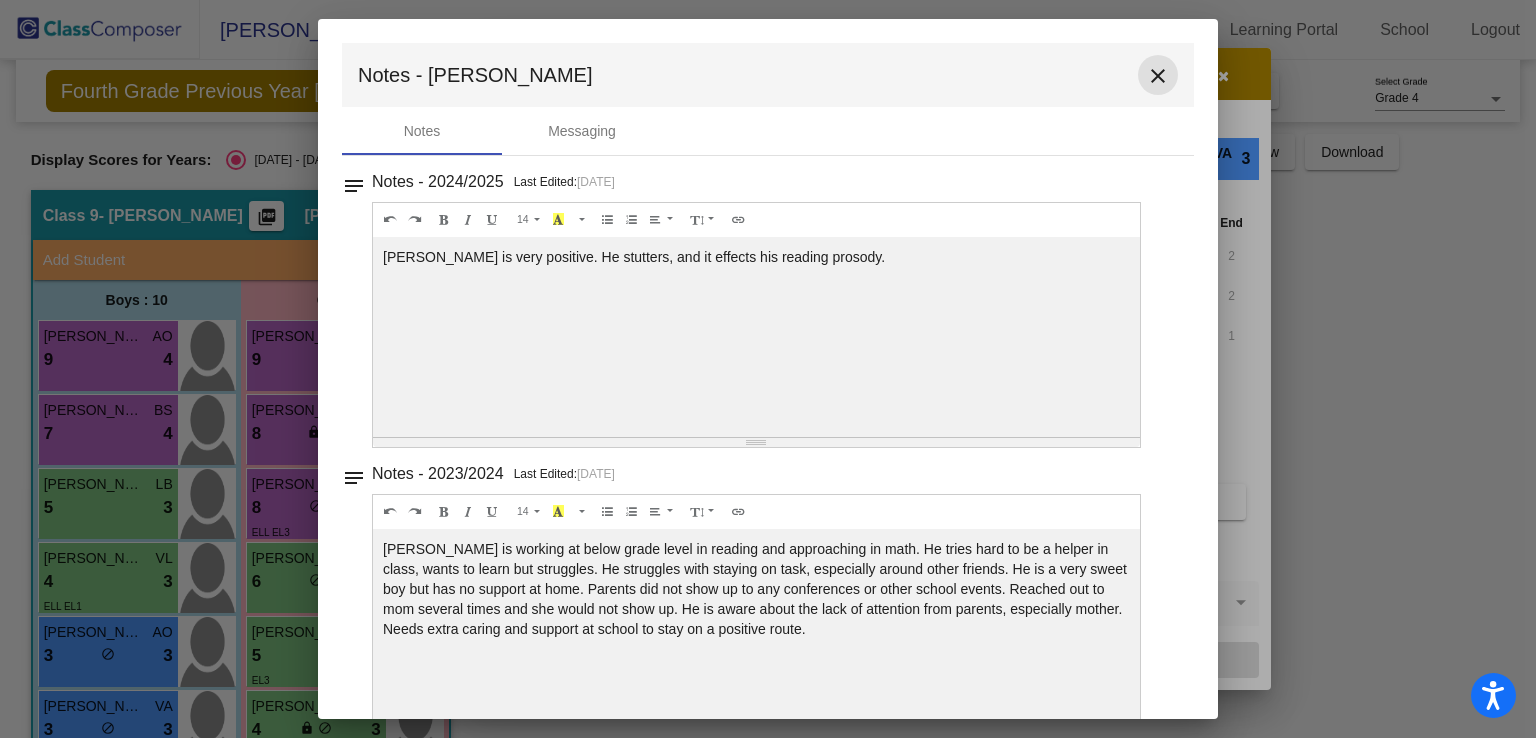 click on "close" at bounding box center [1158, 76] 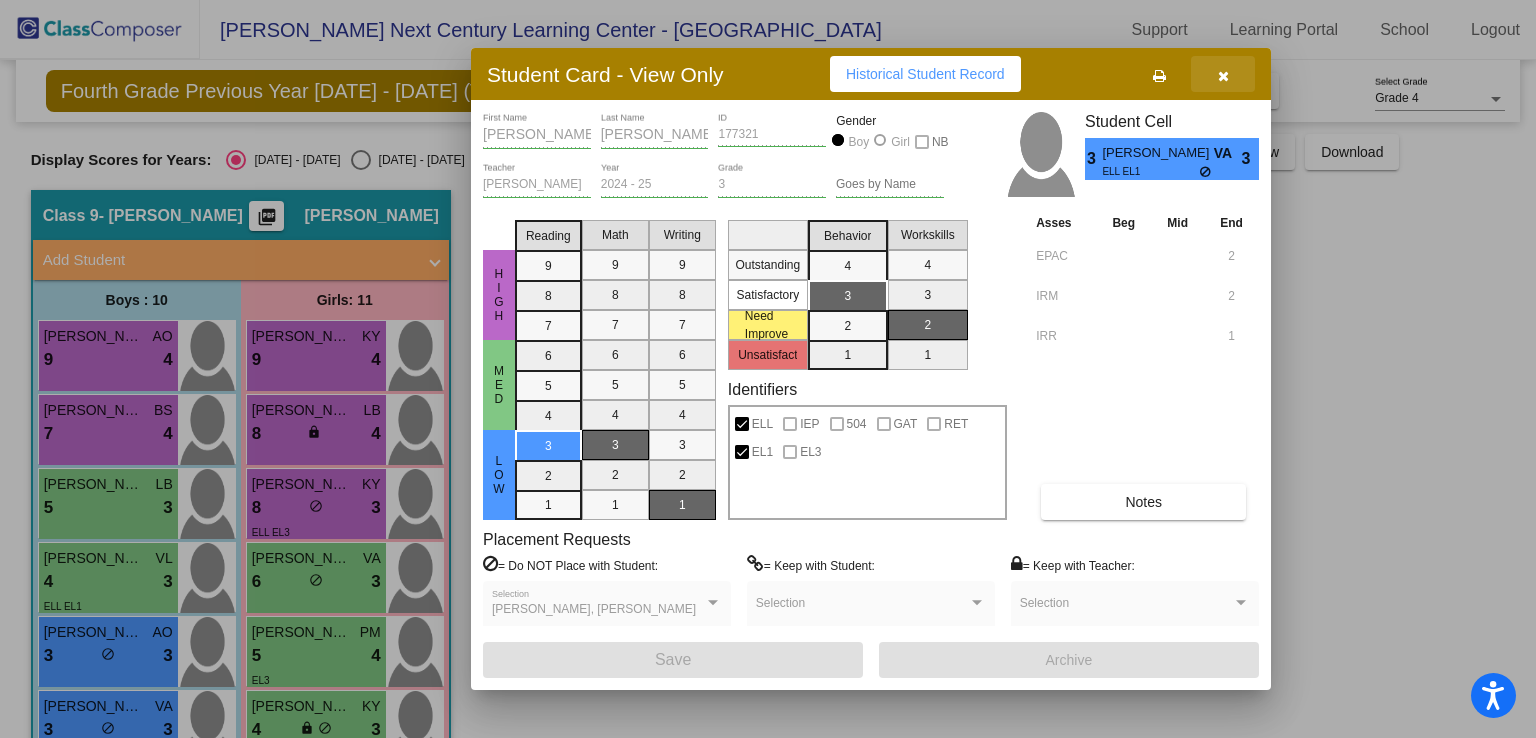 click at bounding box center (1223, 74) 